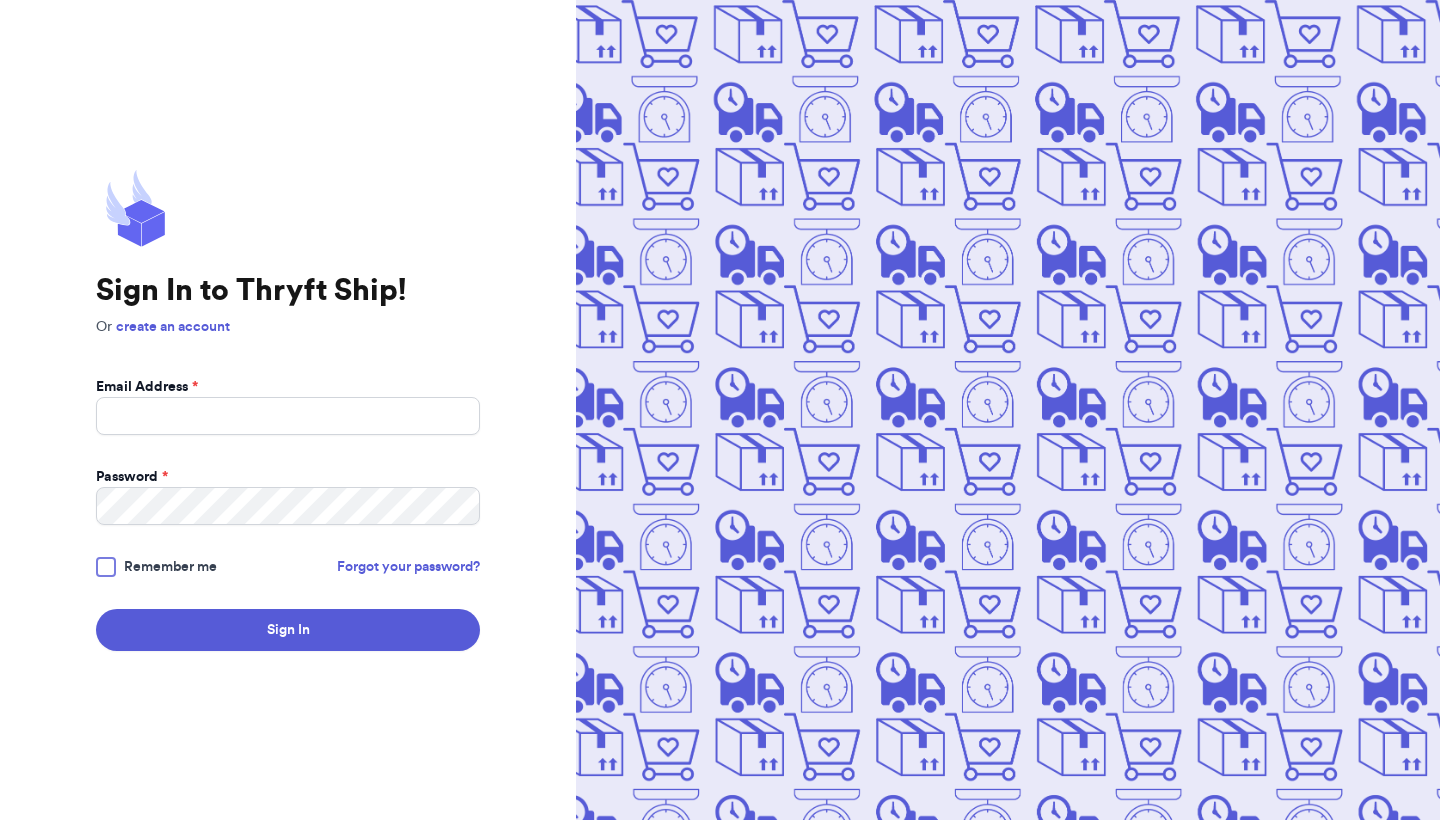 scroll, scrollTop: 0, scrollLeft: 0, axis: both 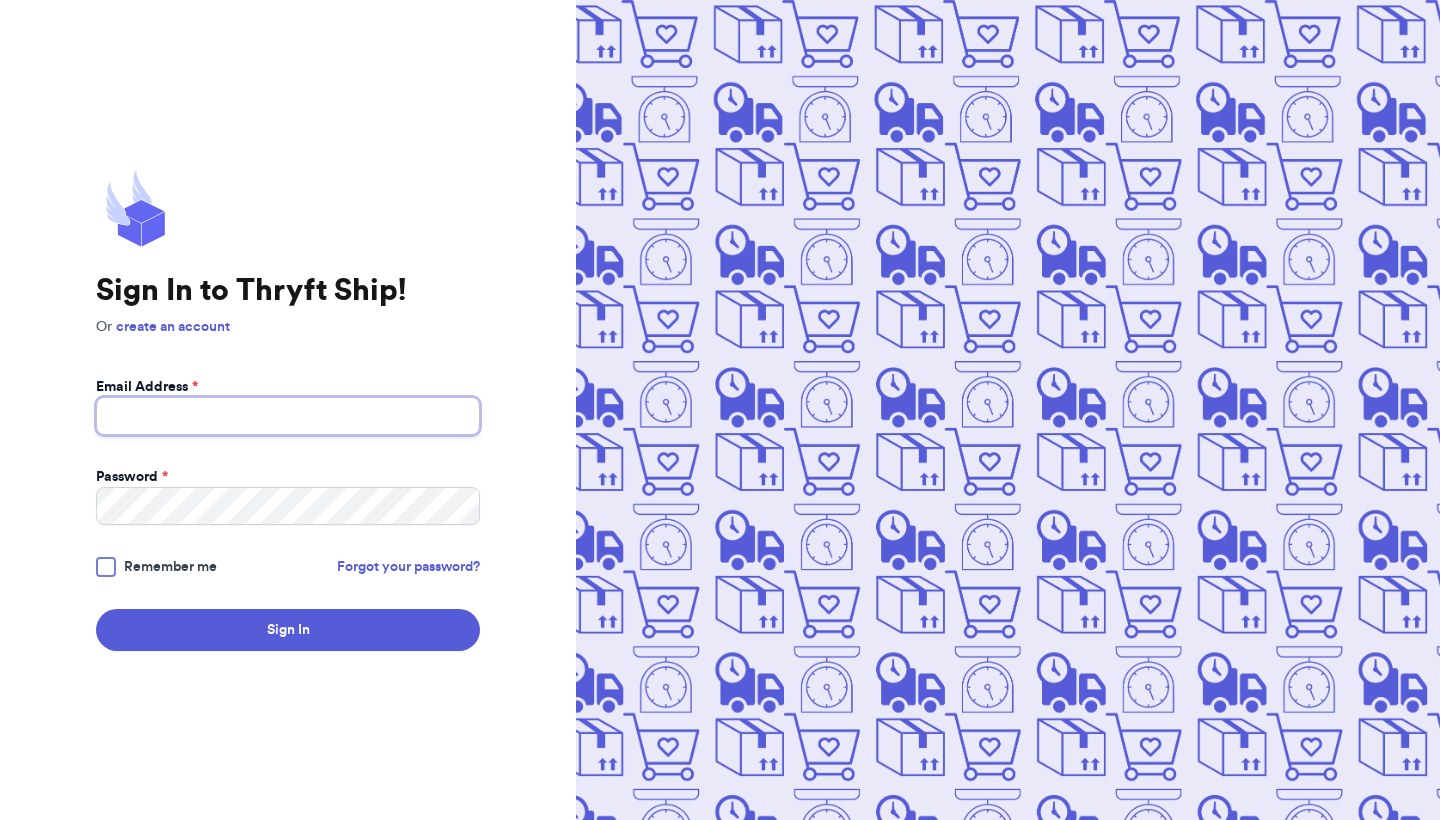 type on "[EMAIL]" 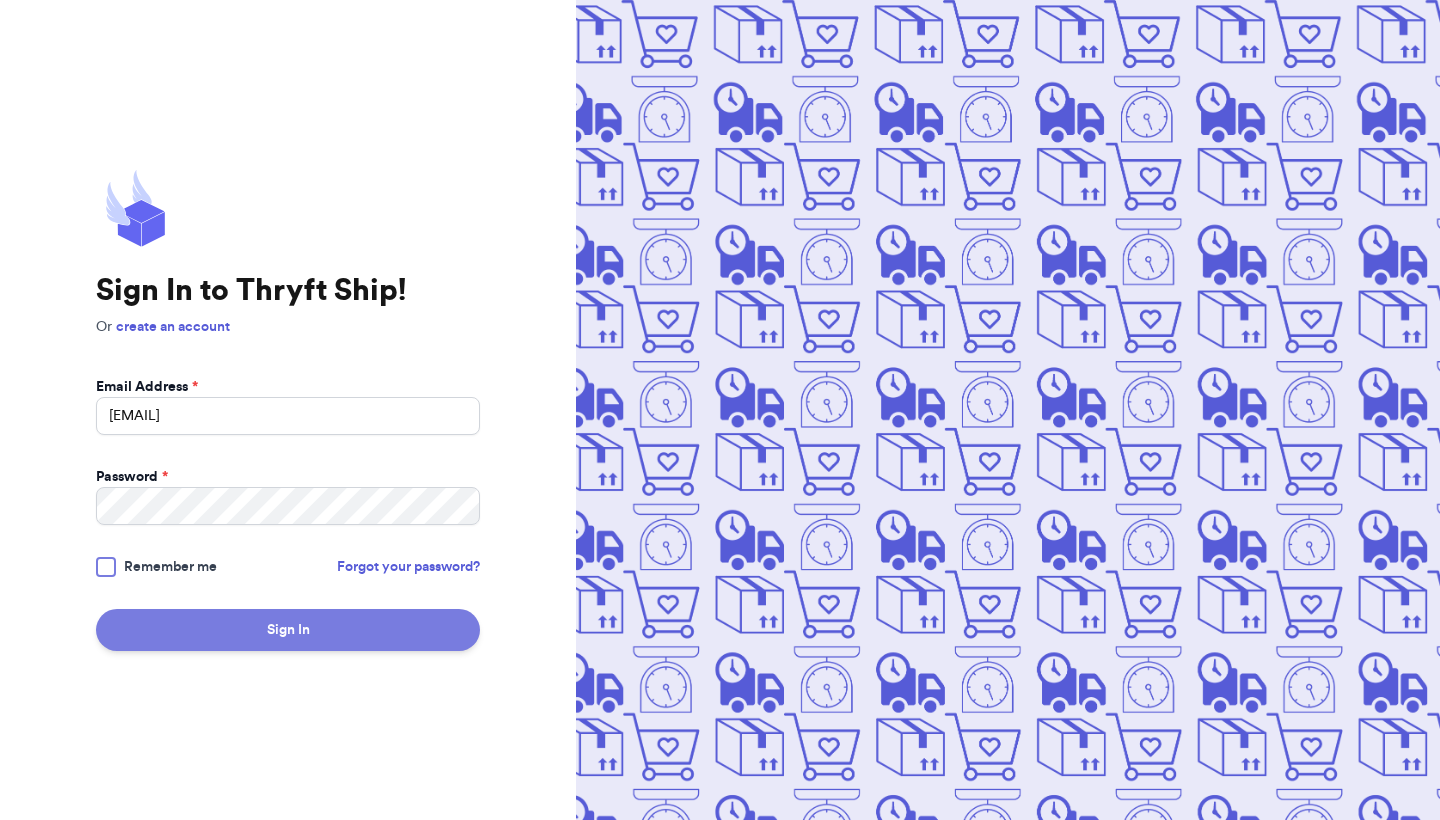 click on "Sign In" at bounding box center [288, 630] 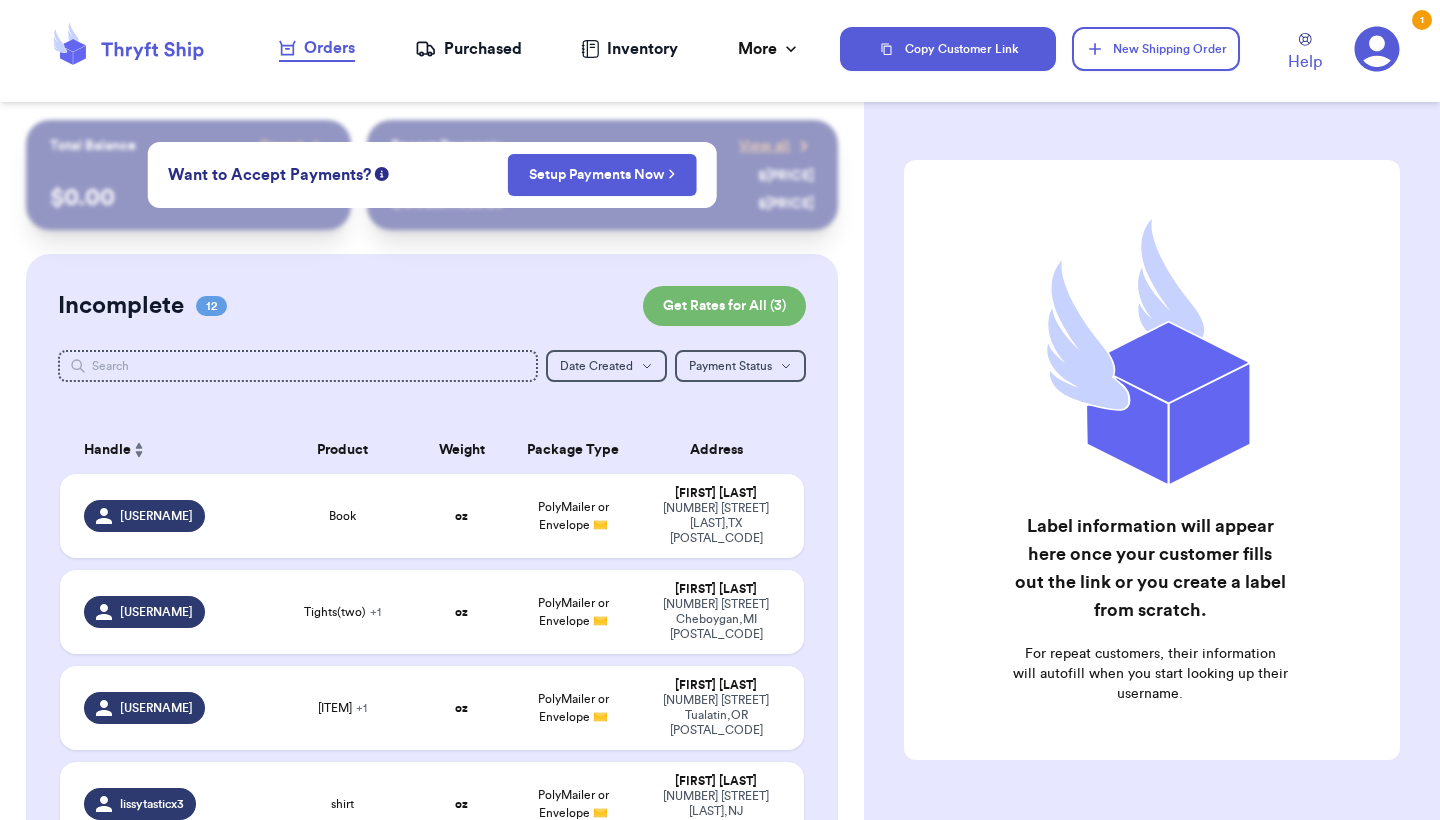 click on "Recent Payments View all @ [USERNAME] $ [PRICE] @ [USERNAME] $ [PRICE]" at bounding box center (602, 175) 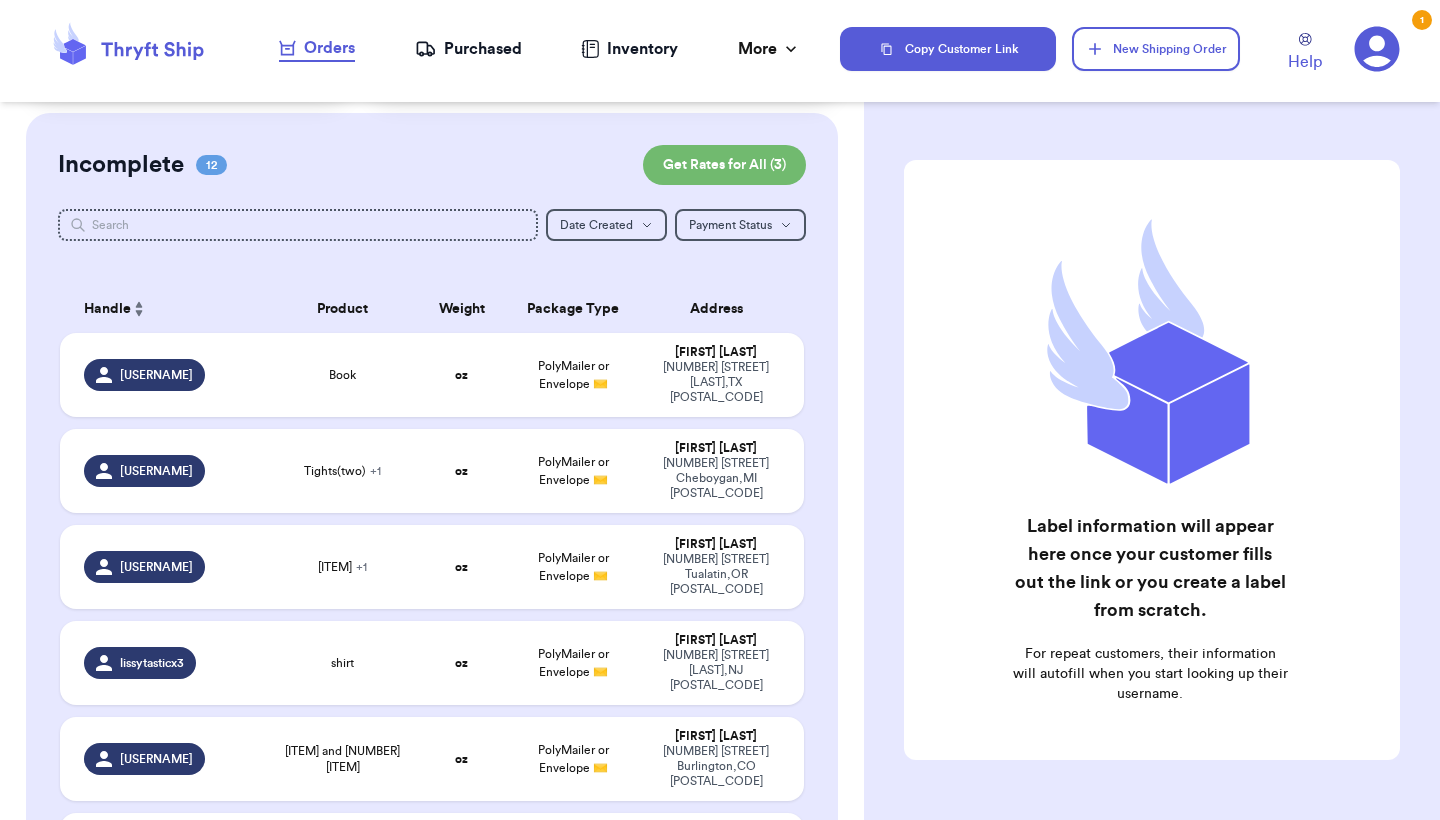 scroll, scrollTop: 159, scrollLeft: 0, axis: vertical 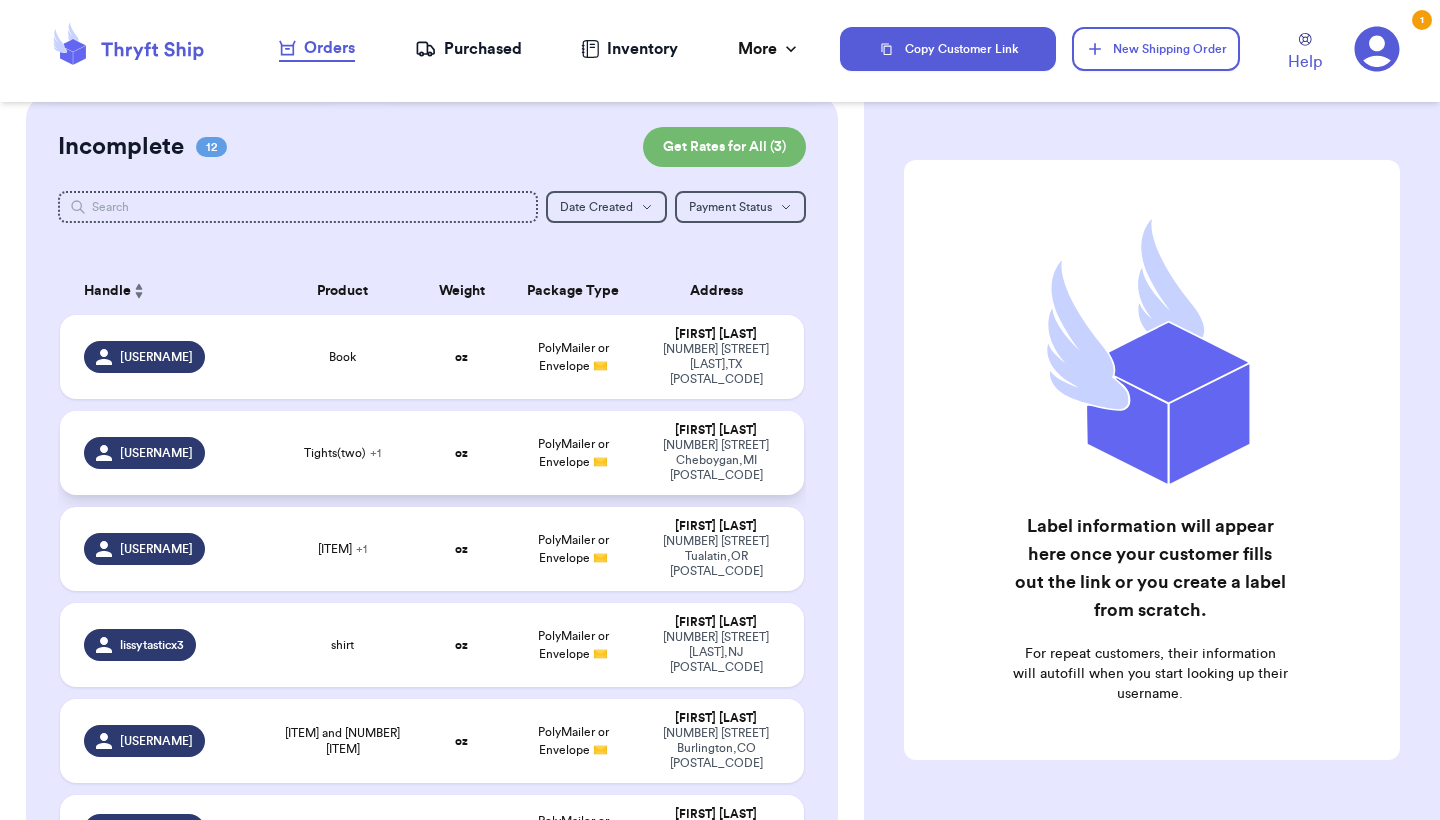 click on "oz" at bounding box center (461, 453) 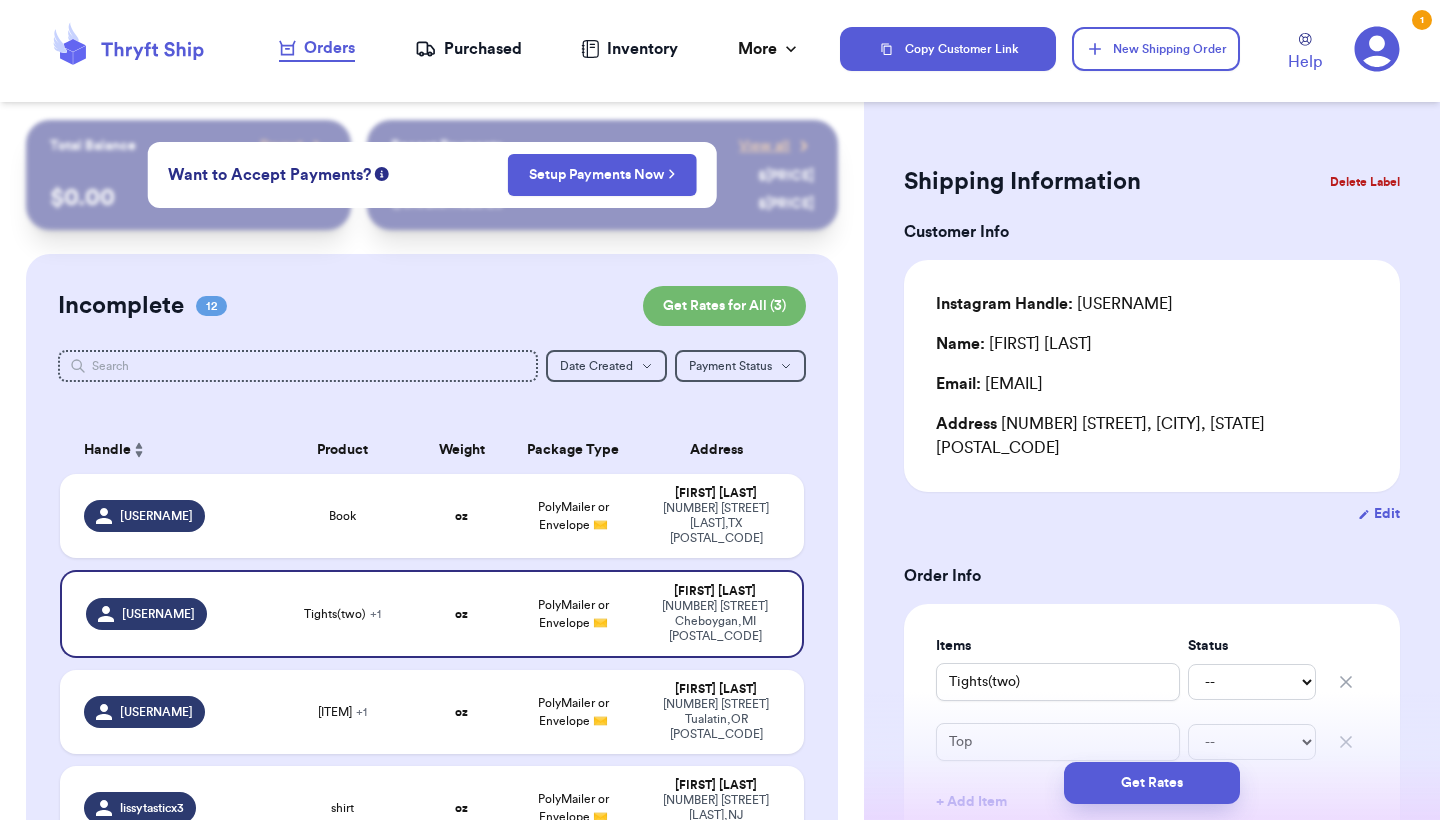 scroll, scrollTop: 0, scrollLeft: 0, axis: both 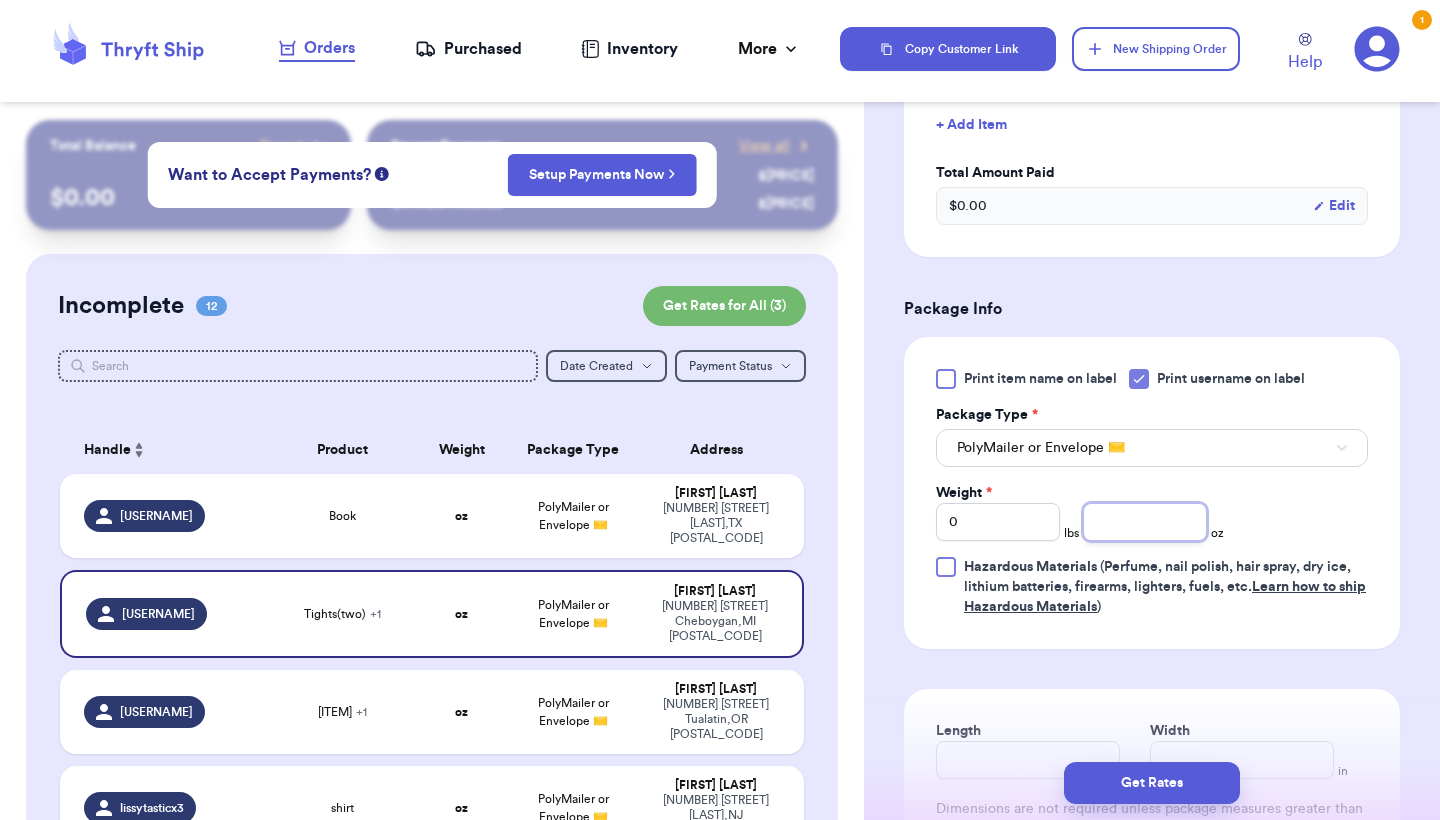 click at bounding box center [1145, 522] 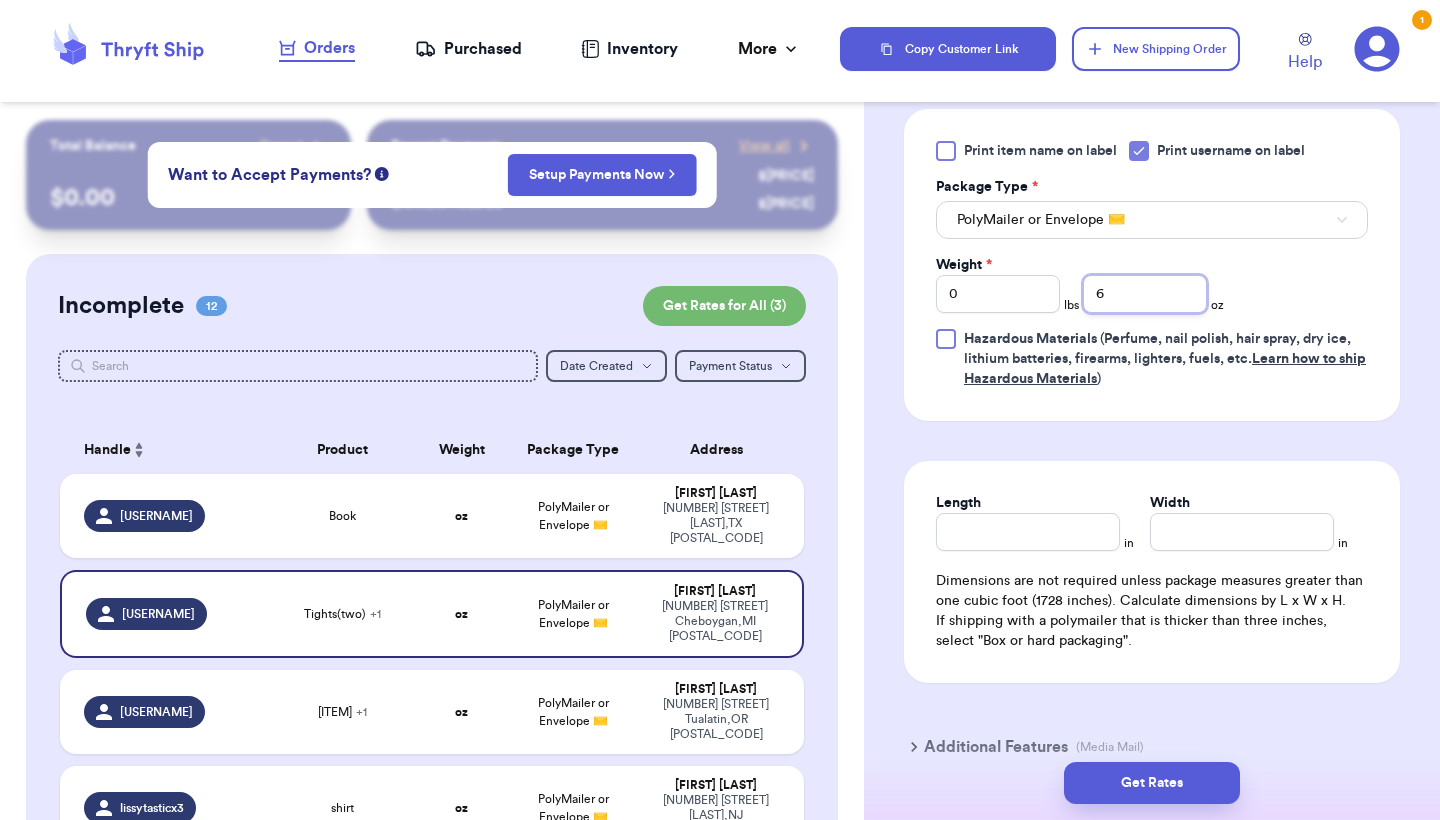 scroll, scrollTop: 906, scrollLeft: 0, axis: vertical 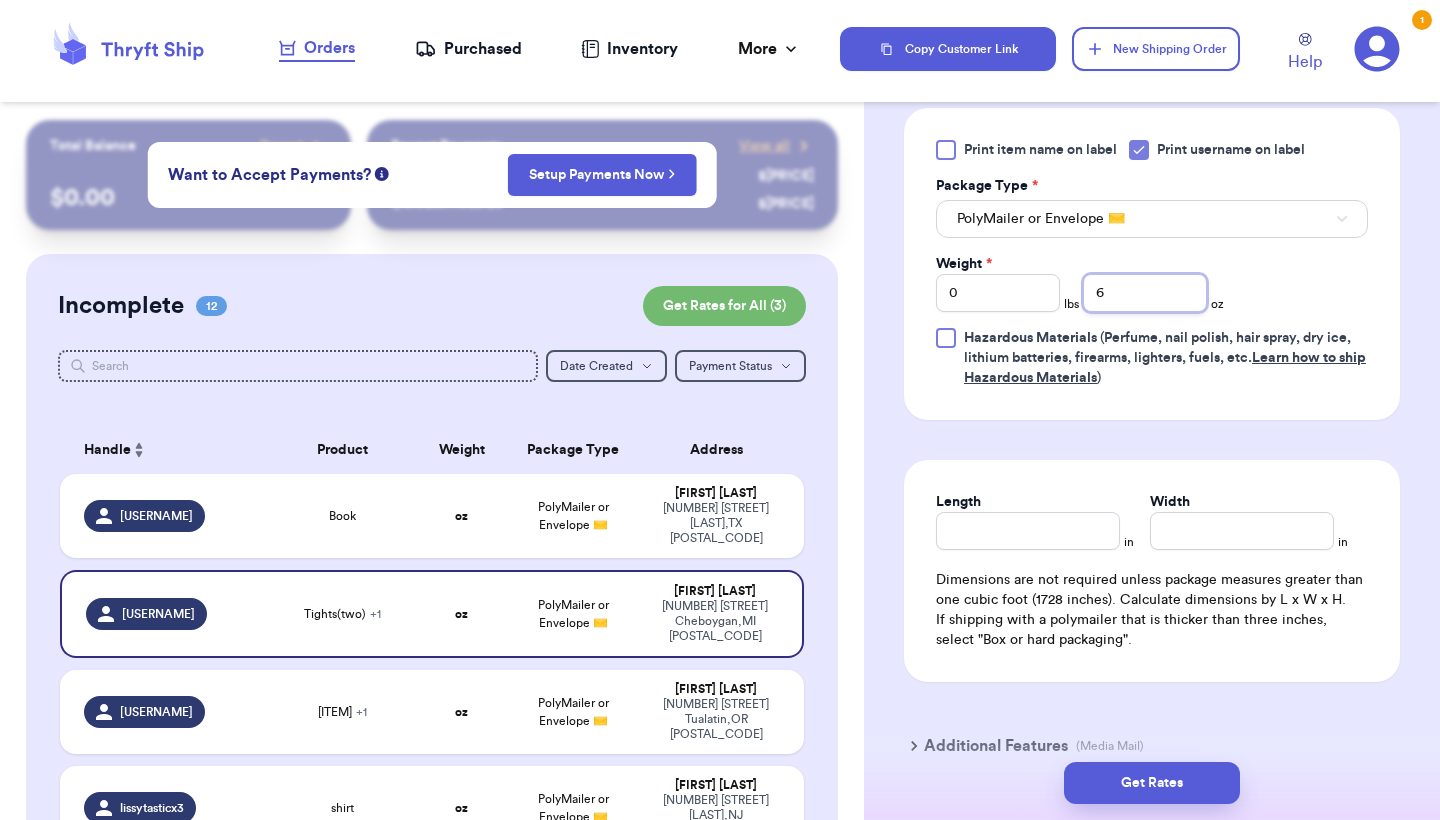 type on "6" 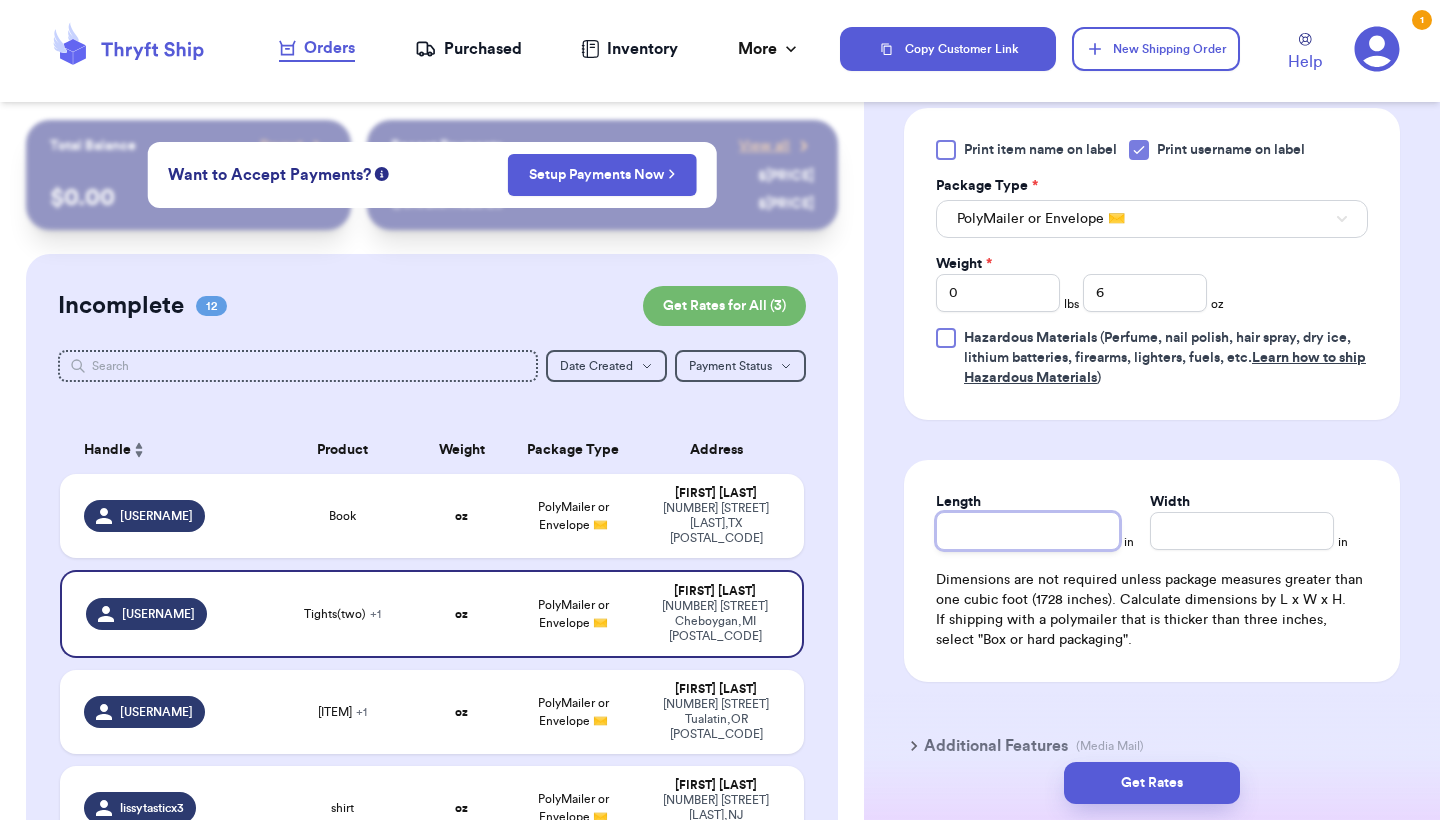 click on "Length" at bounding box center [1028, 531] 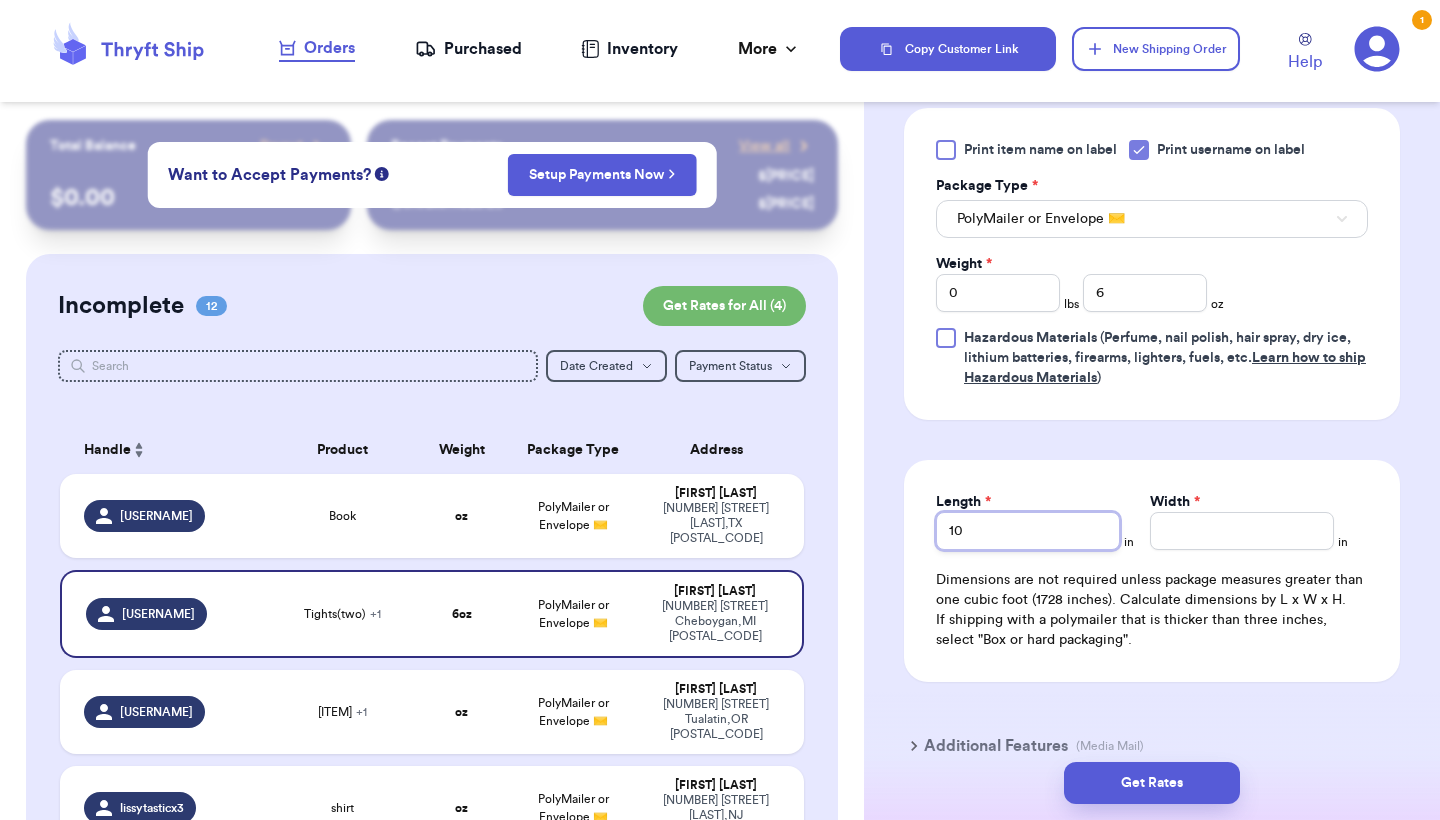 type on "10" 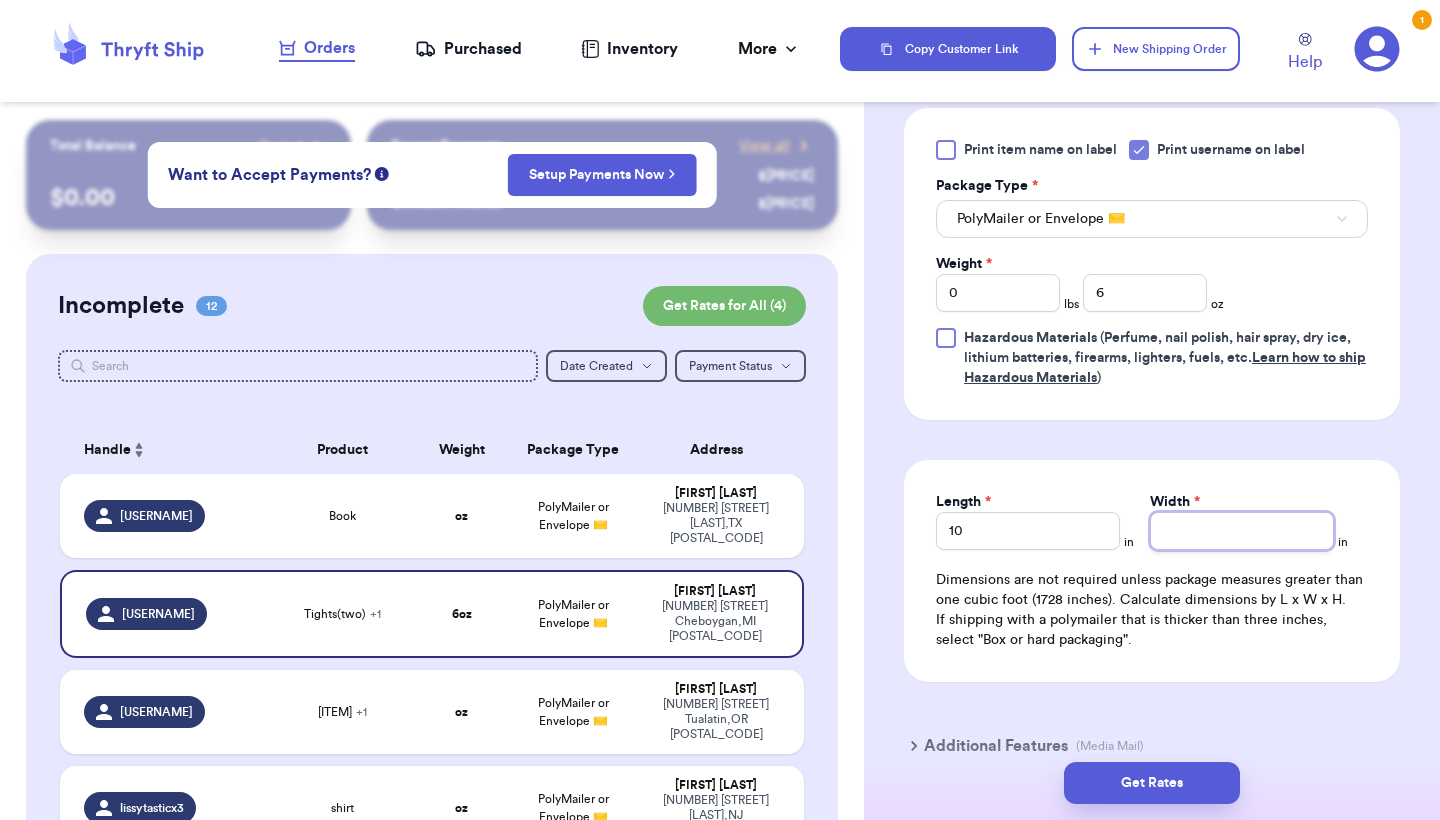 click on "Width *" at bounding box center [1242, 531] 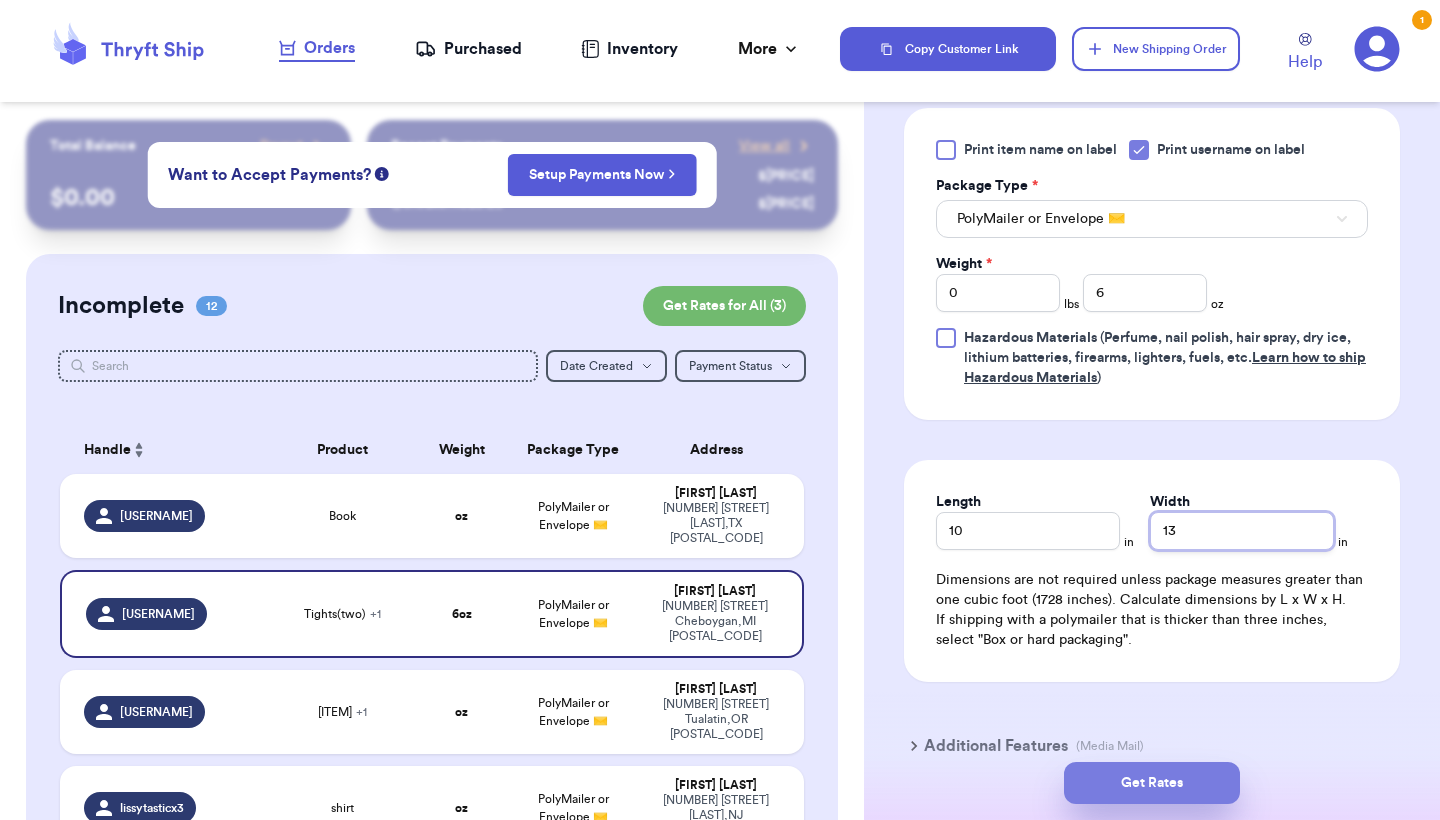 type on "13" 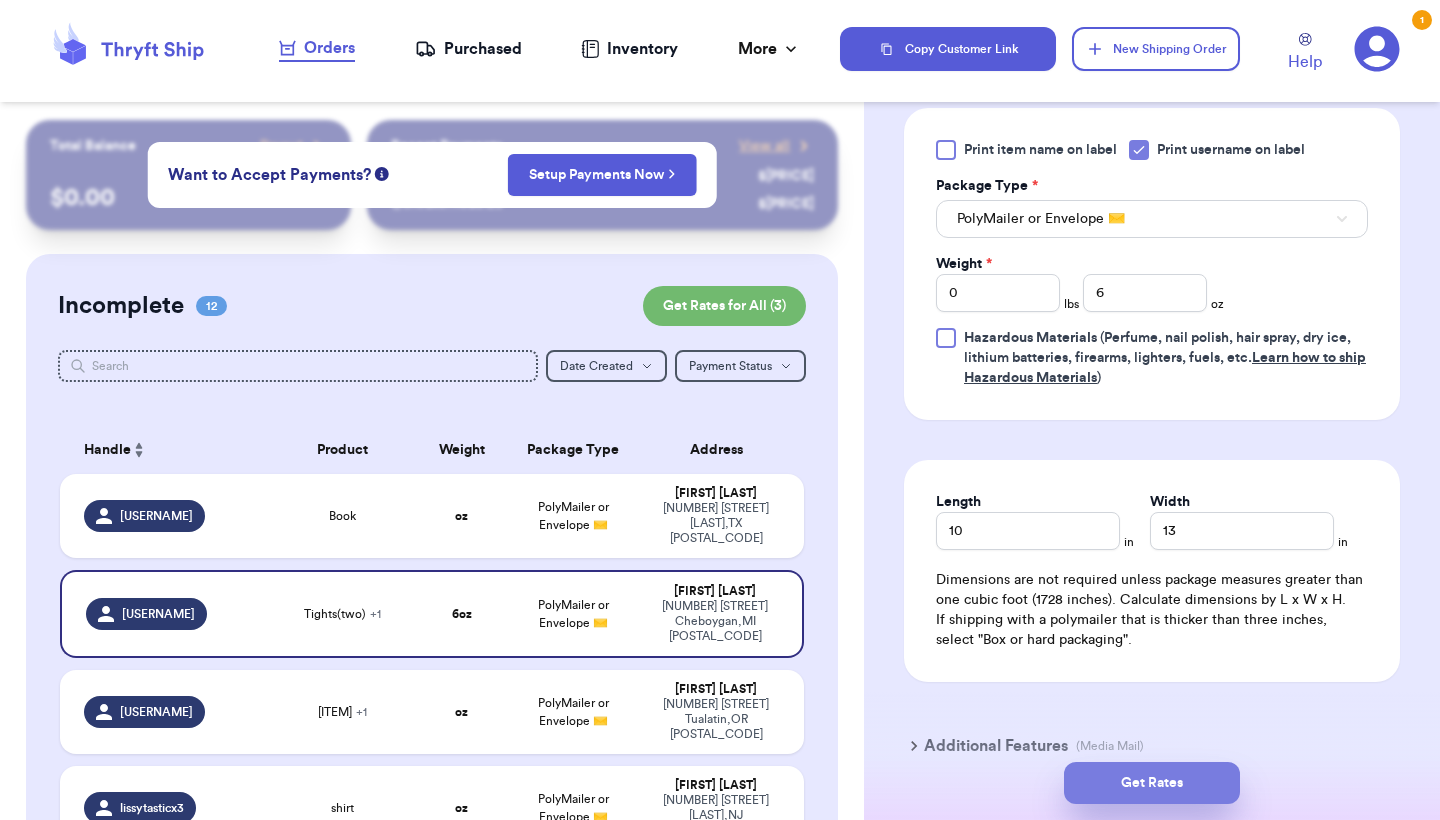 click on "Get Rates" at bounding box center (1152, 783) 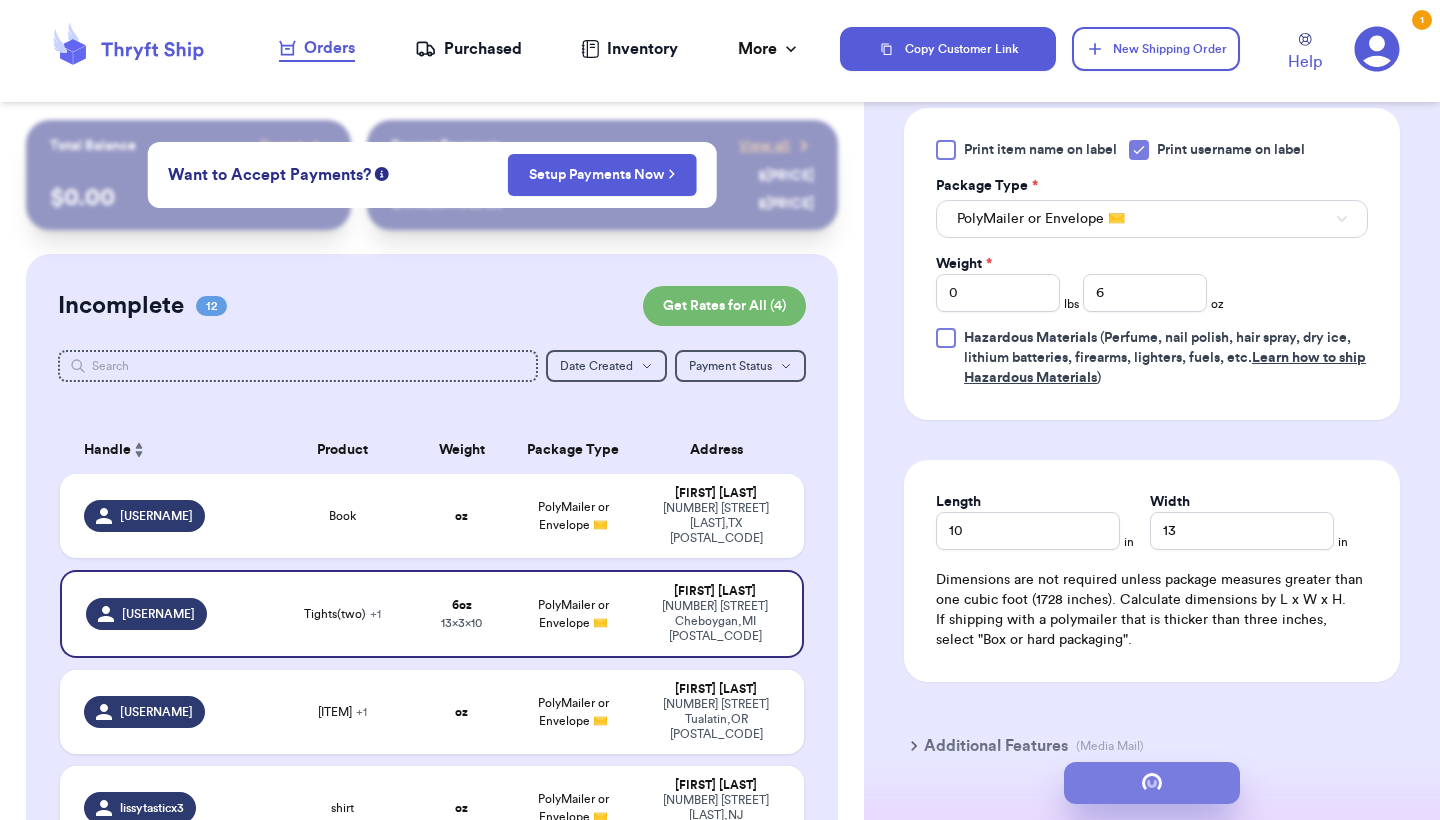scroll, scrollTop: 0, scrollLeft: 0, axis: both 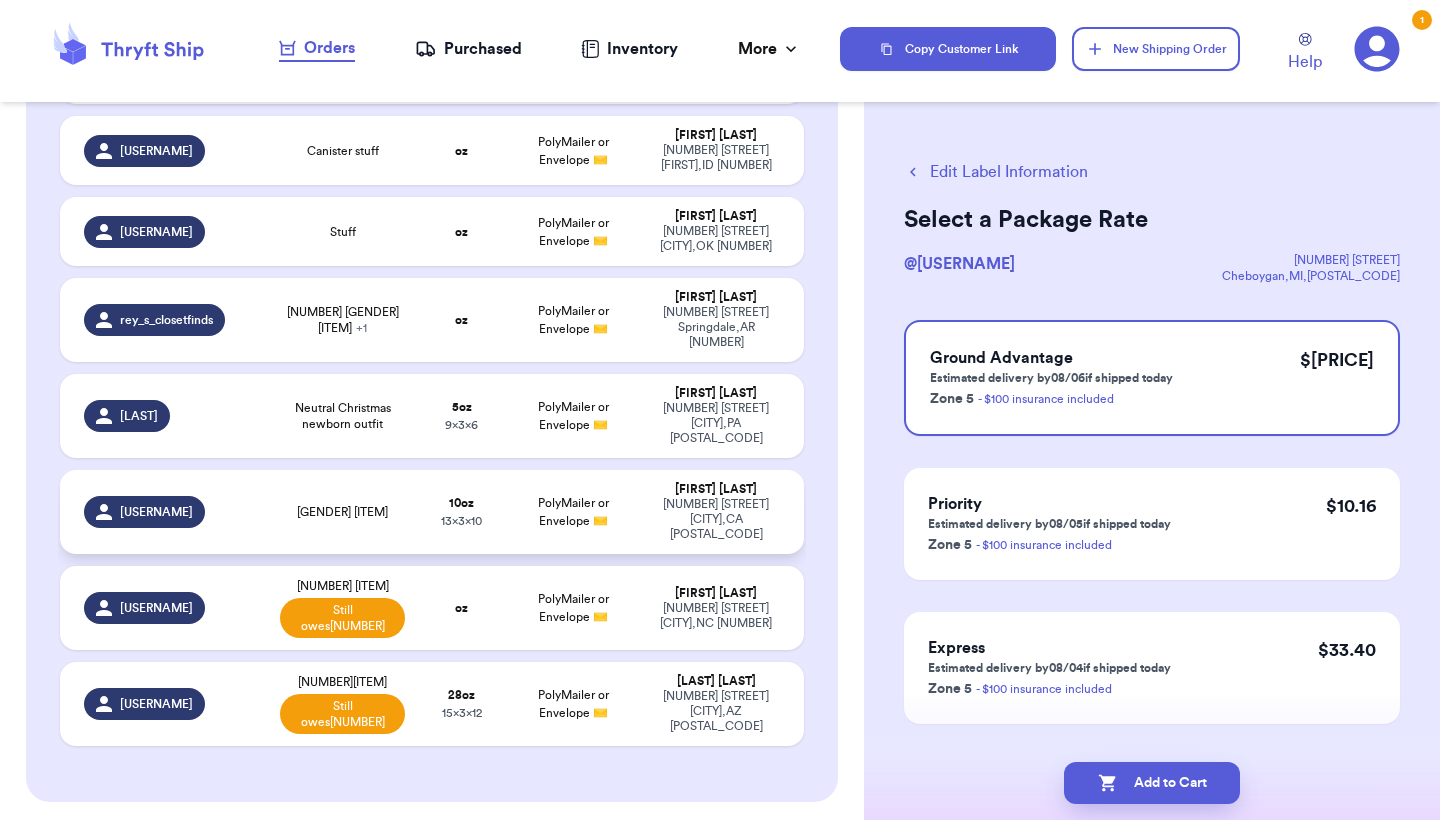 click on "[NUMBER] [STREET] [CITY], [STATE] [POSTAL_CODE]" at bounding box center [716, 519] 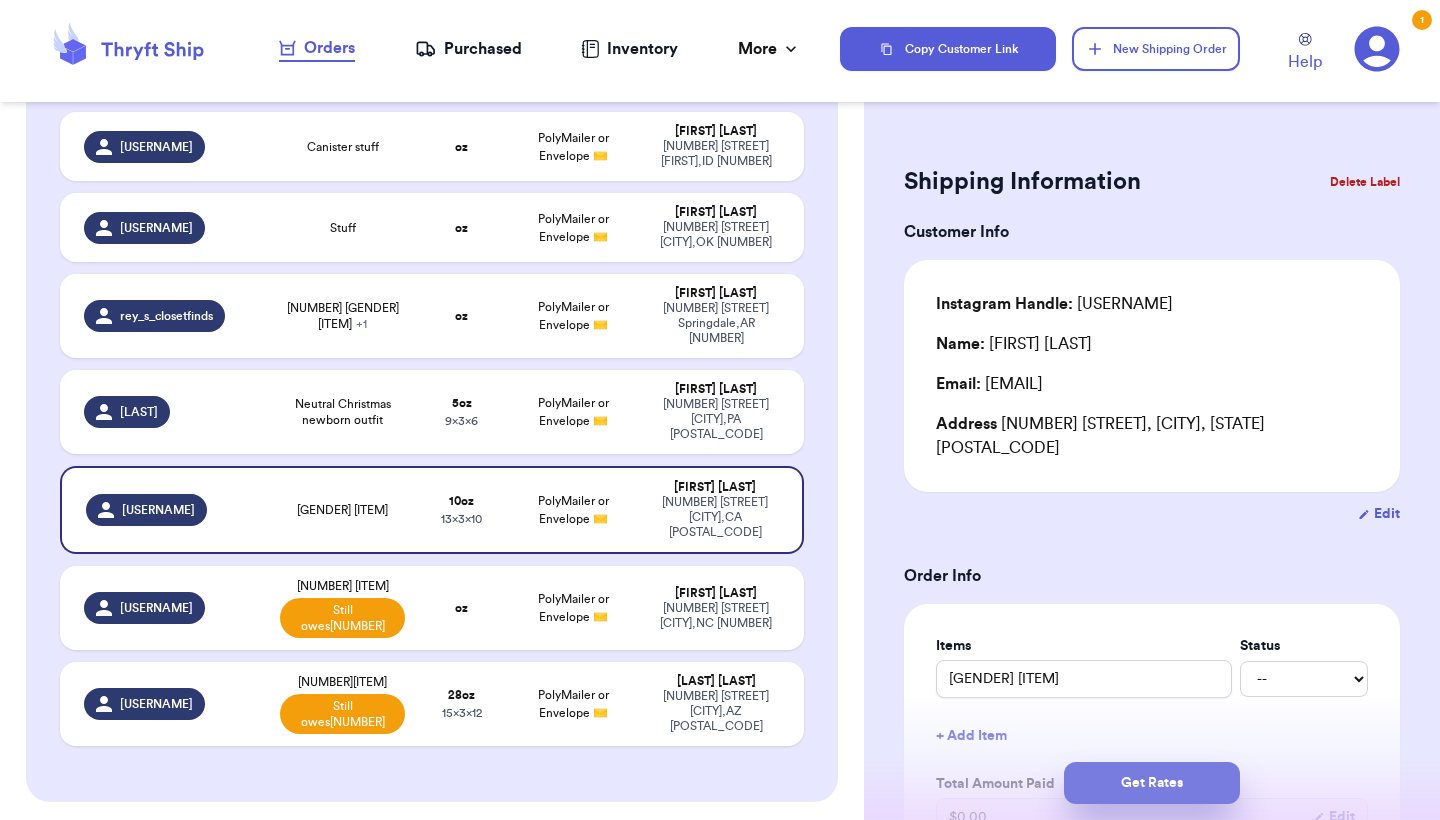 click on "Get Rates" at bounding box center (1152, 783) 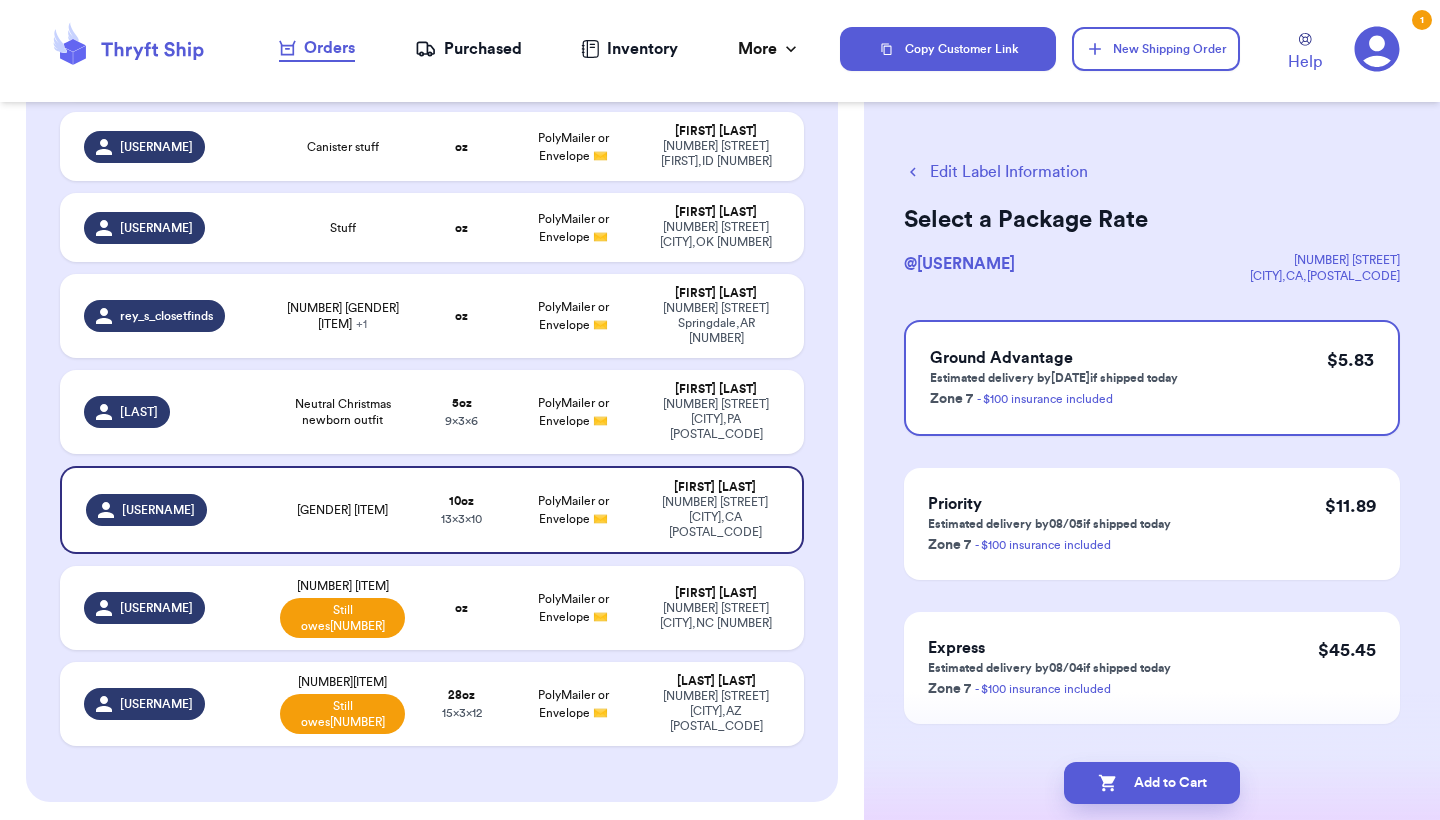 click on "Add to Cart" at bounding box center [1152, 783] 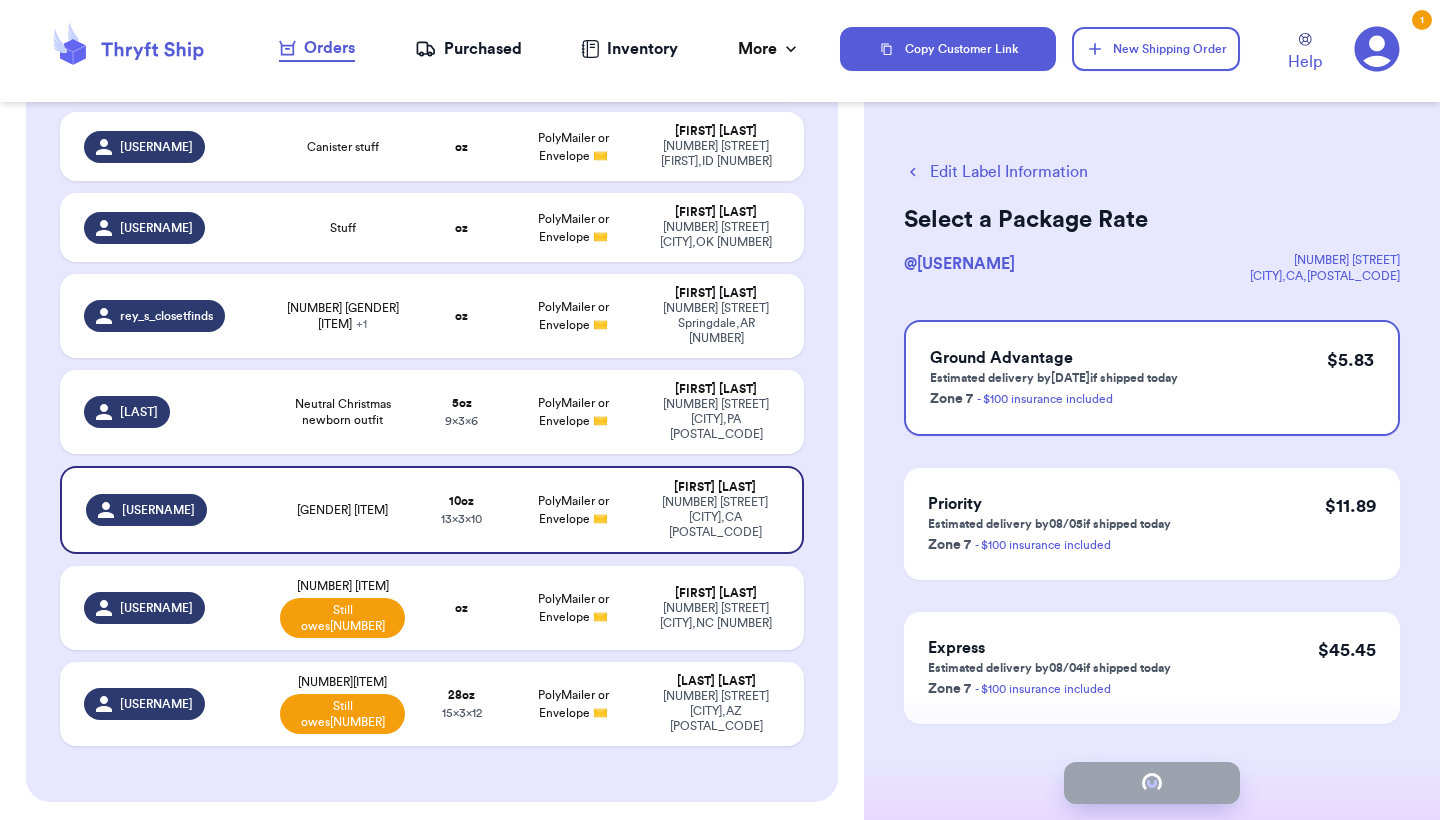 checkbox on "true" 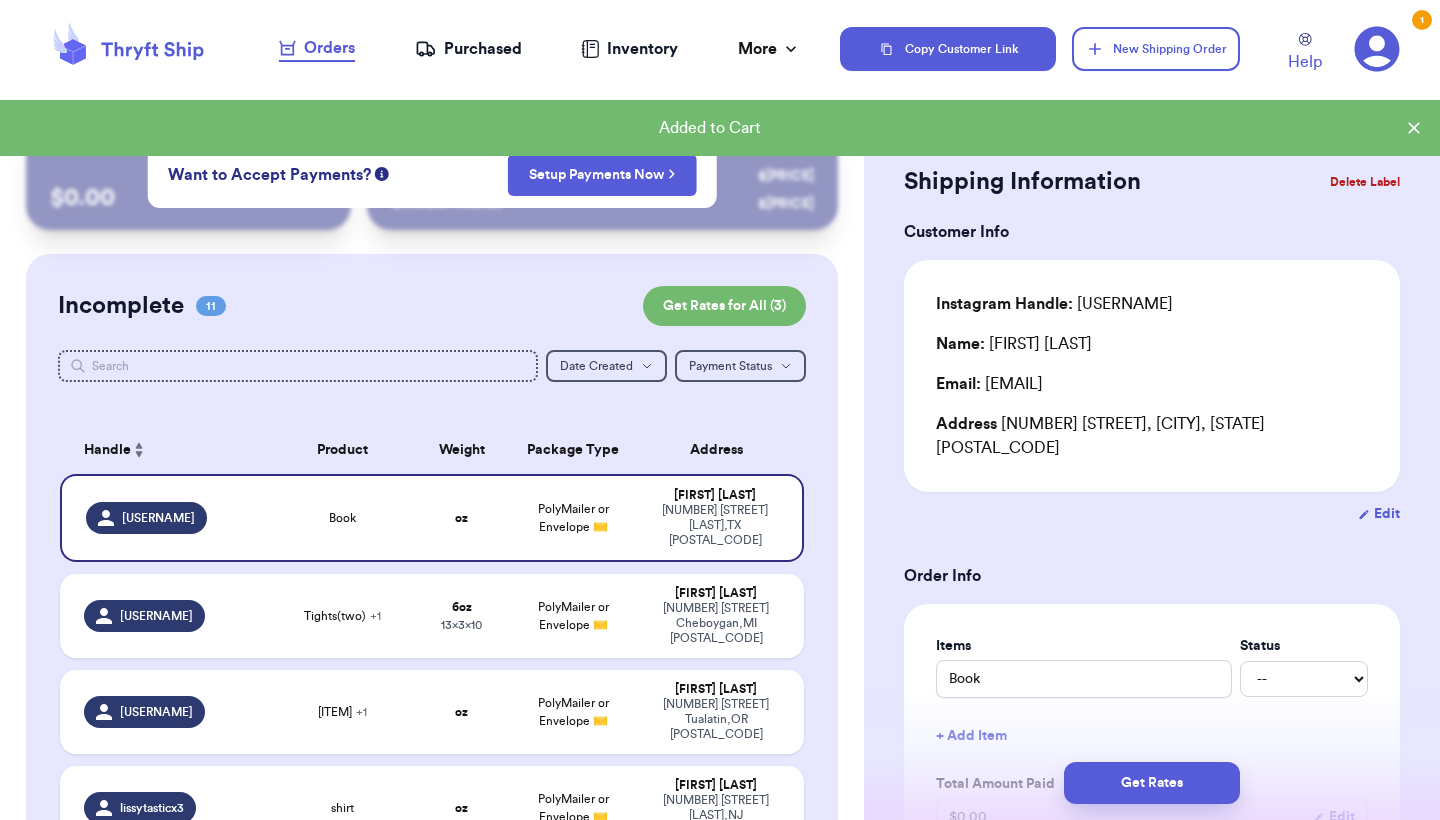 scroll, scrollTop: 0, scrollLeft: 0, axis: both 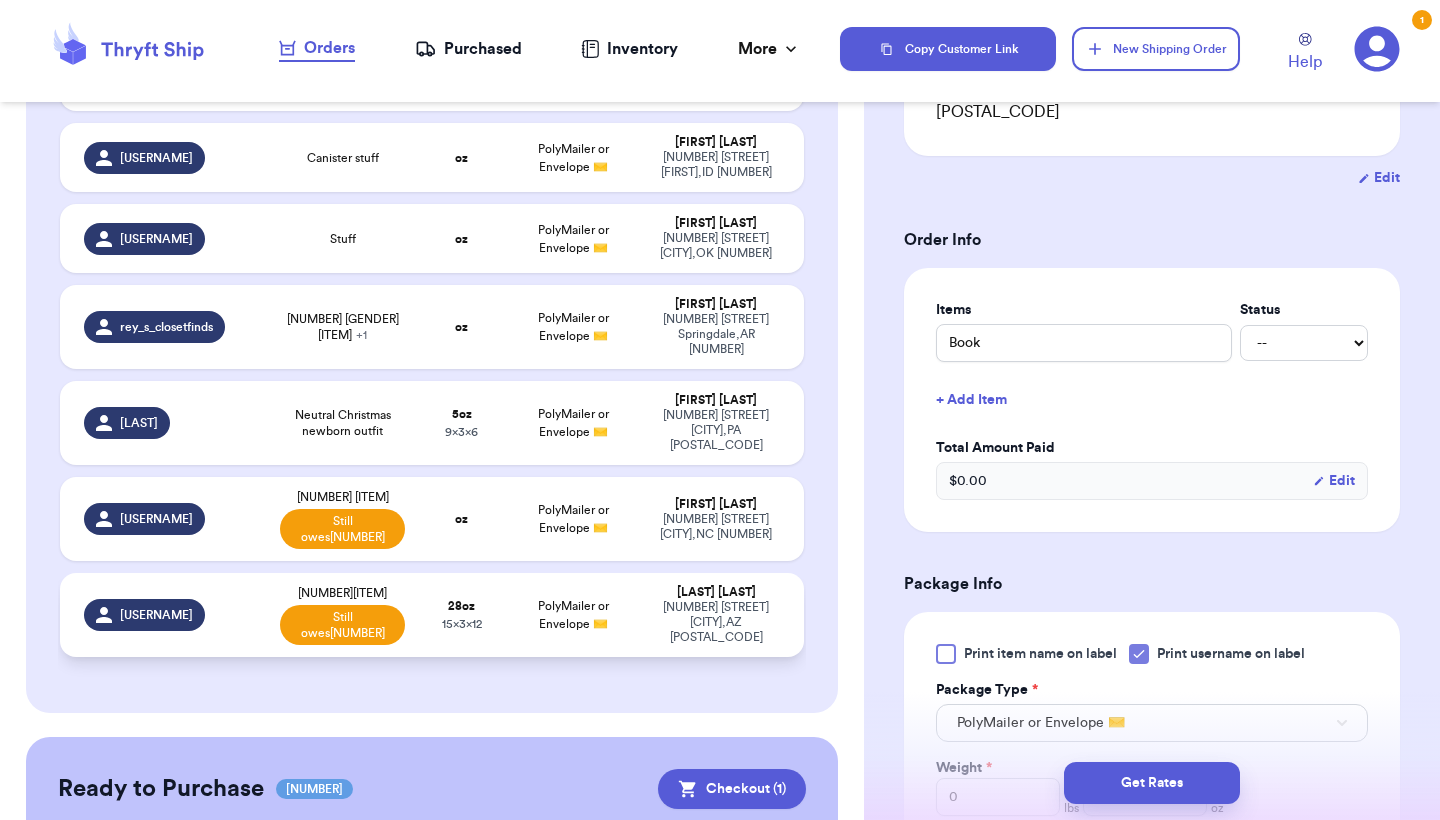 click on "PolyMailer or Envelope ✉️" at bounding box center (573, 615) 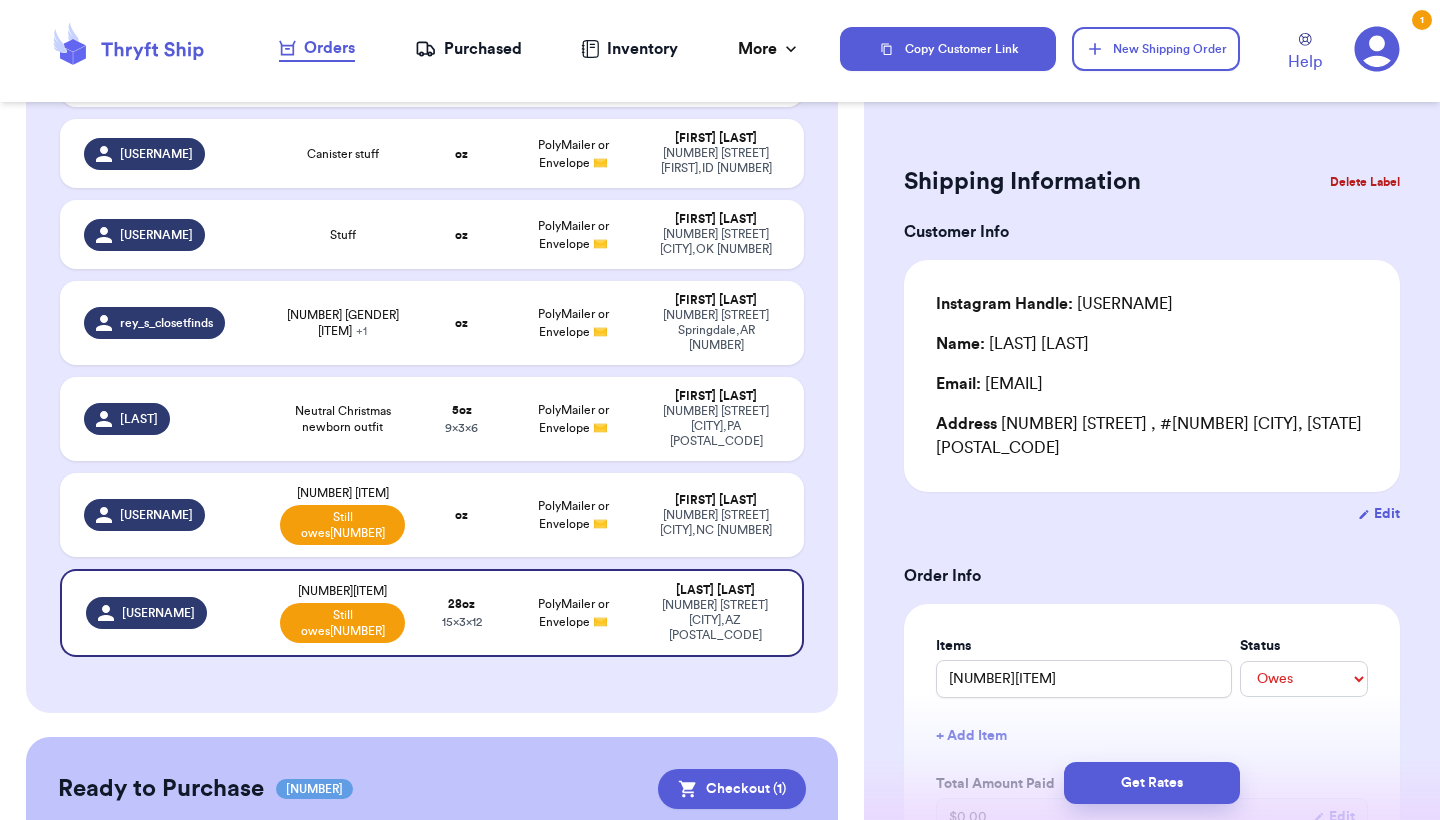 scroll, scrollTop: 0, scrollLeft: 0, axis: both 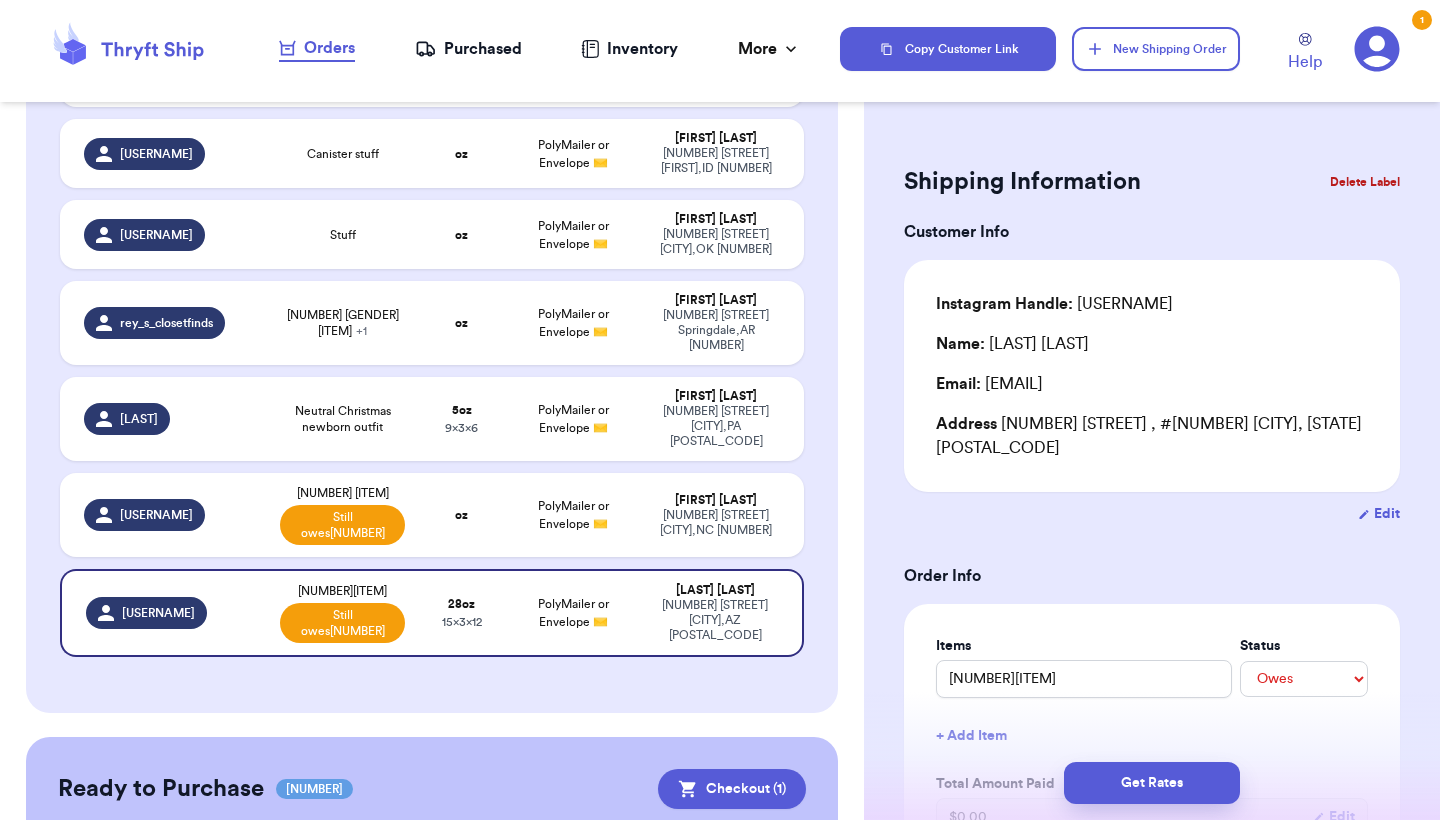 click on "Delete Label" at bounding box center [1365, 182] 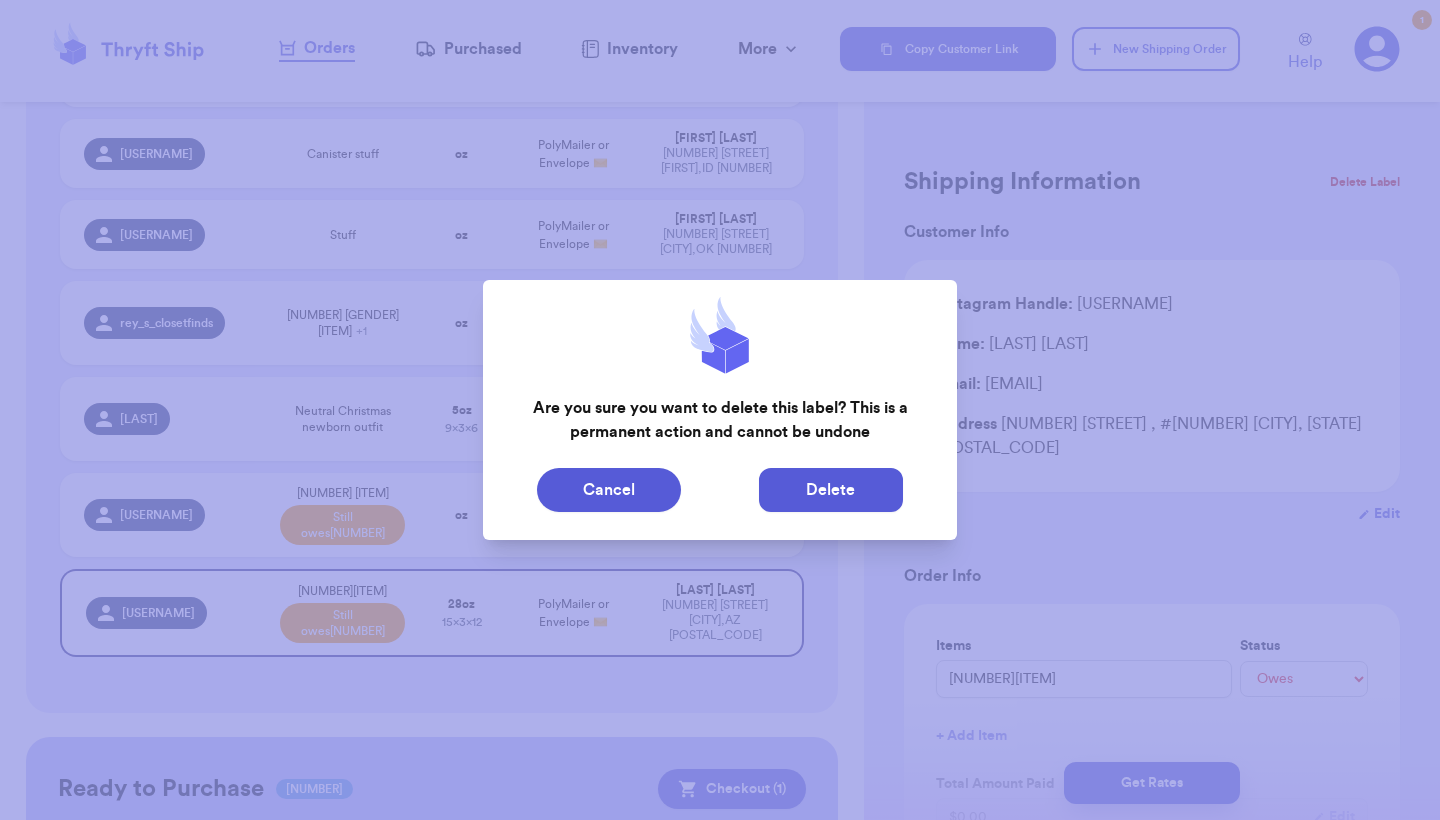 click on "Delete" at bounding box center [831, 490] 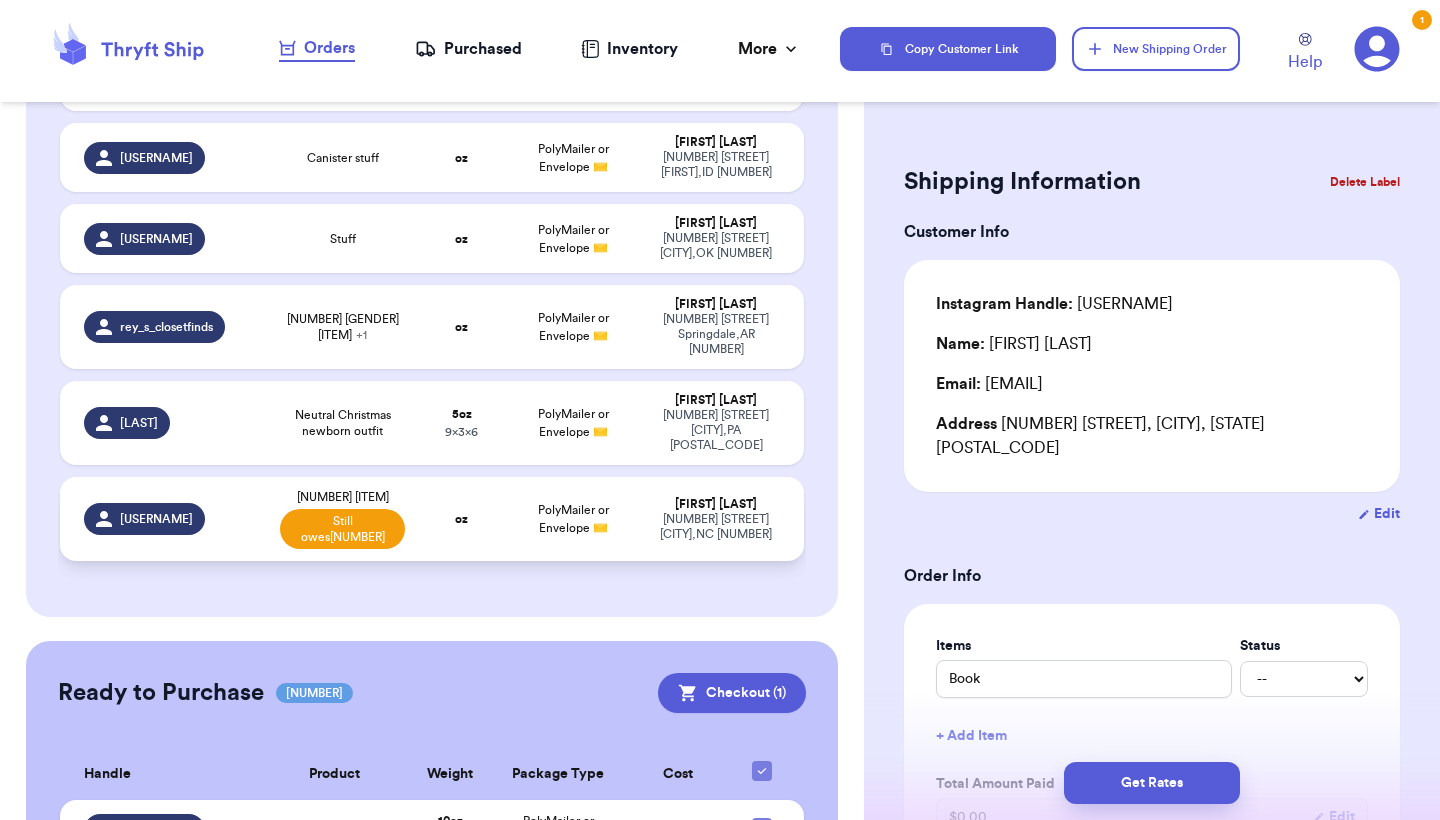 click on "oz" at bounding box center [461, 519] 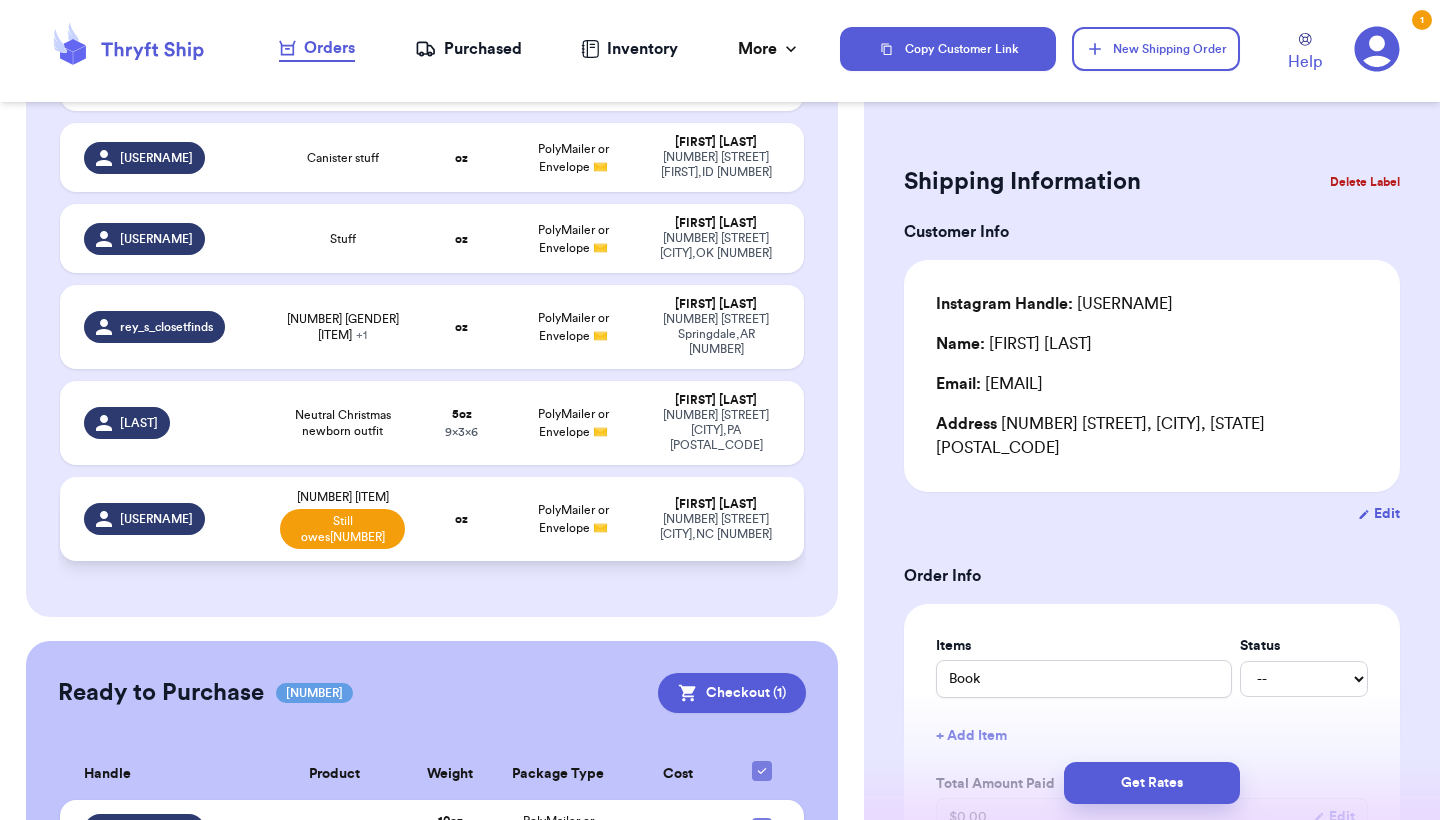 type 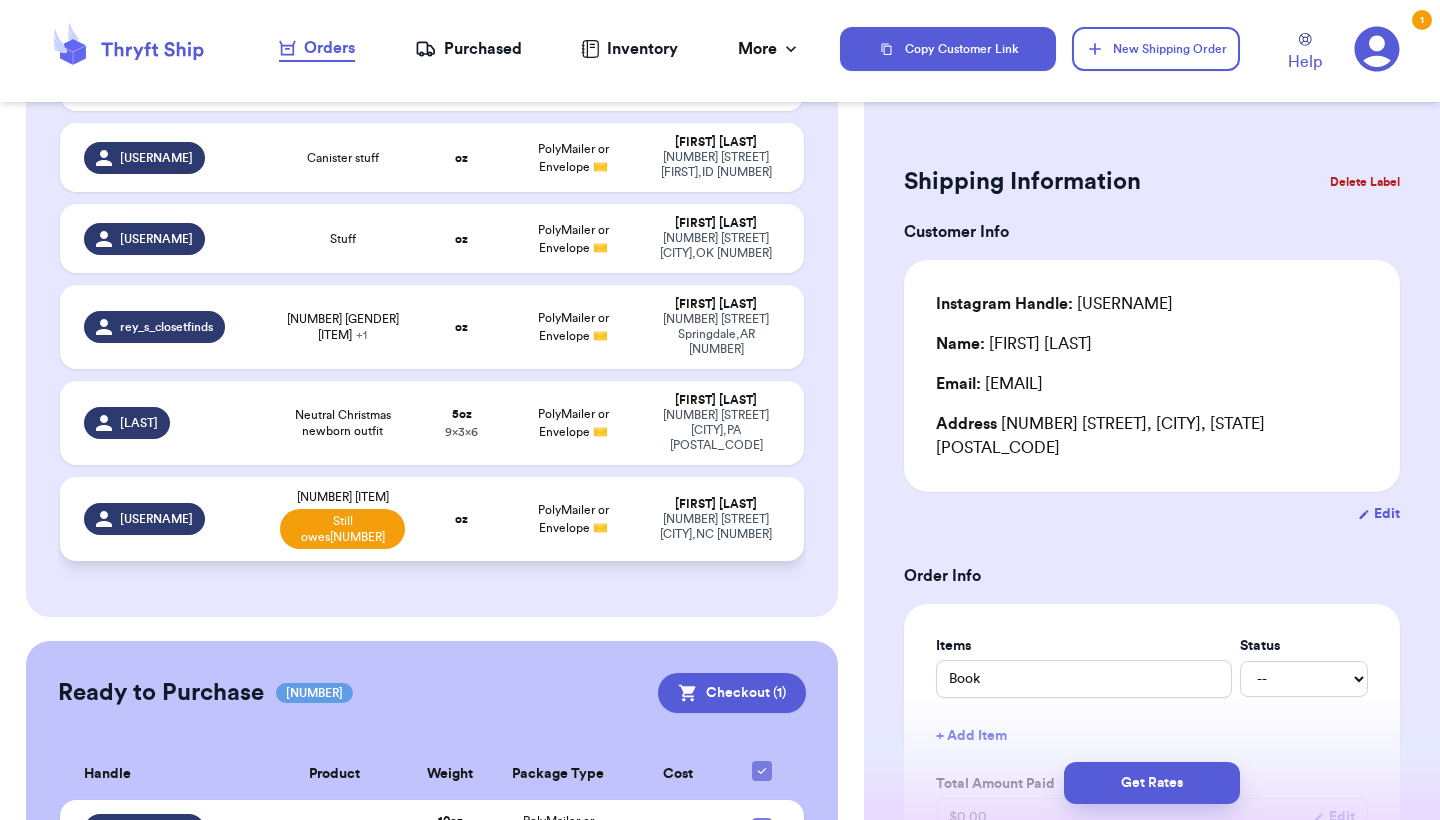 type on "[NUMBER] [ITEM]" 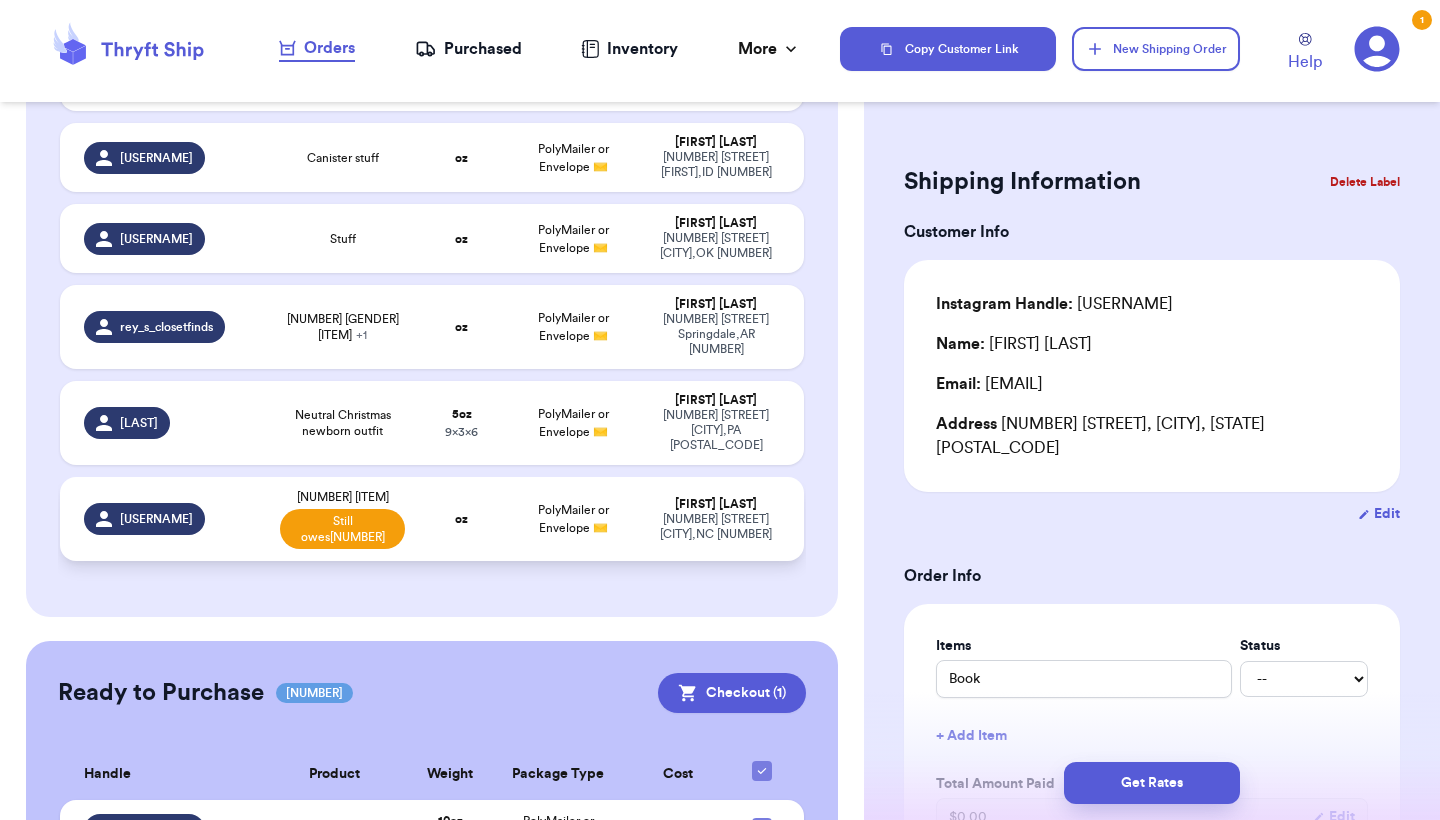 select on "unpaid" 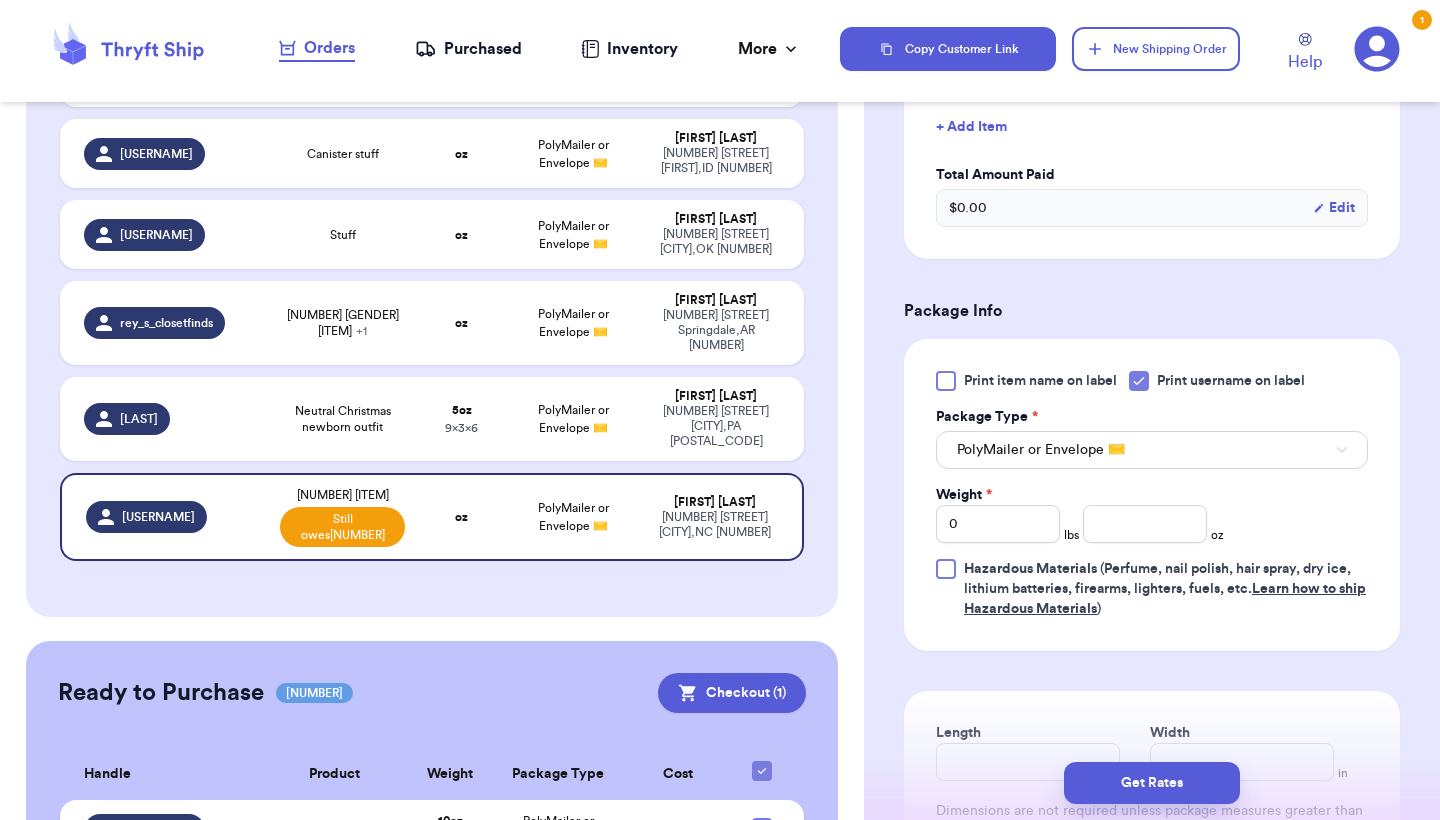 scroll, scrollTop: 619, scrollLeft: 0, axis: vertical 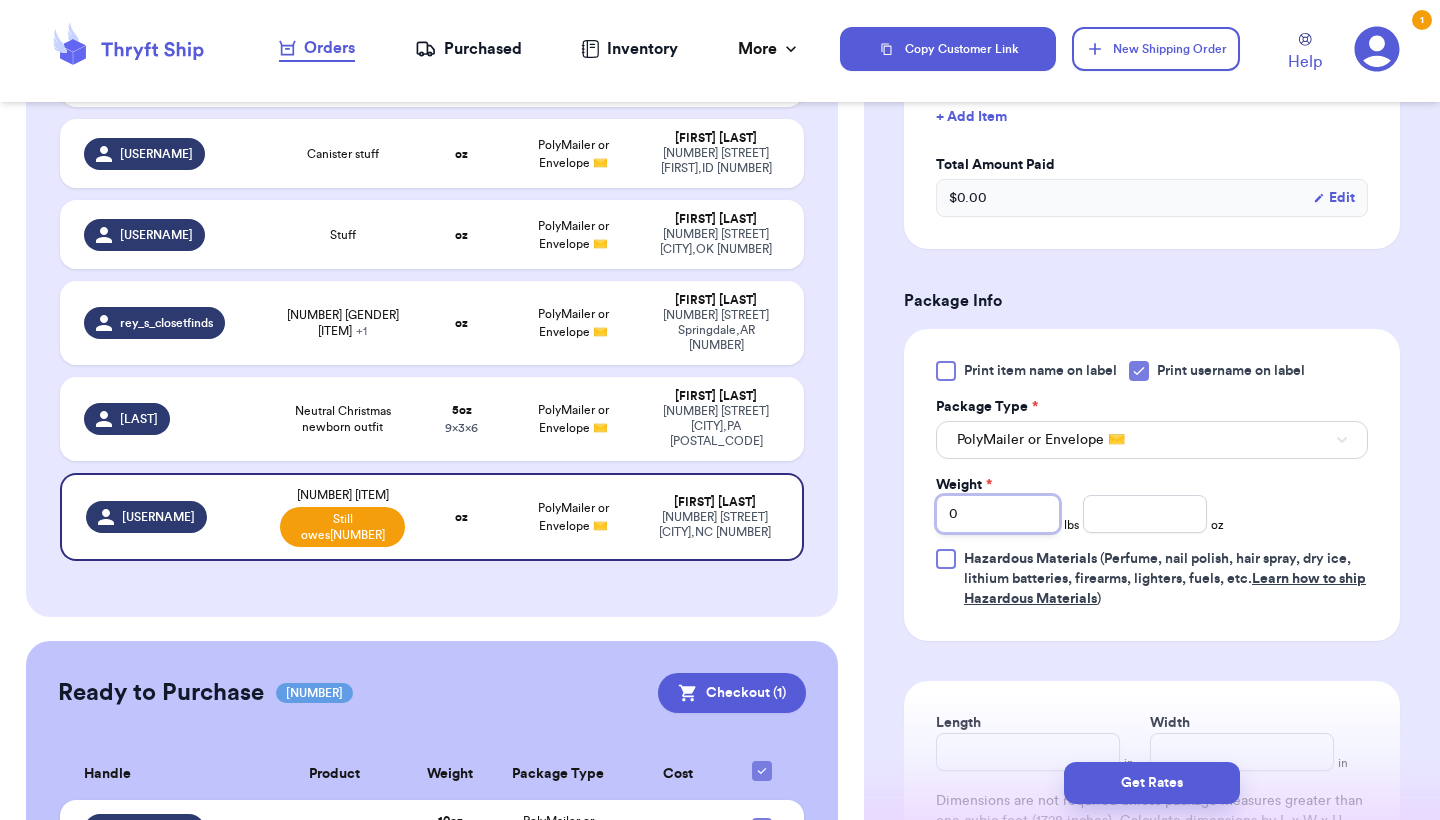 type 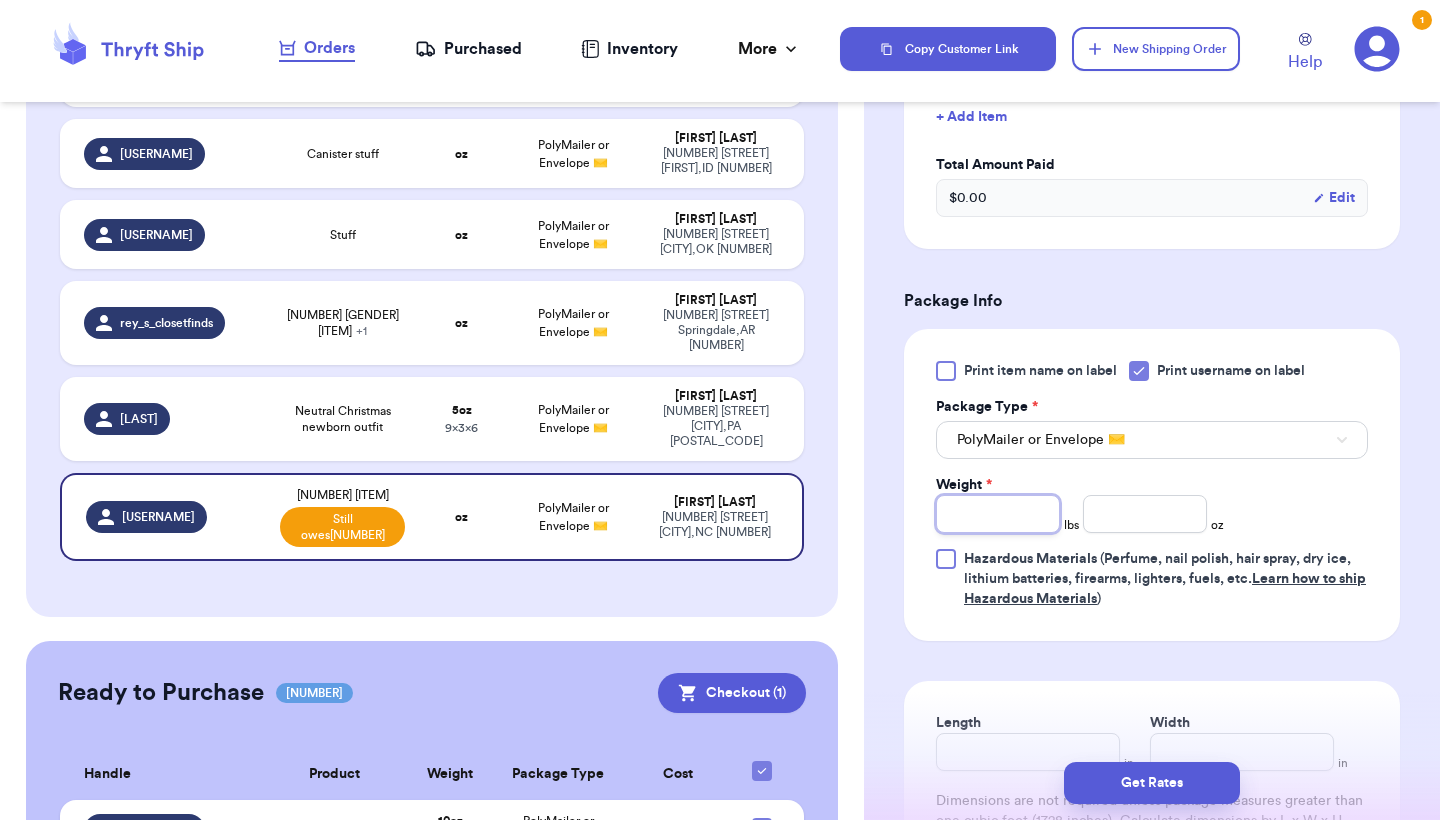 type on "4" 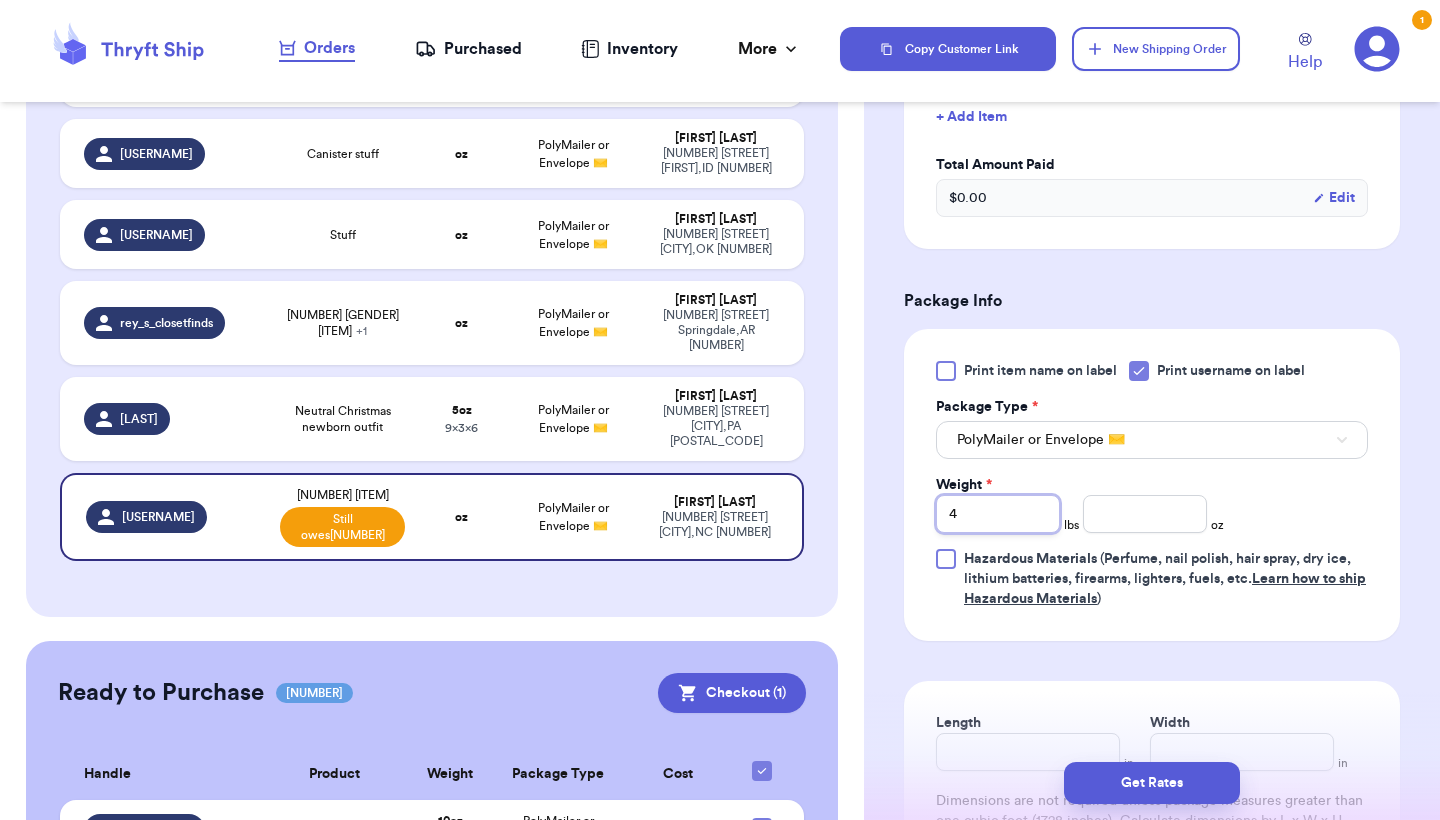type 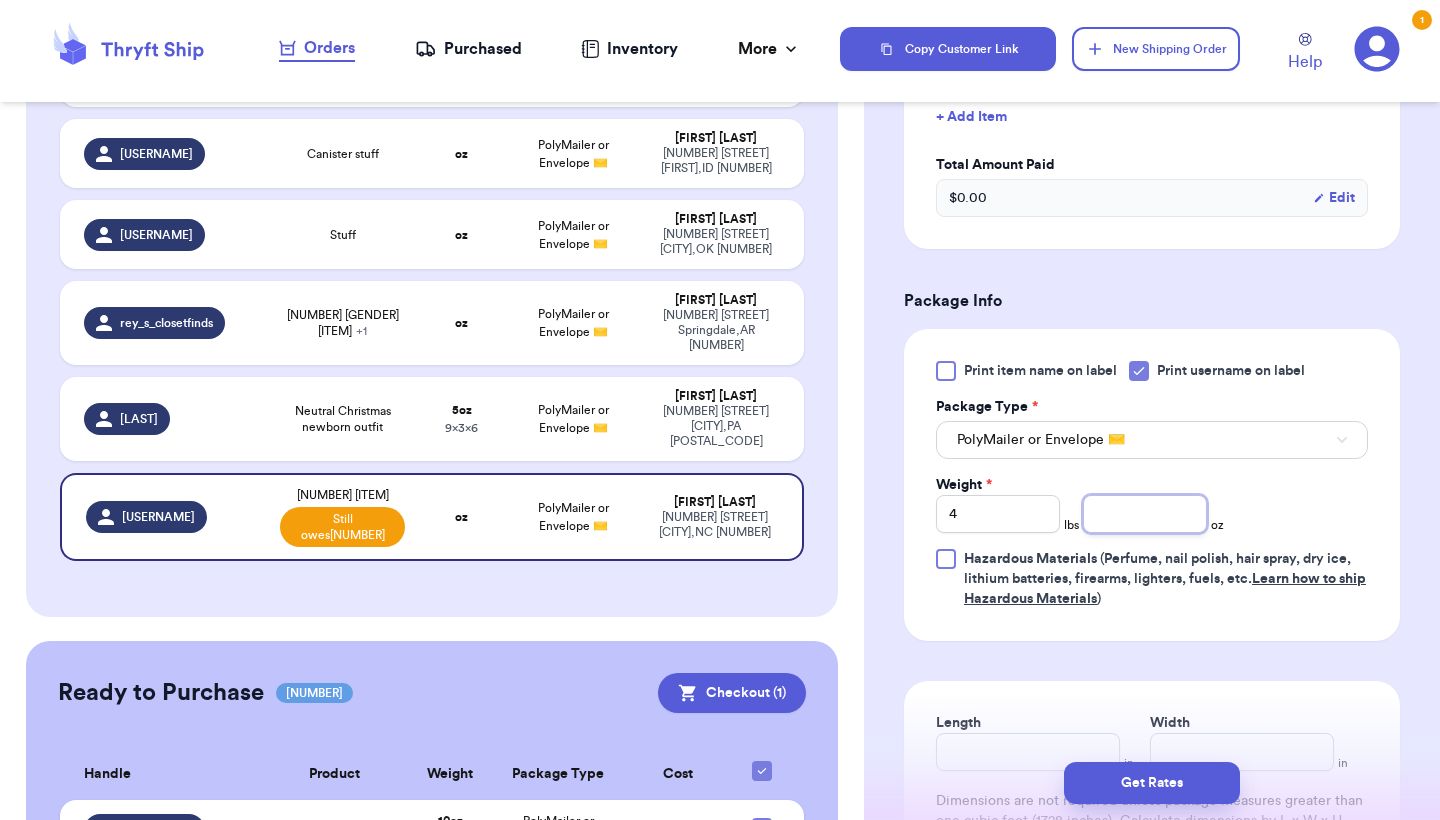 click at bounding box center (1145, 514) 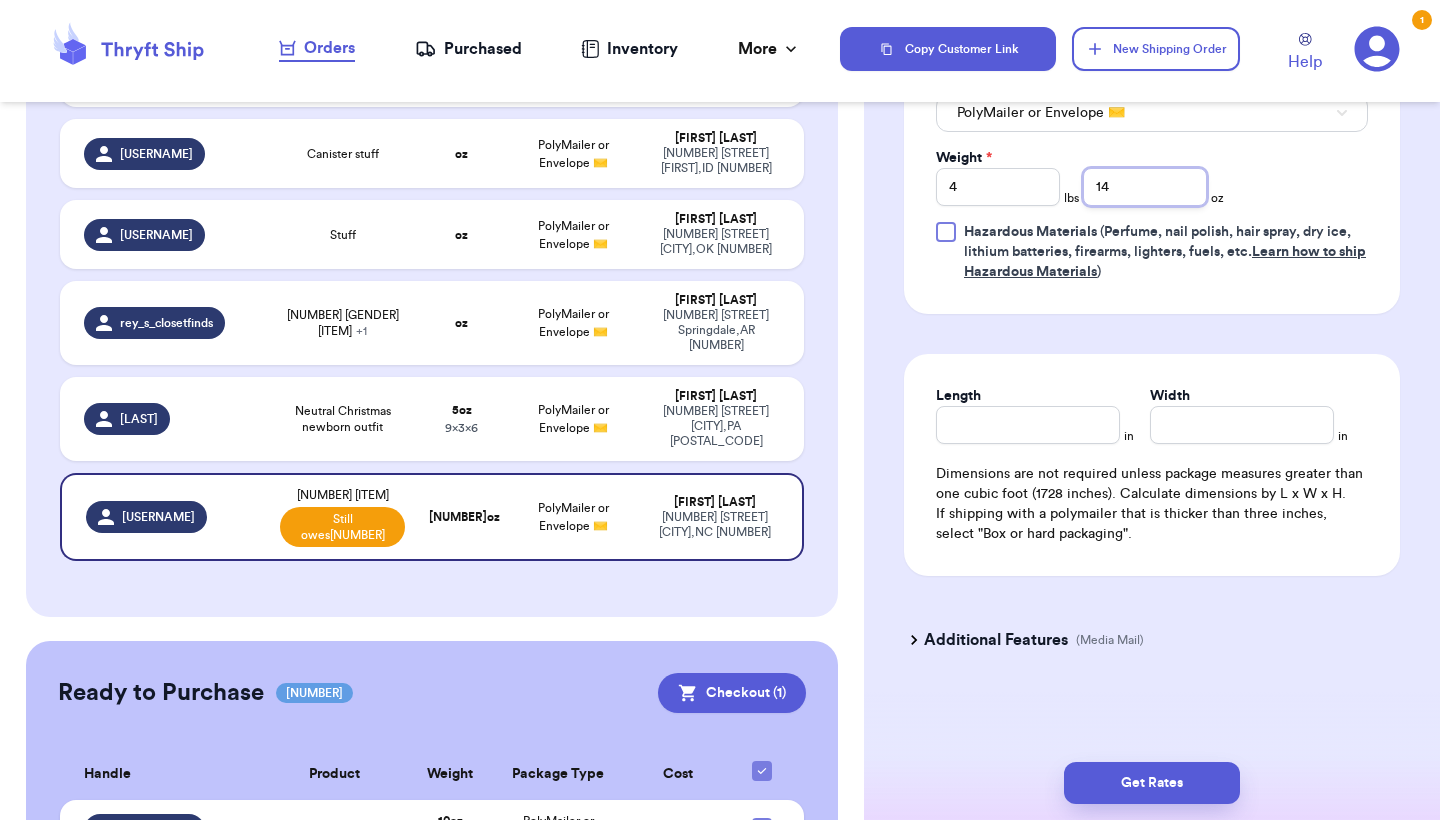 scroll, scrollTop: 950, scrollLeft: 0, axis: vertical 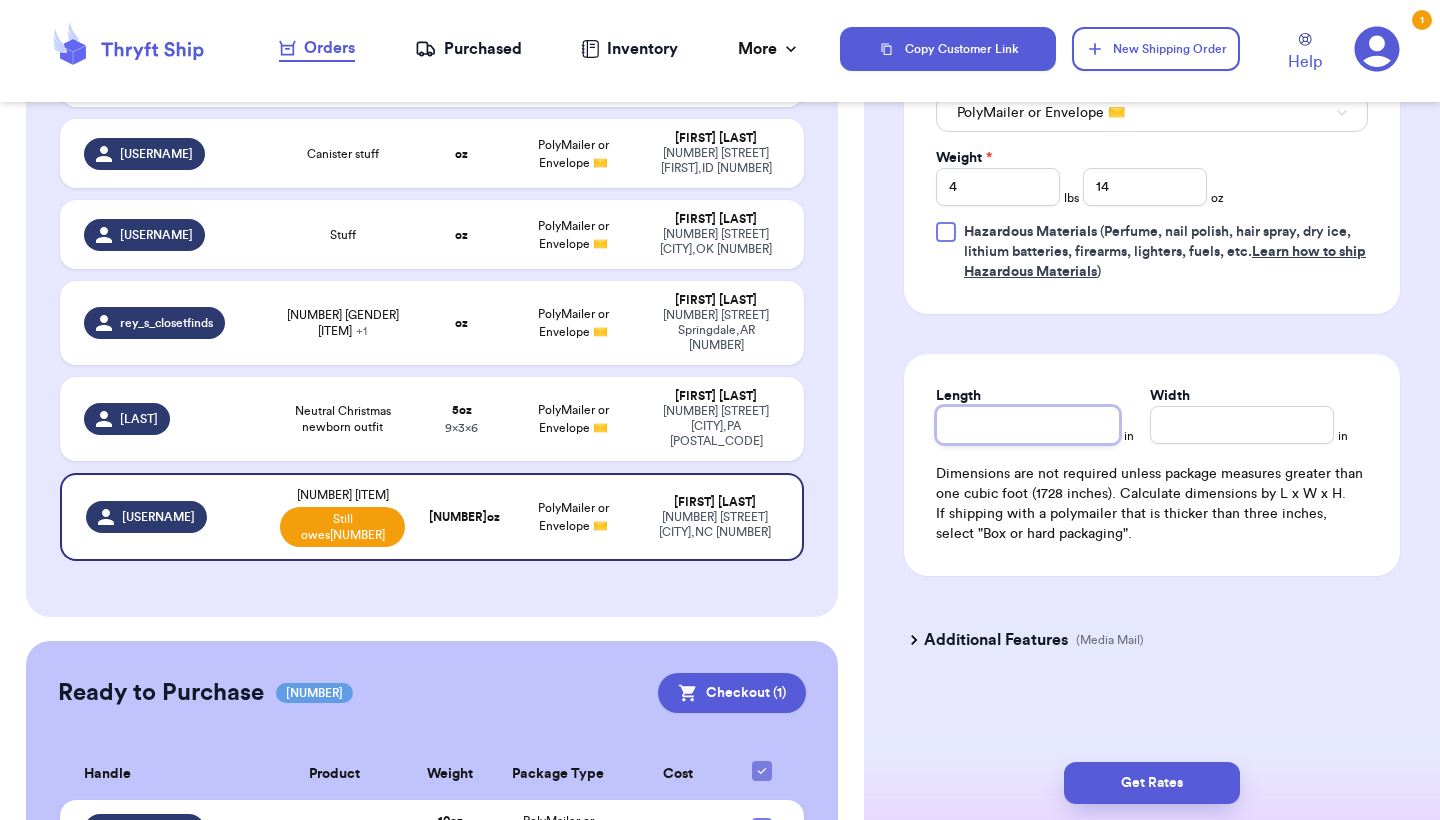 click on "Length" at bounding box center (1028, 425) 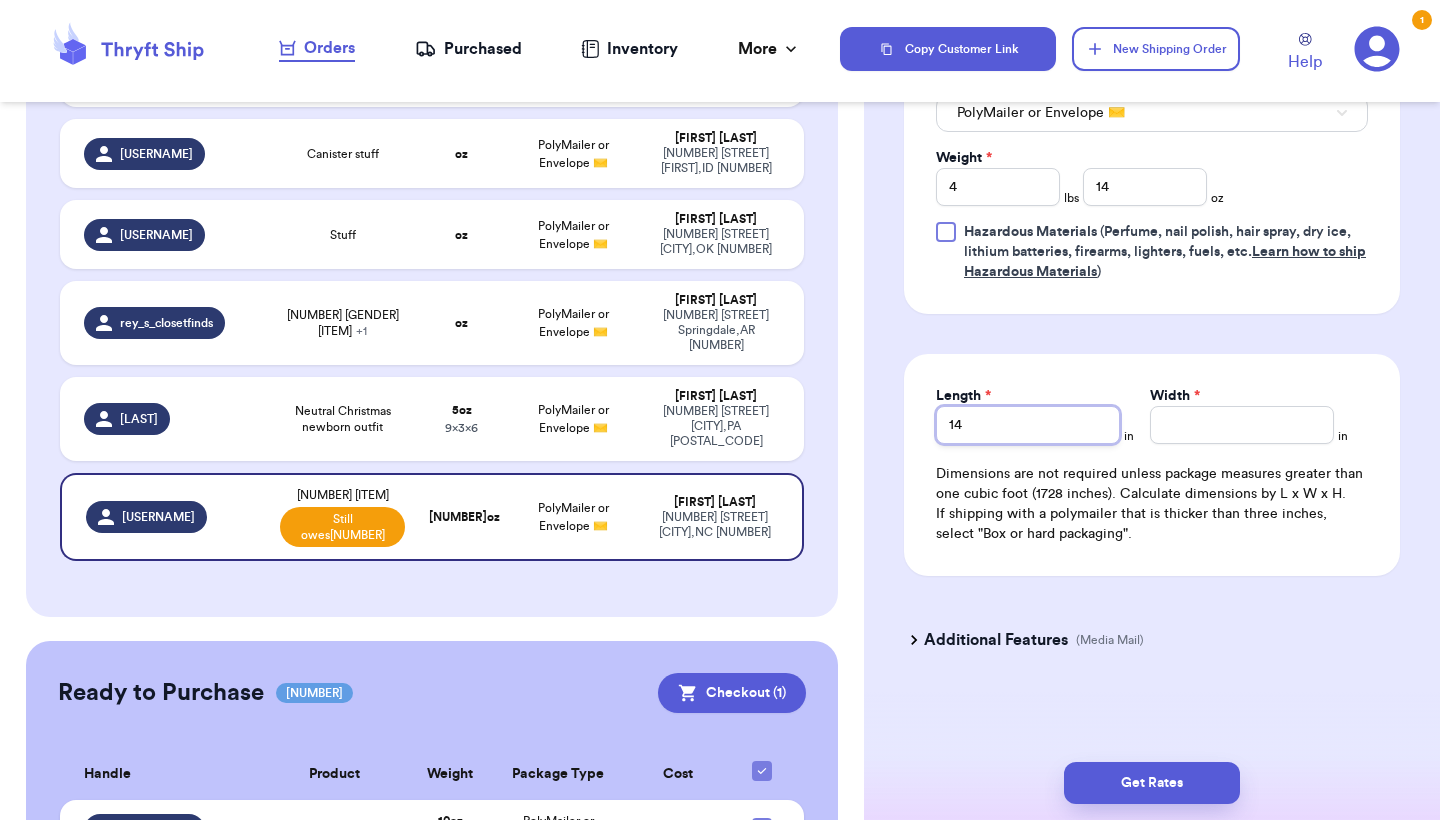 type on "14" 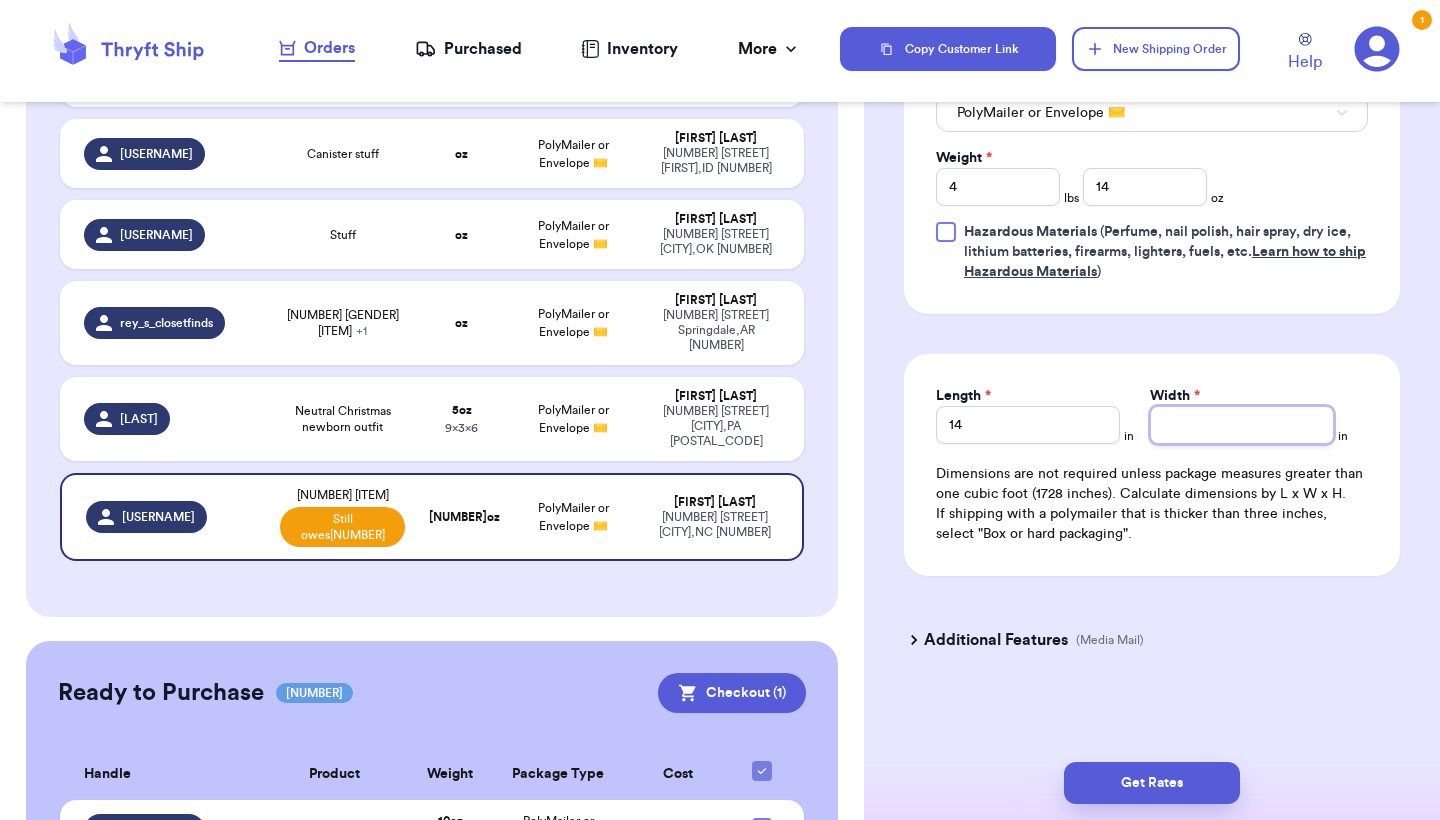 click on "Width *" at bounding box center (1242, 425) 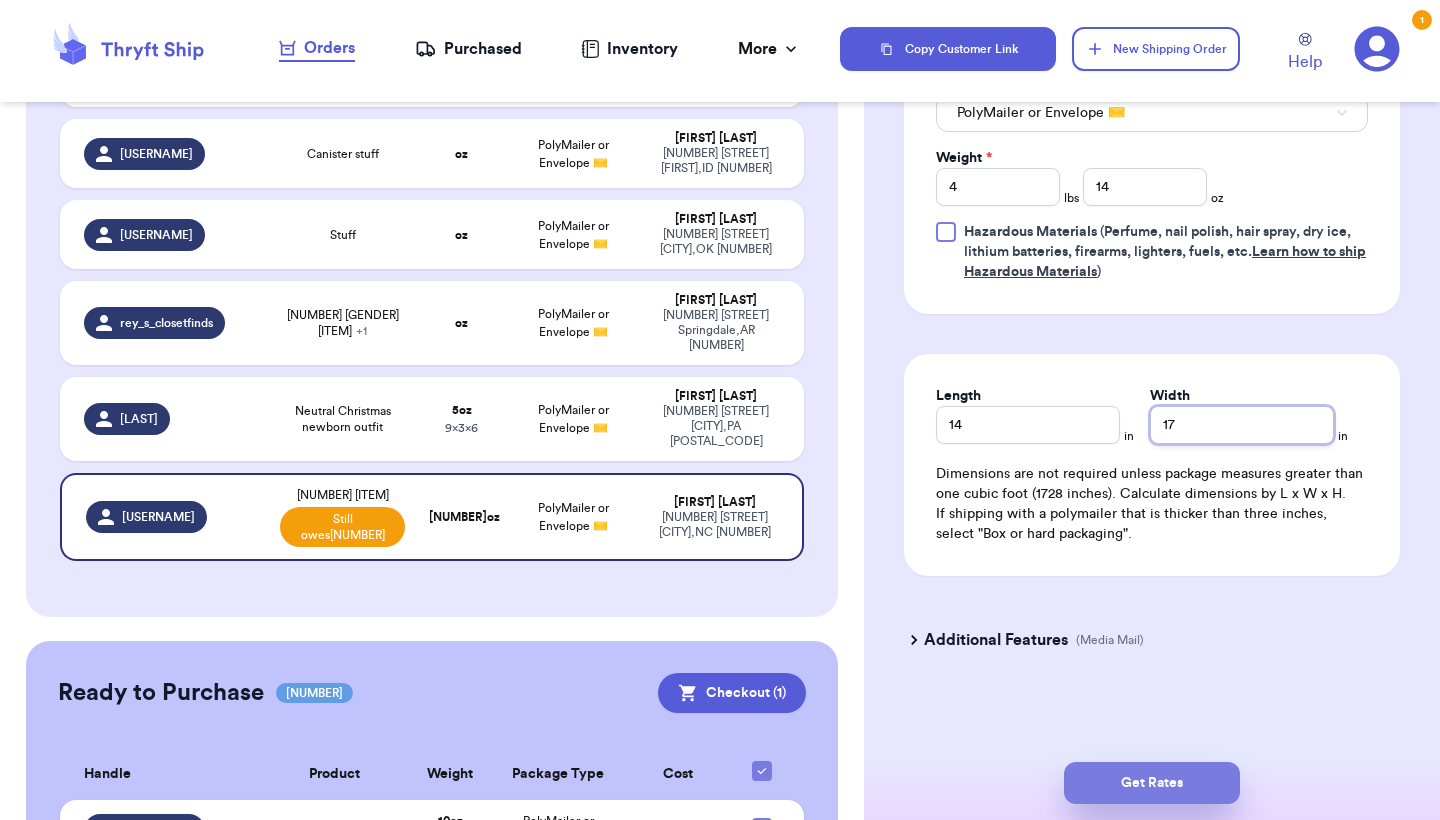type on "17" 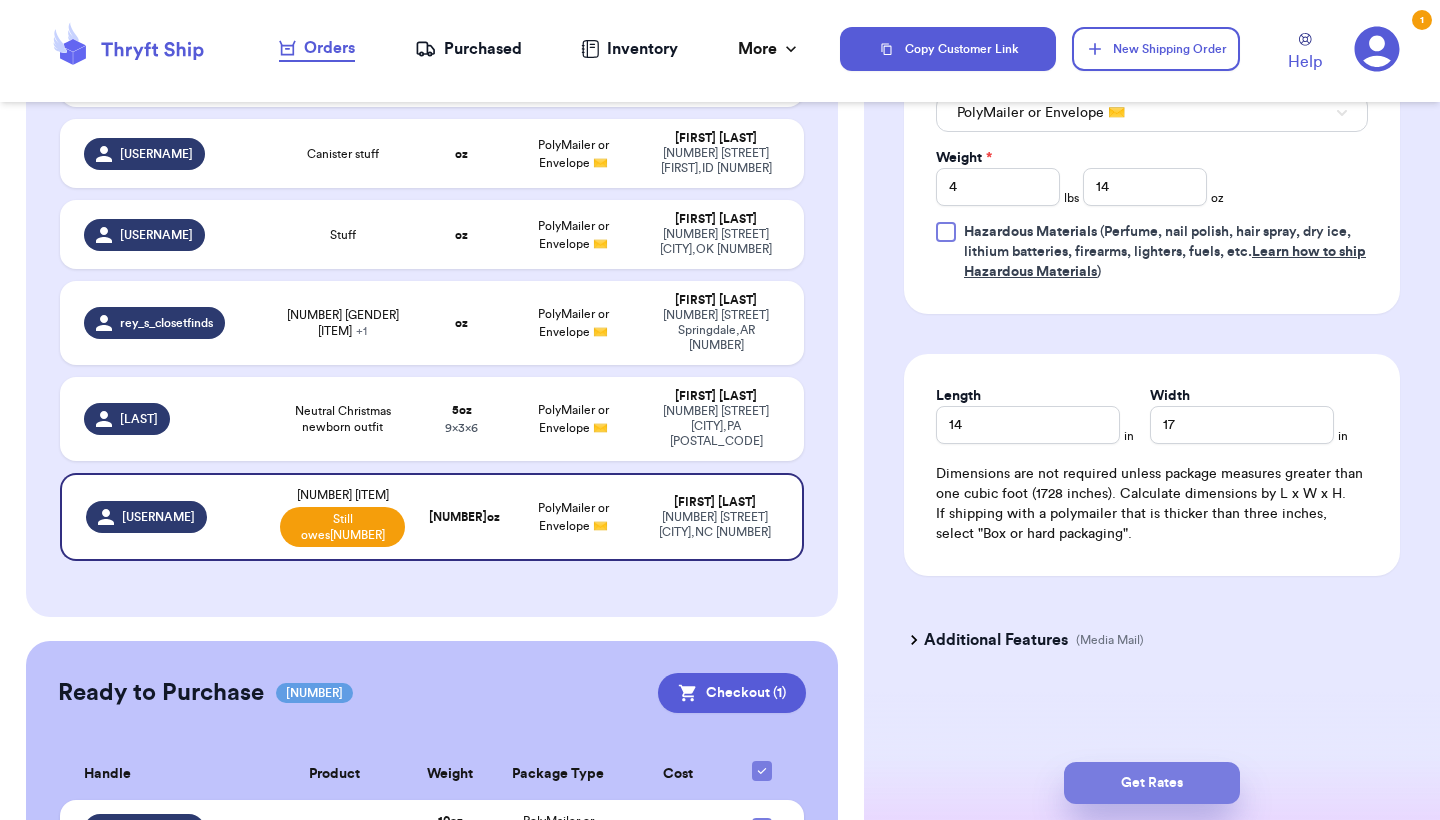 click on "Get Rates" at bounding box center [1152, 783] 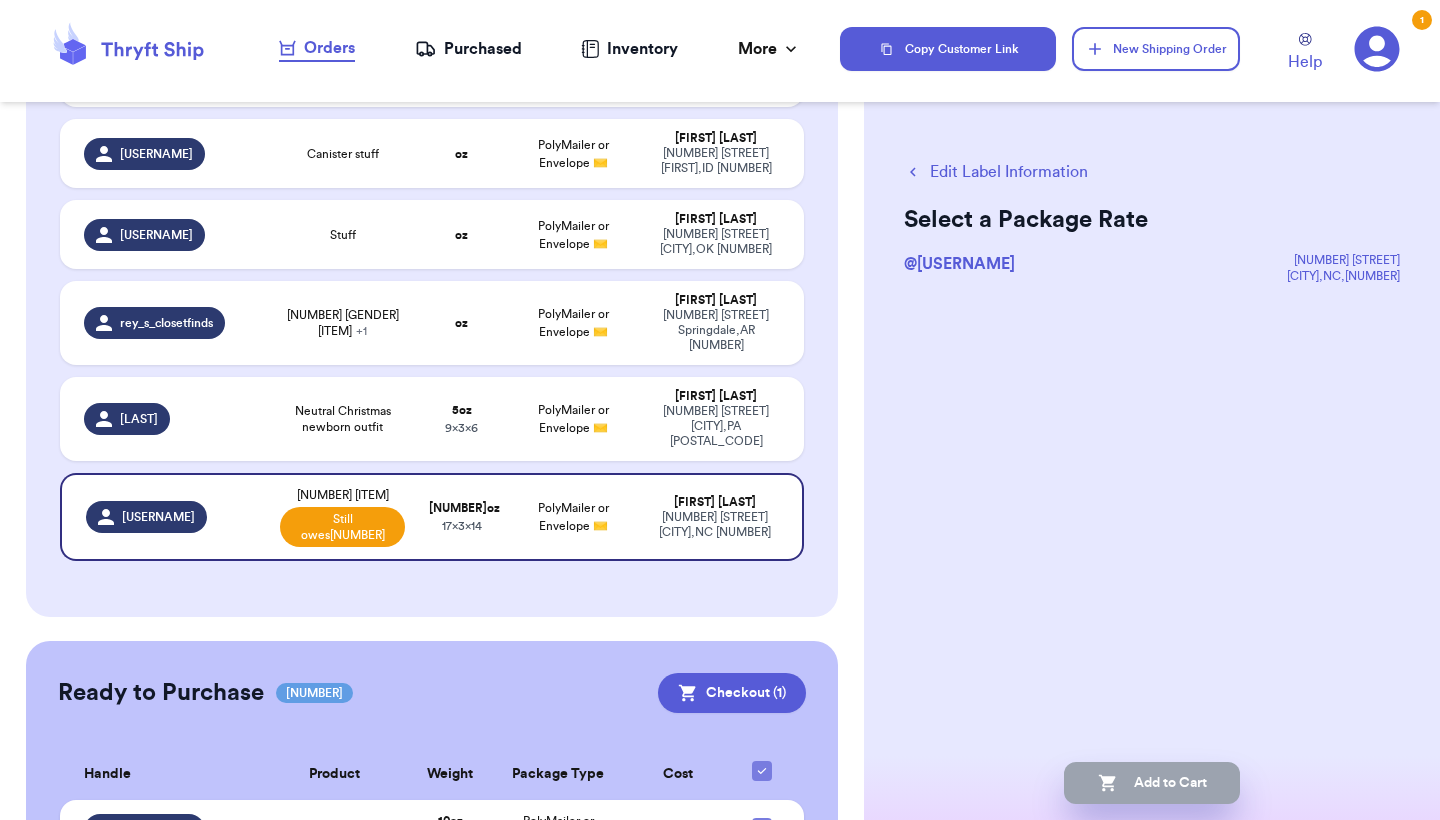 scroll, scrollTop: 0, scrollLeft: 0, axis: both 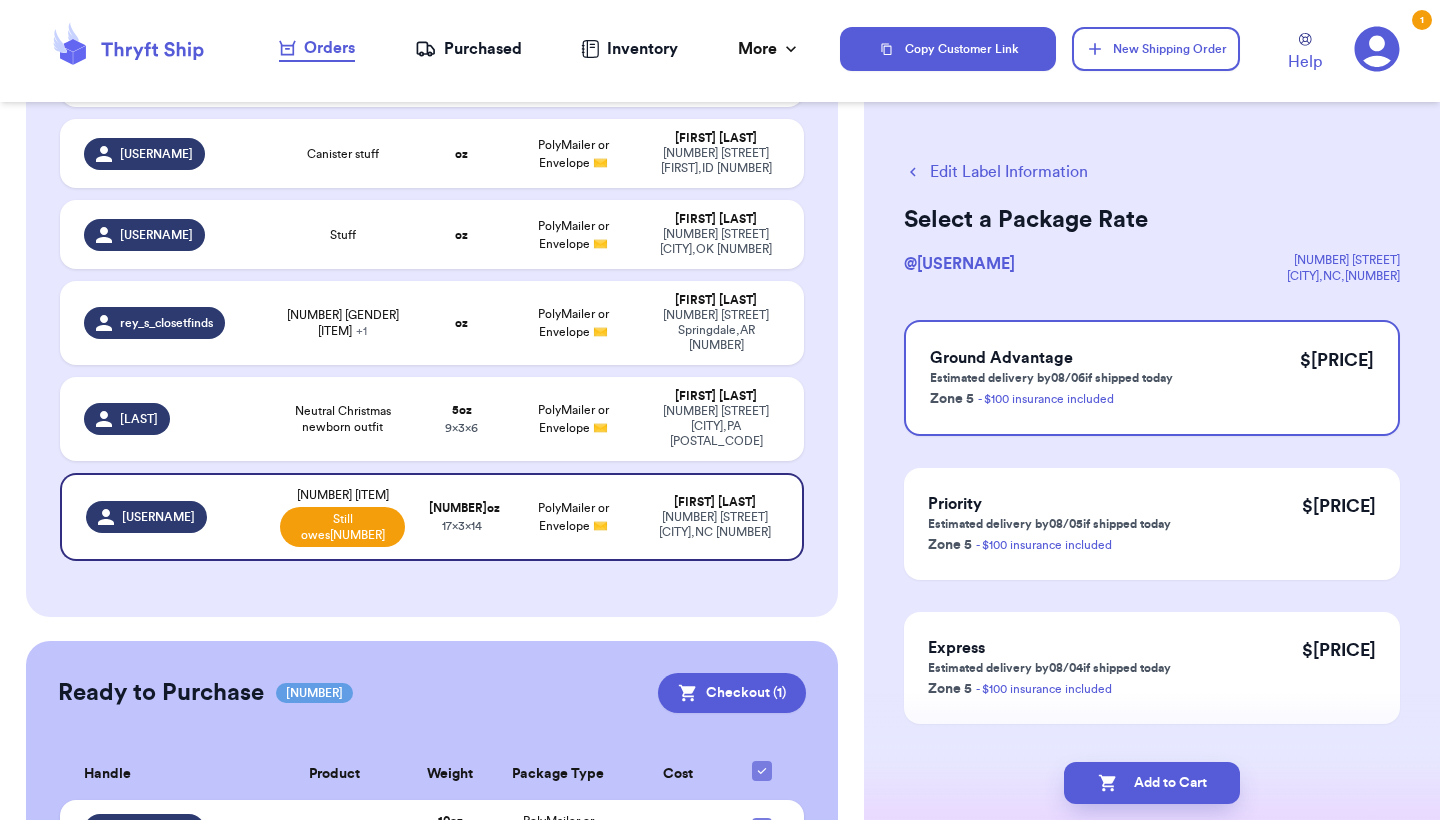 click 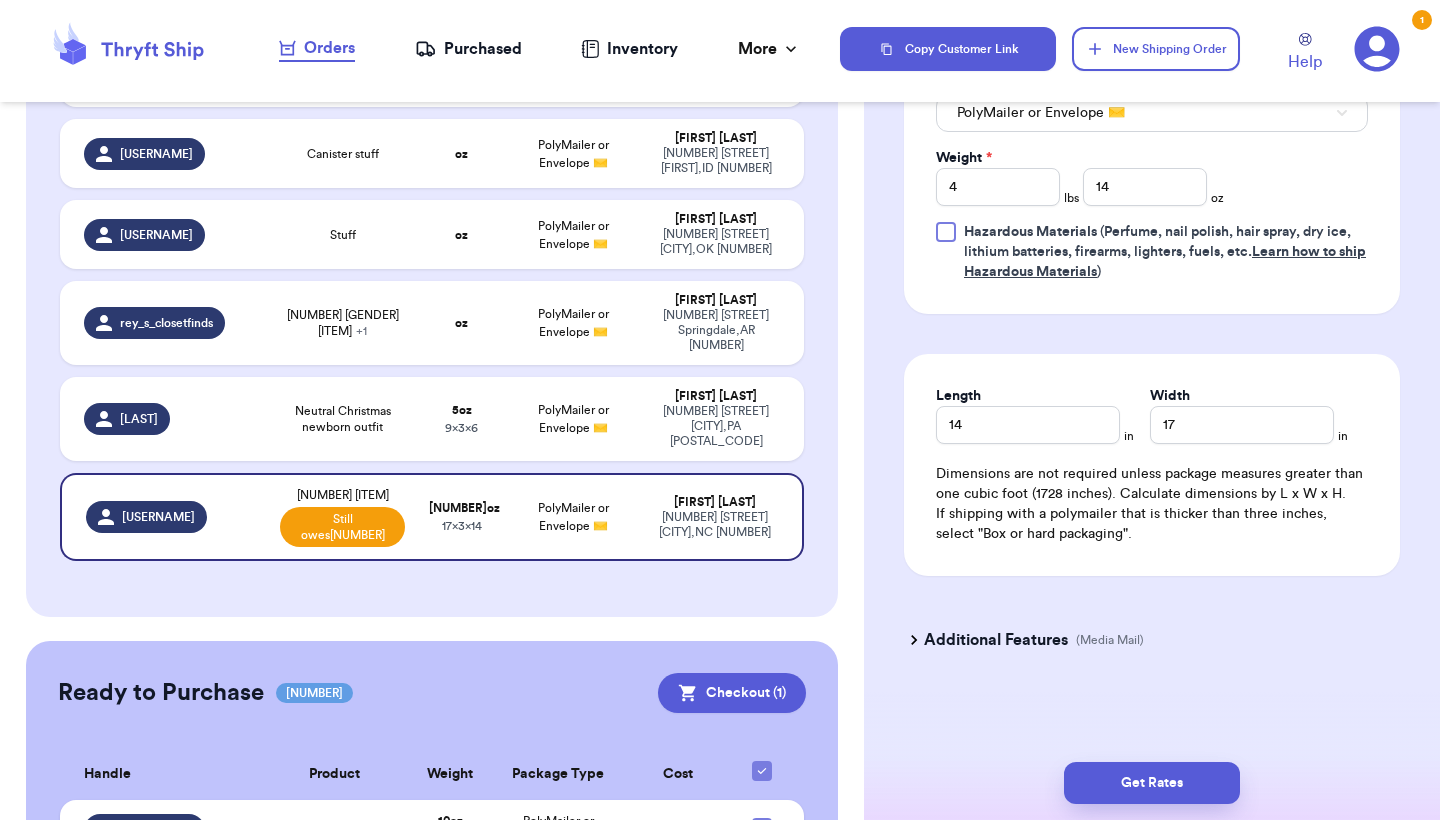 scroll, scrollTop: 950, scrollLeft: 0, axis: vertical 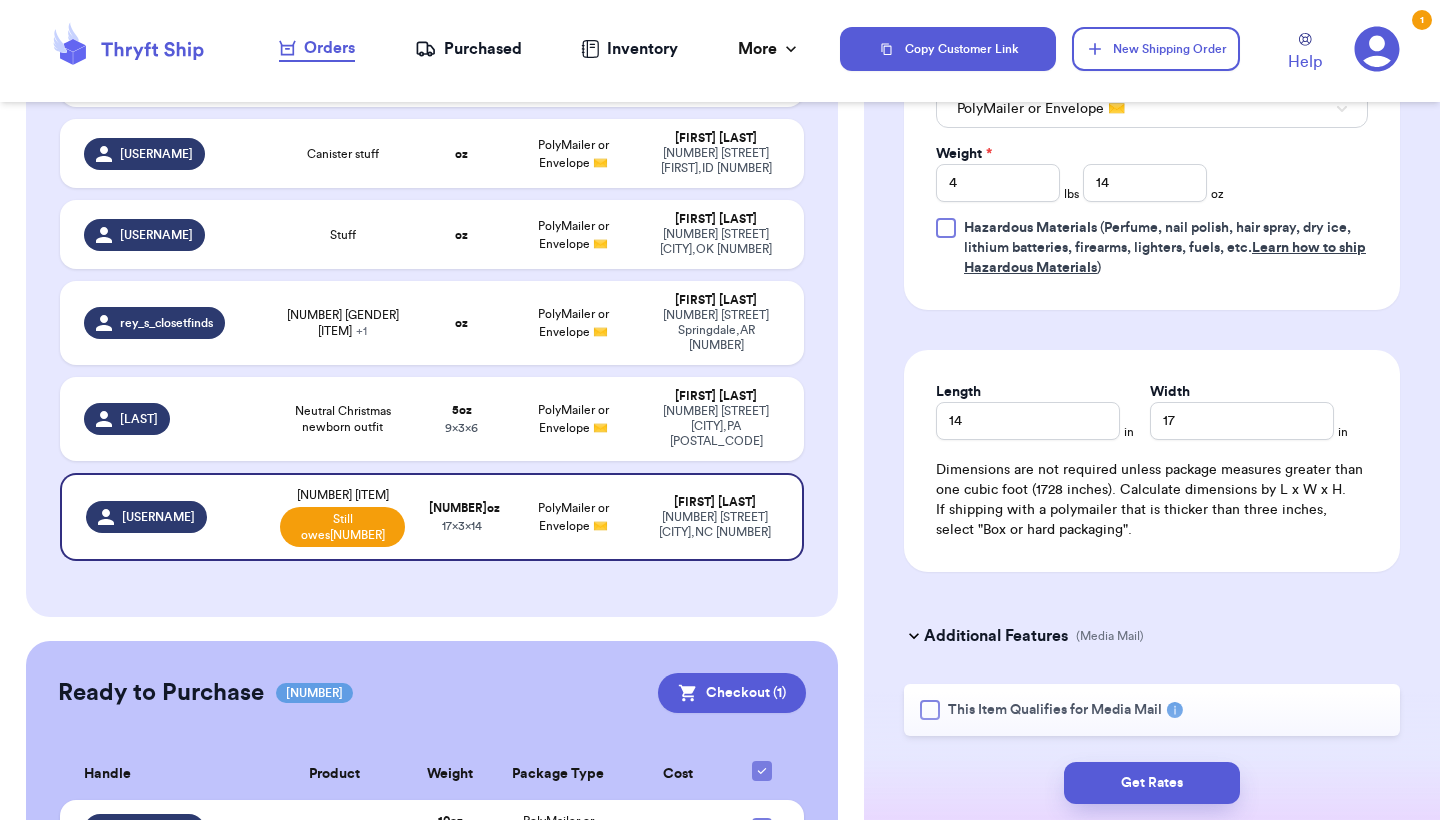 click at bounding box center (930, 710) 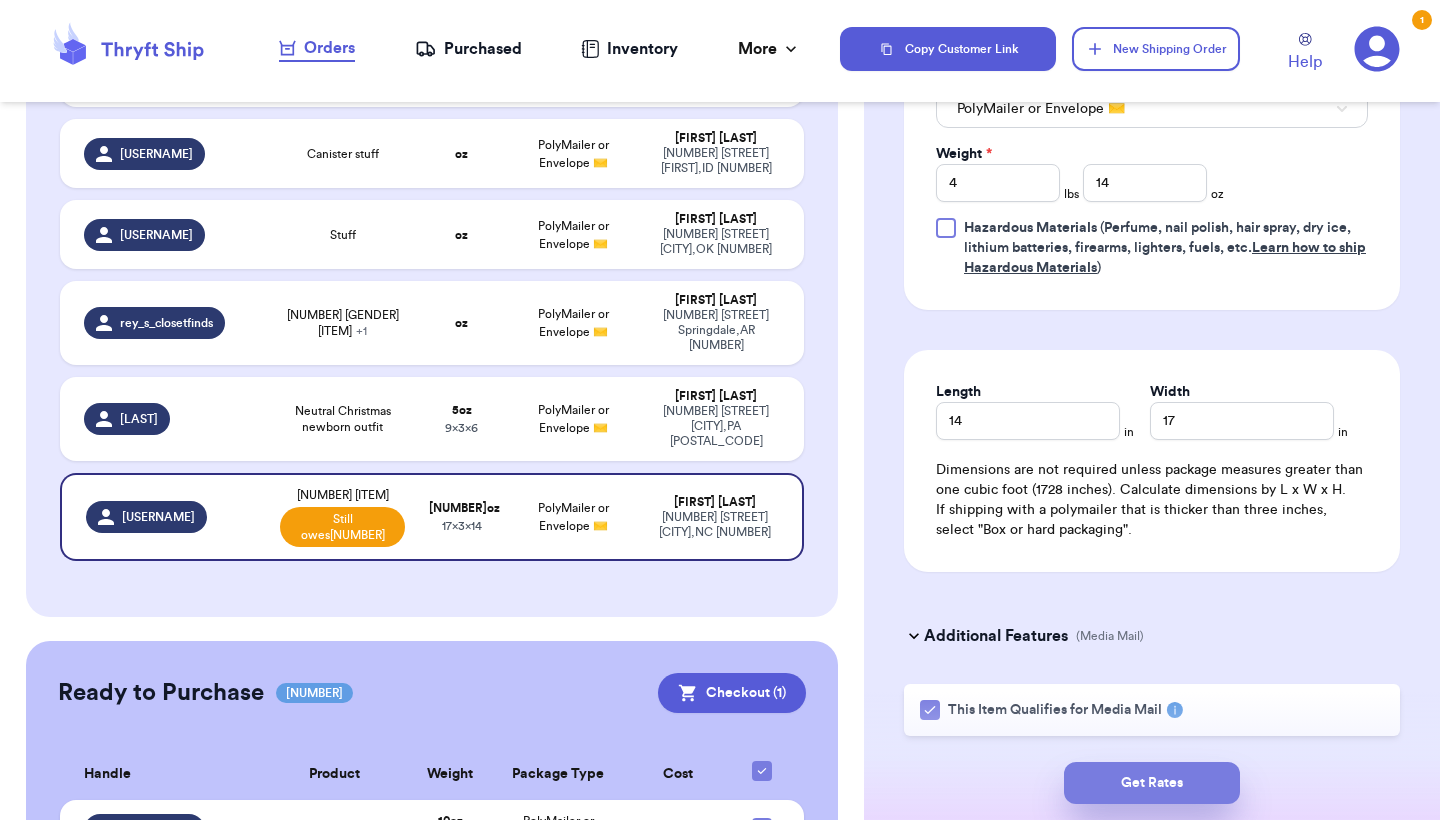 click on "Get Rates" at bounding box center (1152, 783) 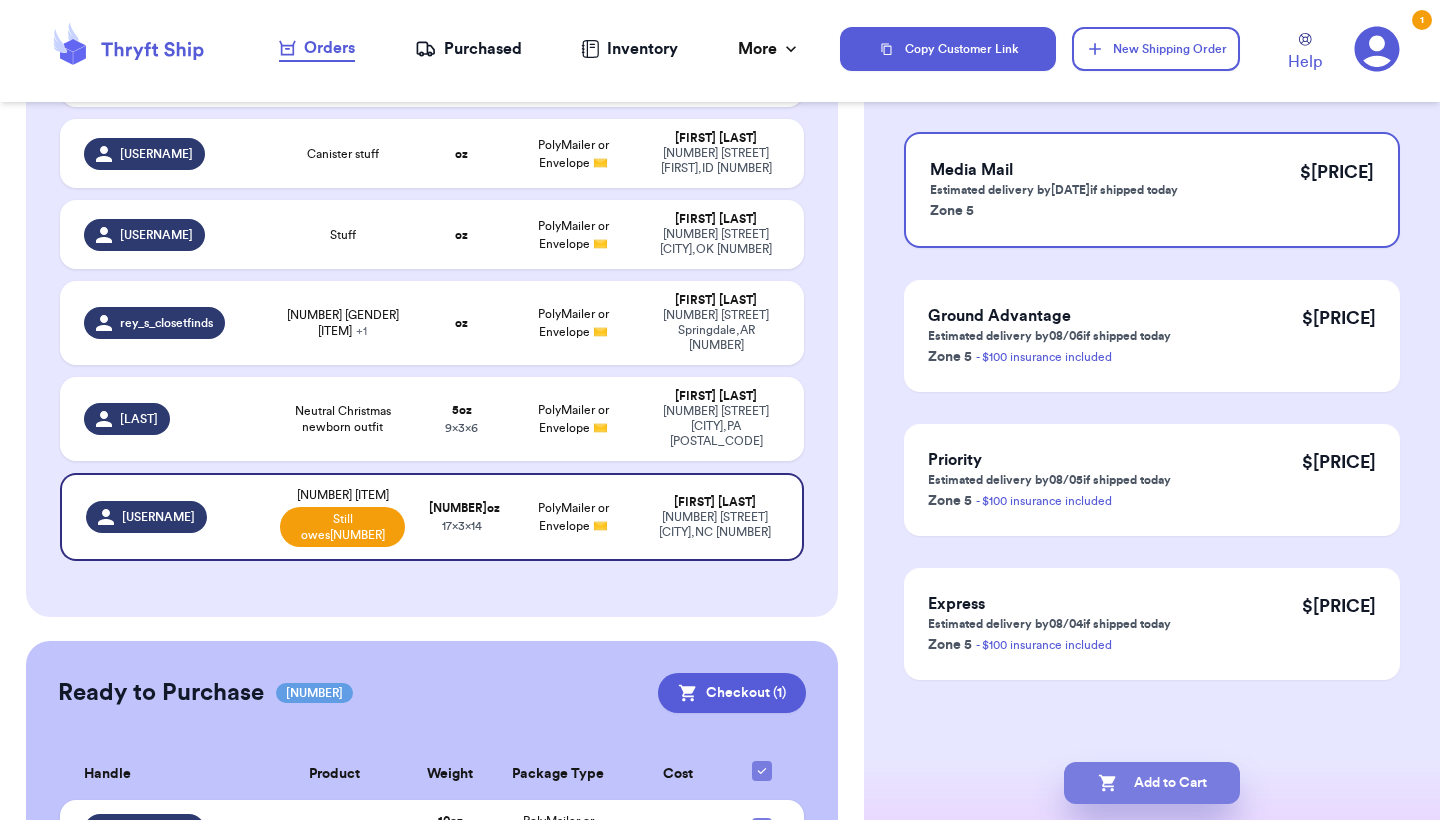scroll, scrollTop: 0, scrollLeft: 0, axis: both 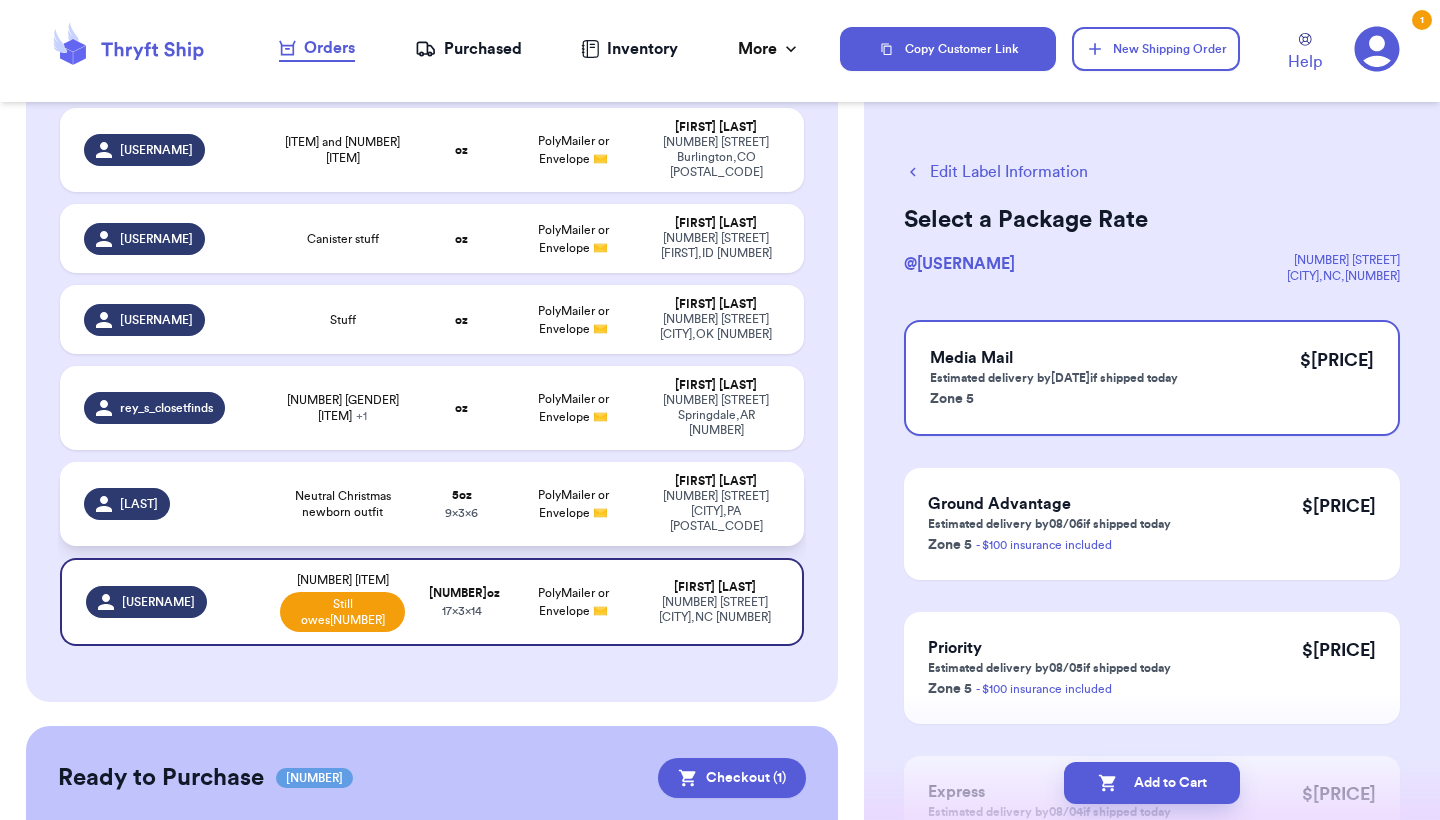 click on "[NUMBER] [ITEM]" at bounding box center (461, 504) 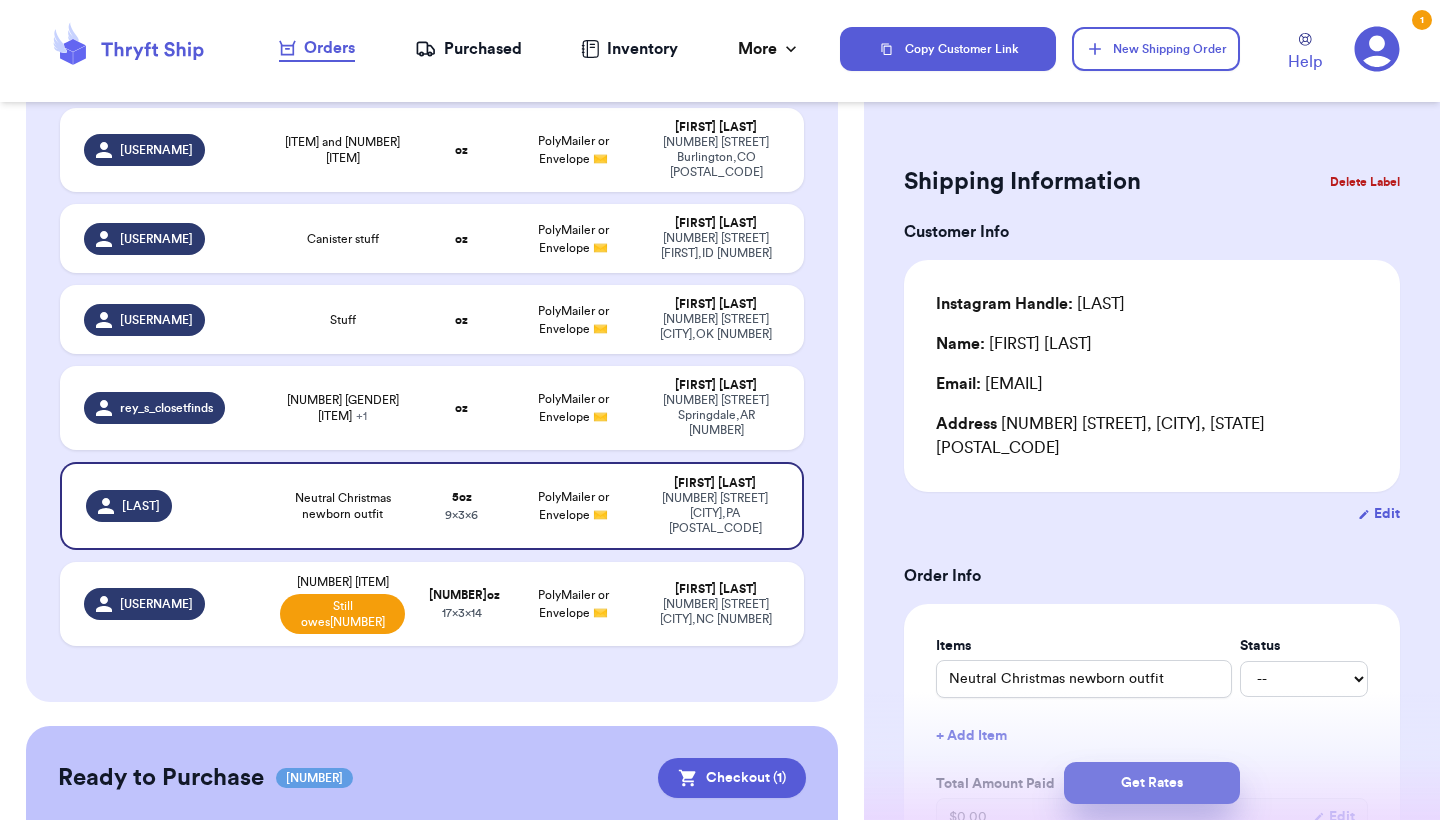 click on "Get Rates" at bounding box center (1152, 783) 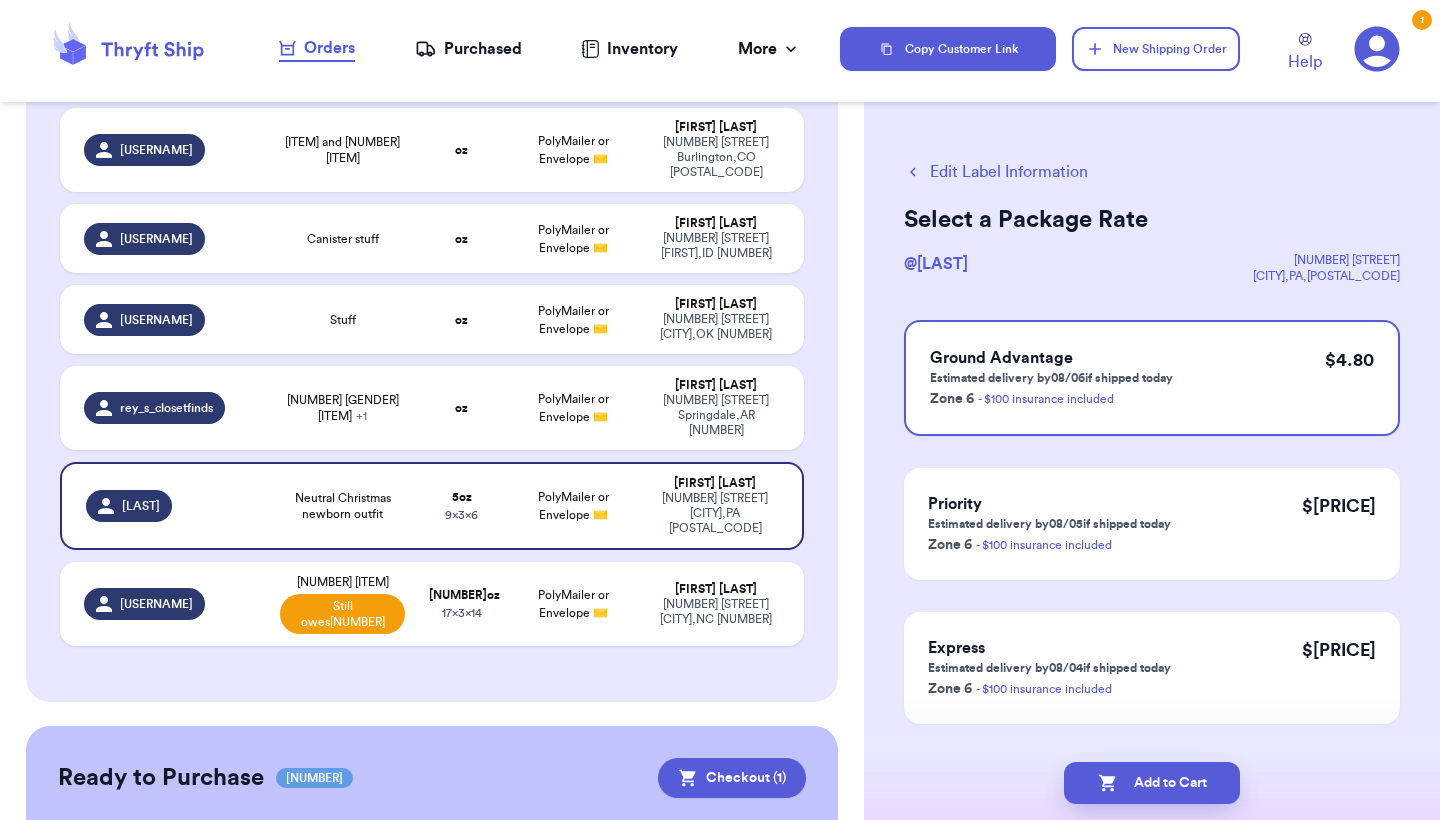 click on "Edit Label Information" at bounding box center (996, 172) 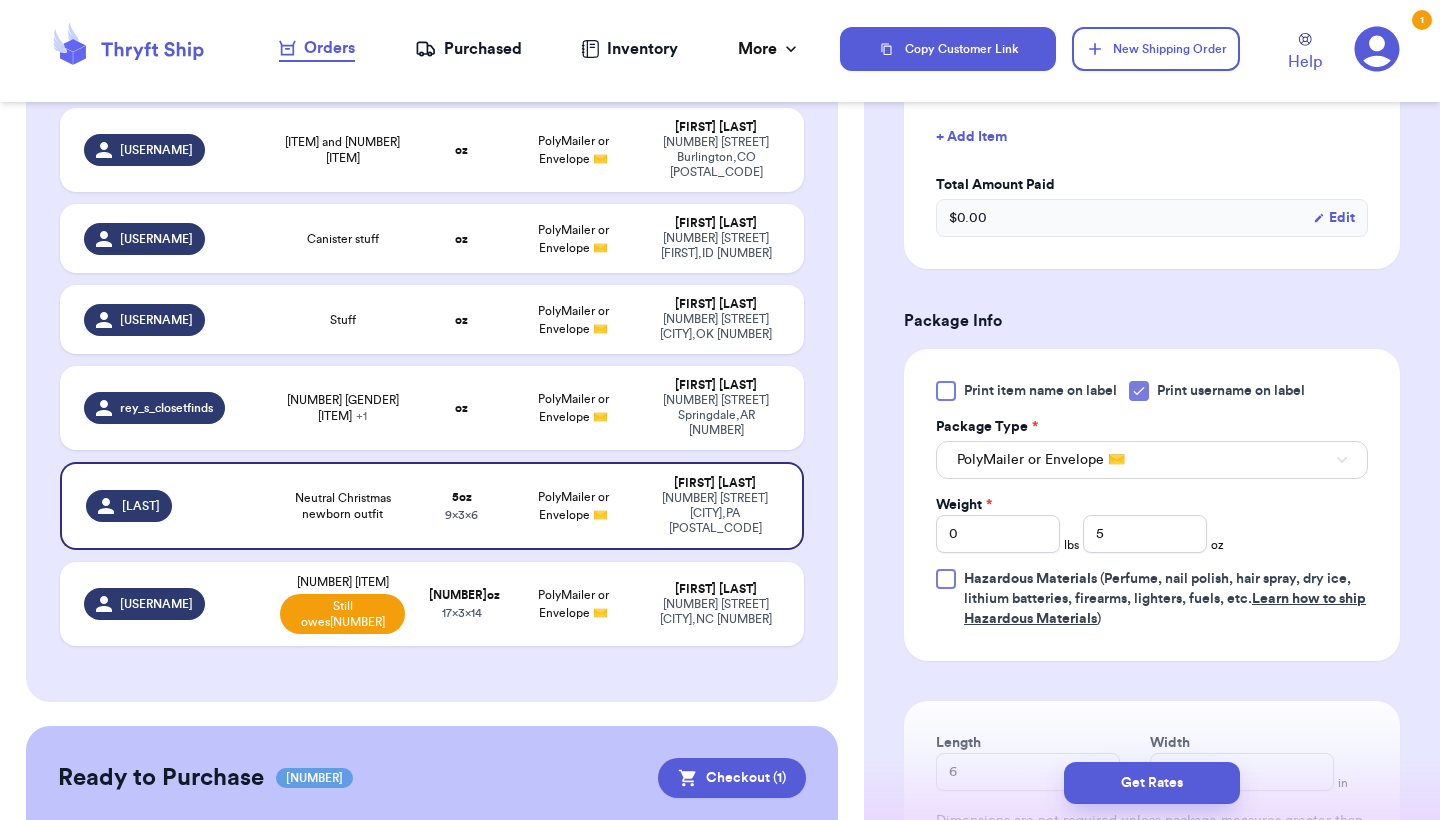 scroll, scrollTop: 598, scrollLeft: 0, axis: vertical 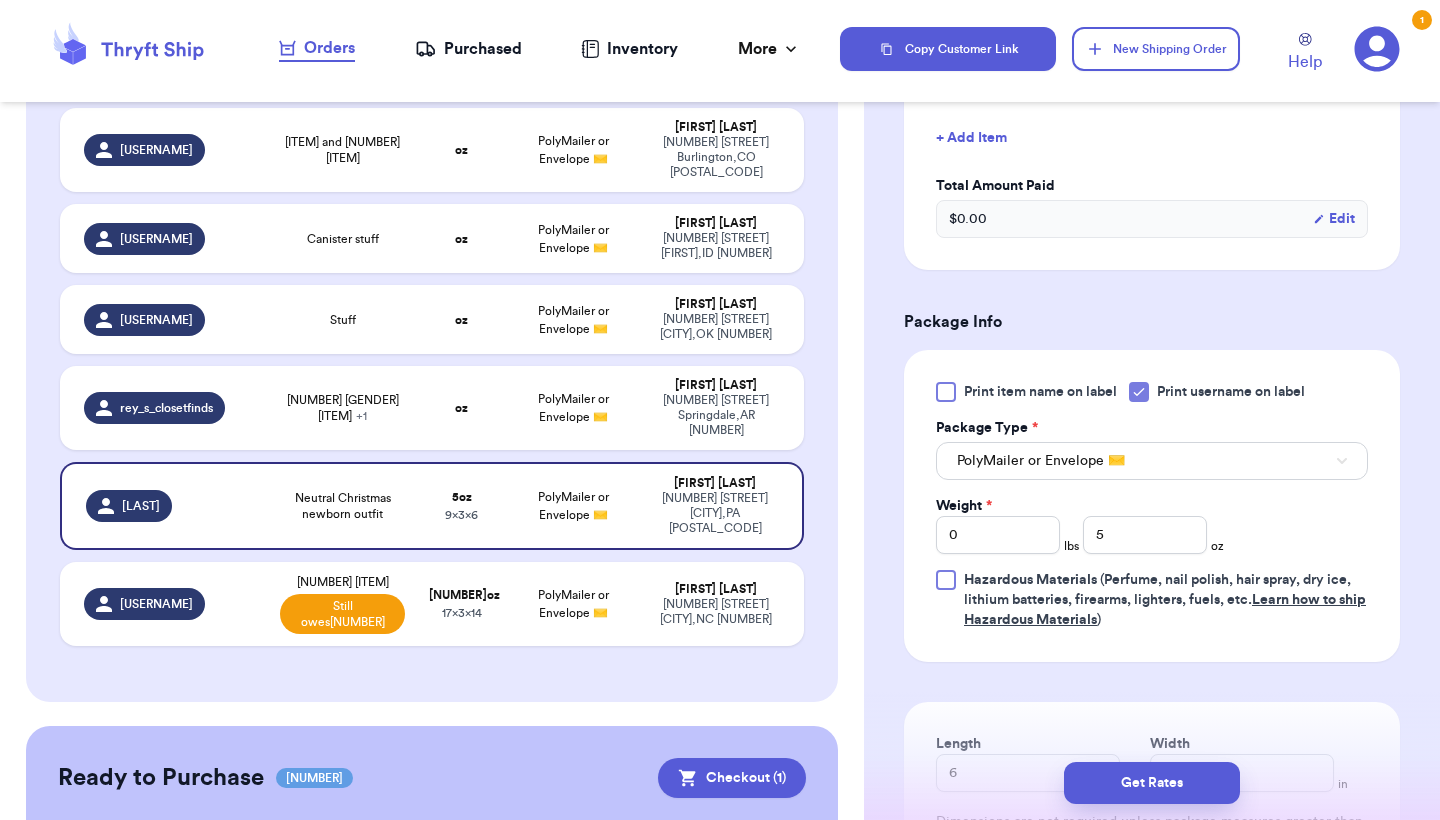 click on "Get Rates" at bounding box center [1152, 783] 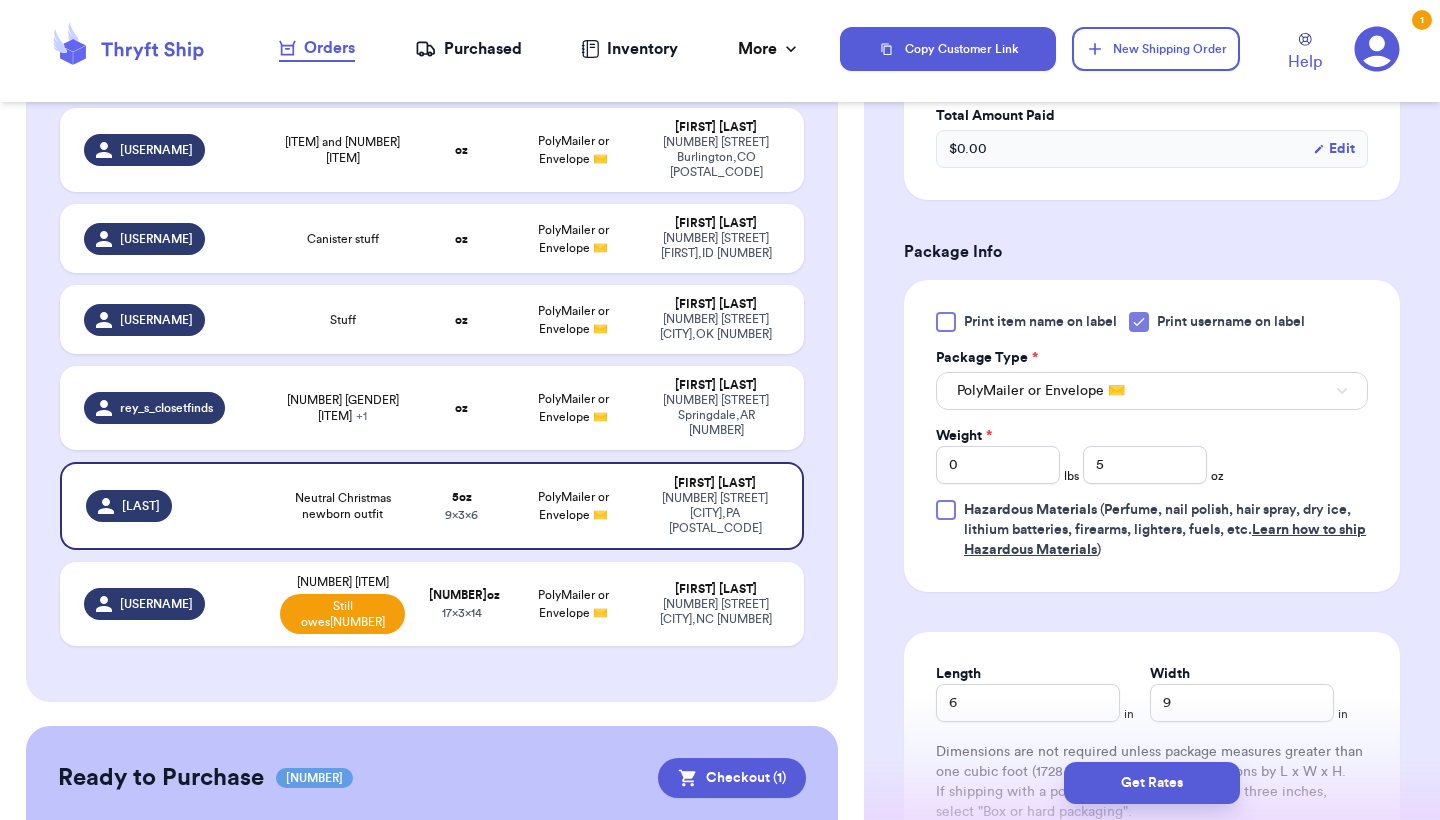 scroll, scrollTop: 692, scrollLeft: 0, axis: vertical 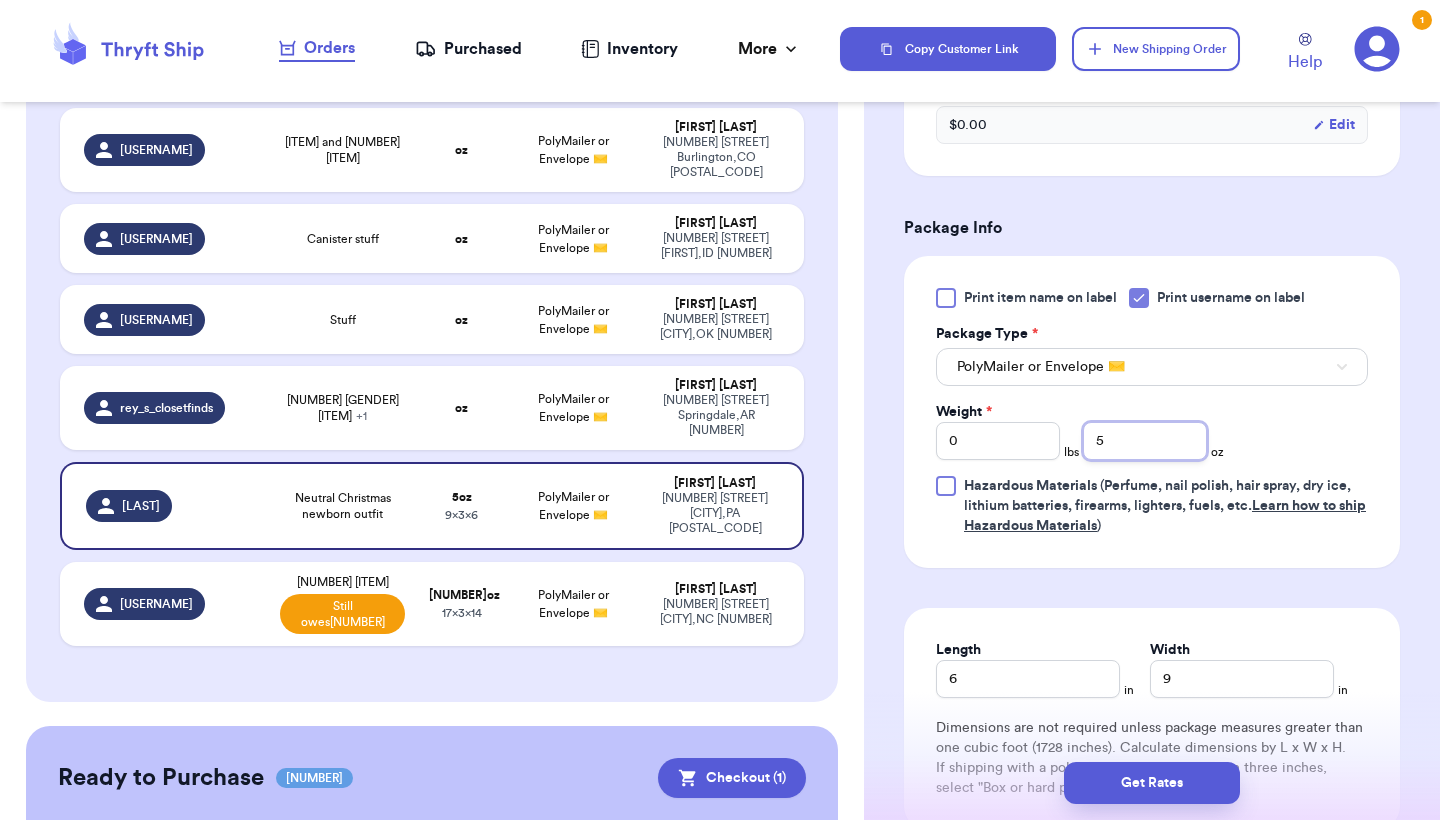 click on "5" at bounding box center (1145, 441) 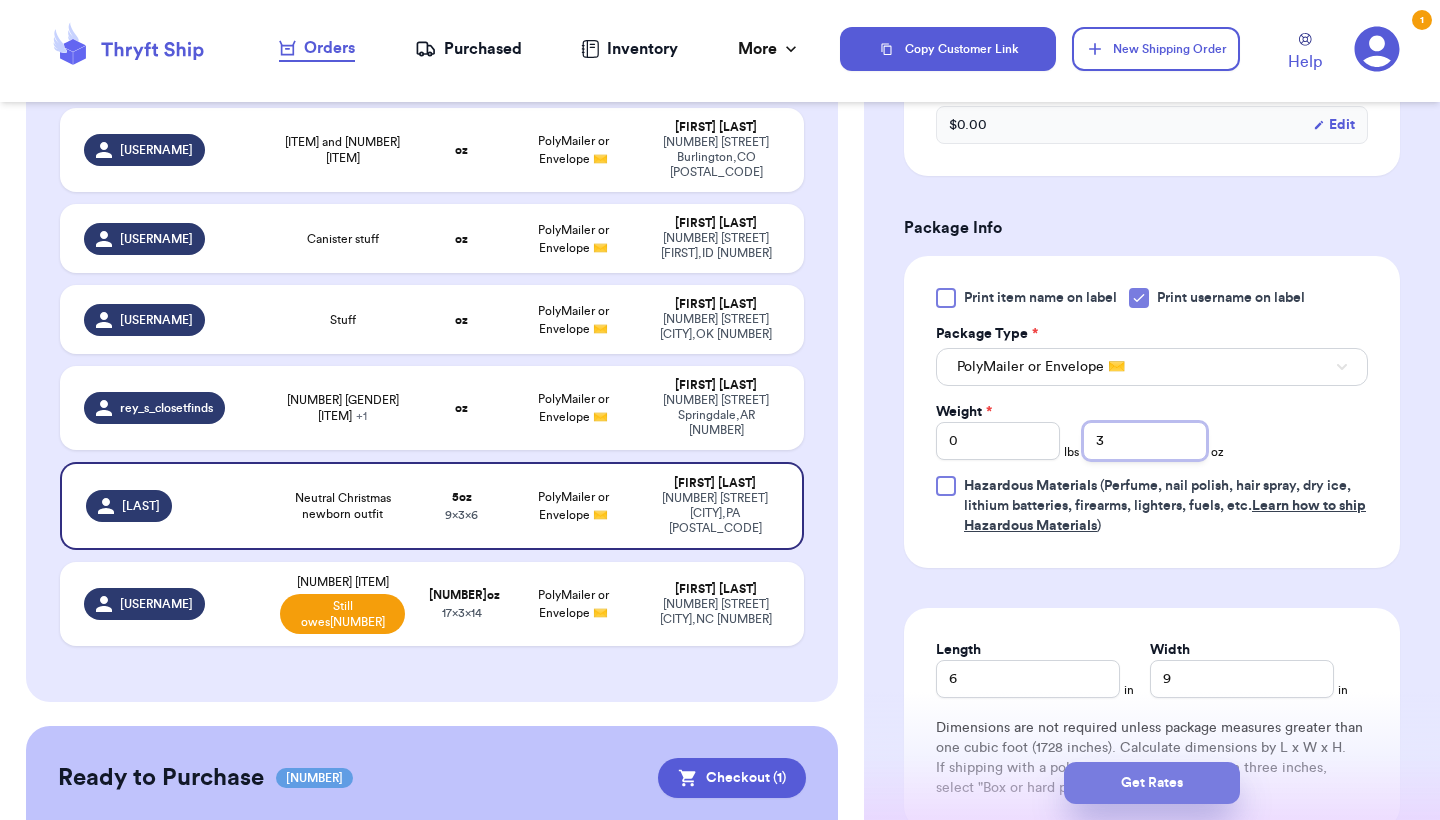 type on "3" 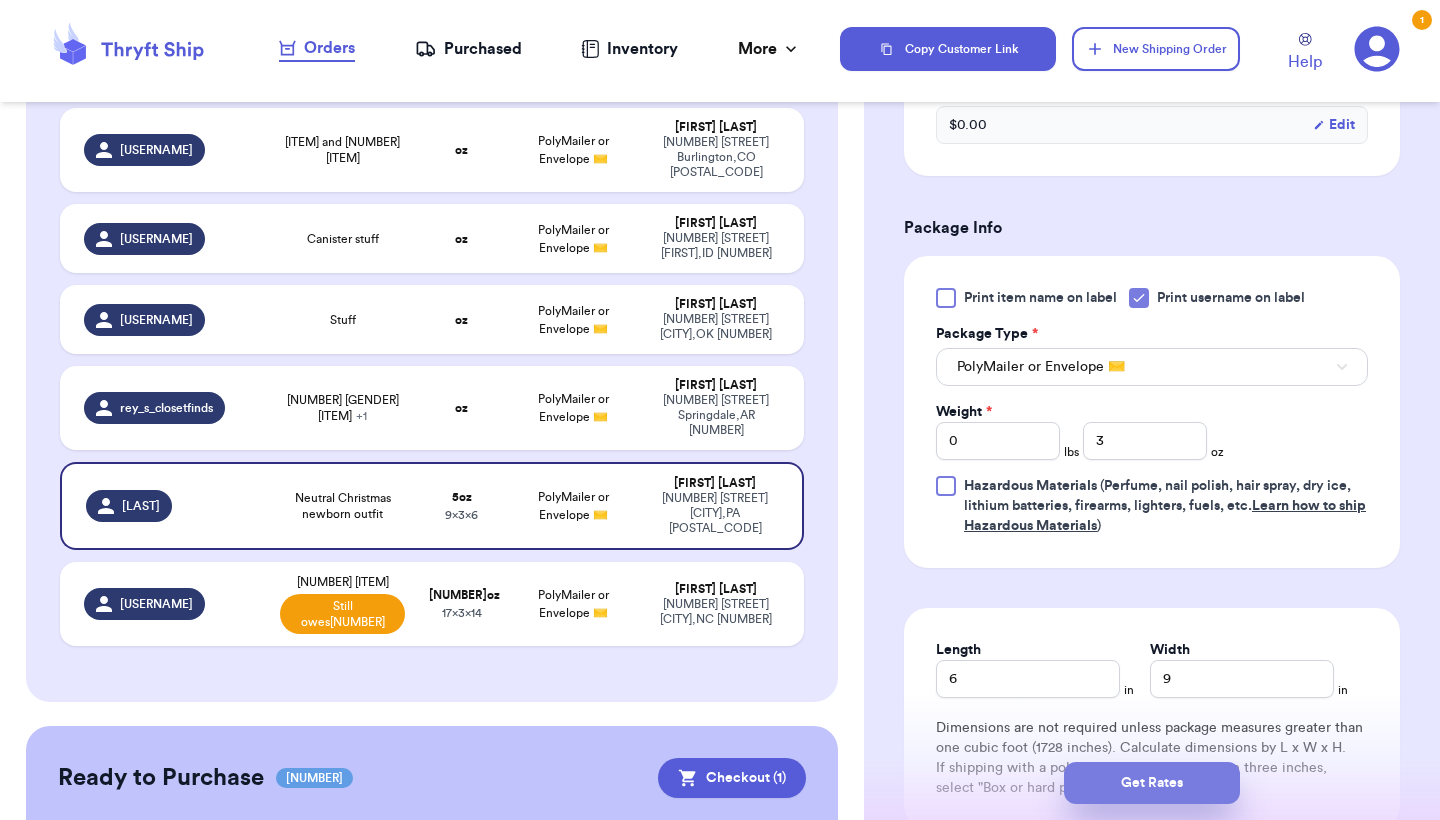 click on "Get Rates" at bounding box center (1152, 783) 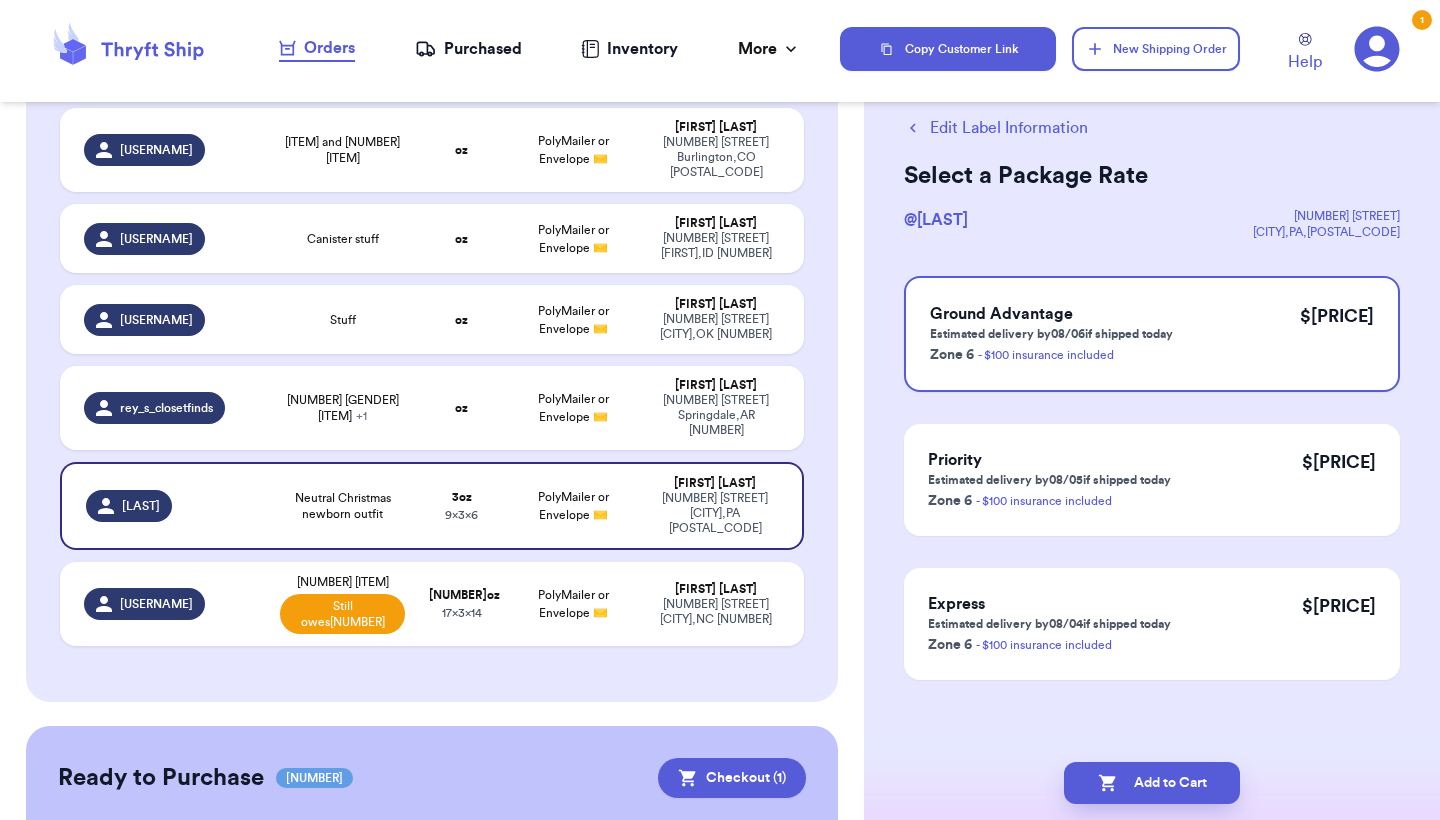 scroll, scrollTop: 0, scrollLeft: 0, axis: both 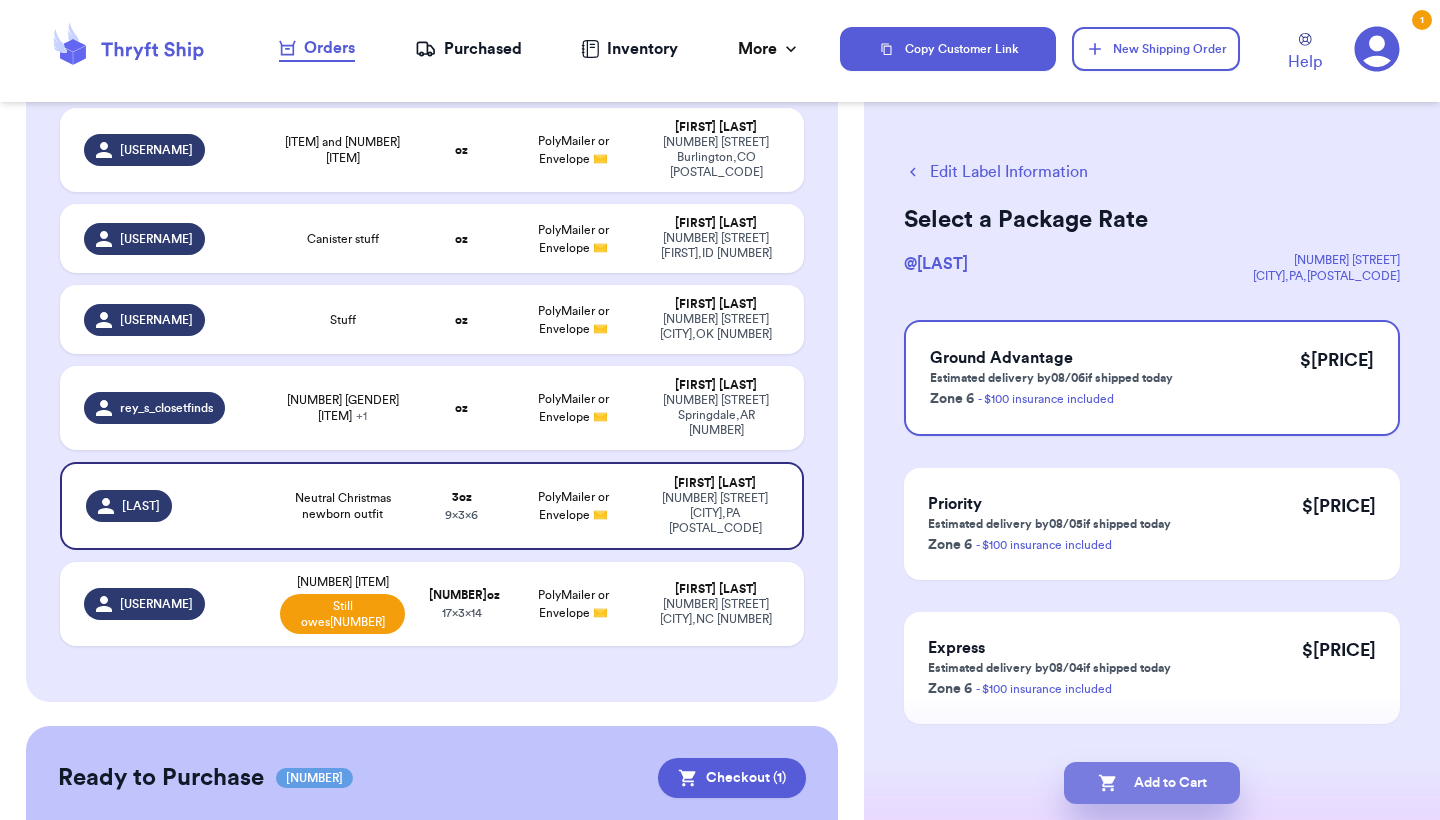 click on "Add to Cart" at bounding box center [1152, 783] 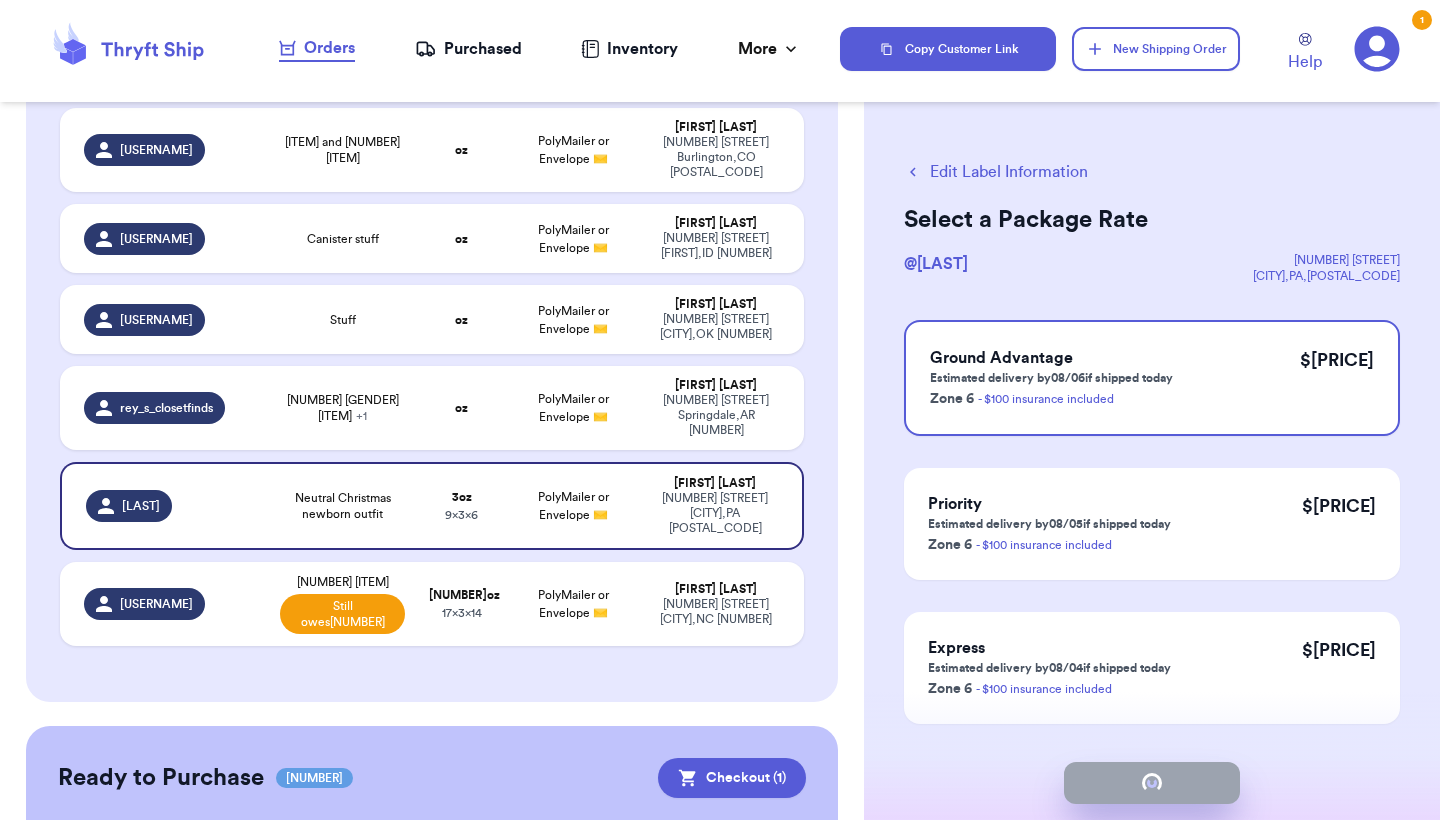 checkbox on "true" 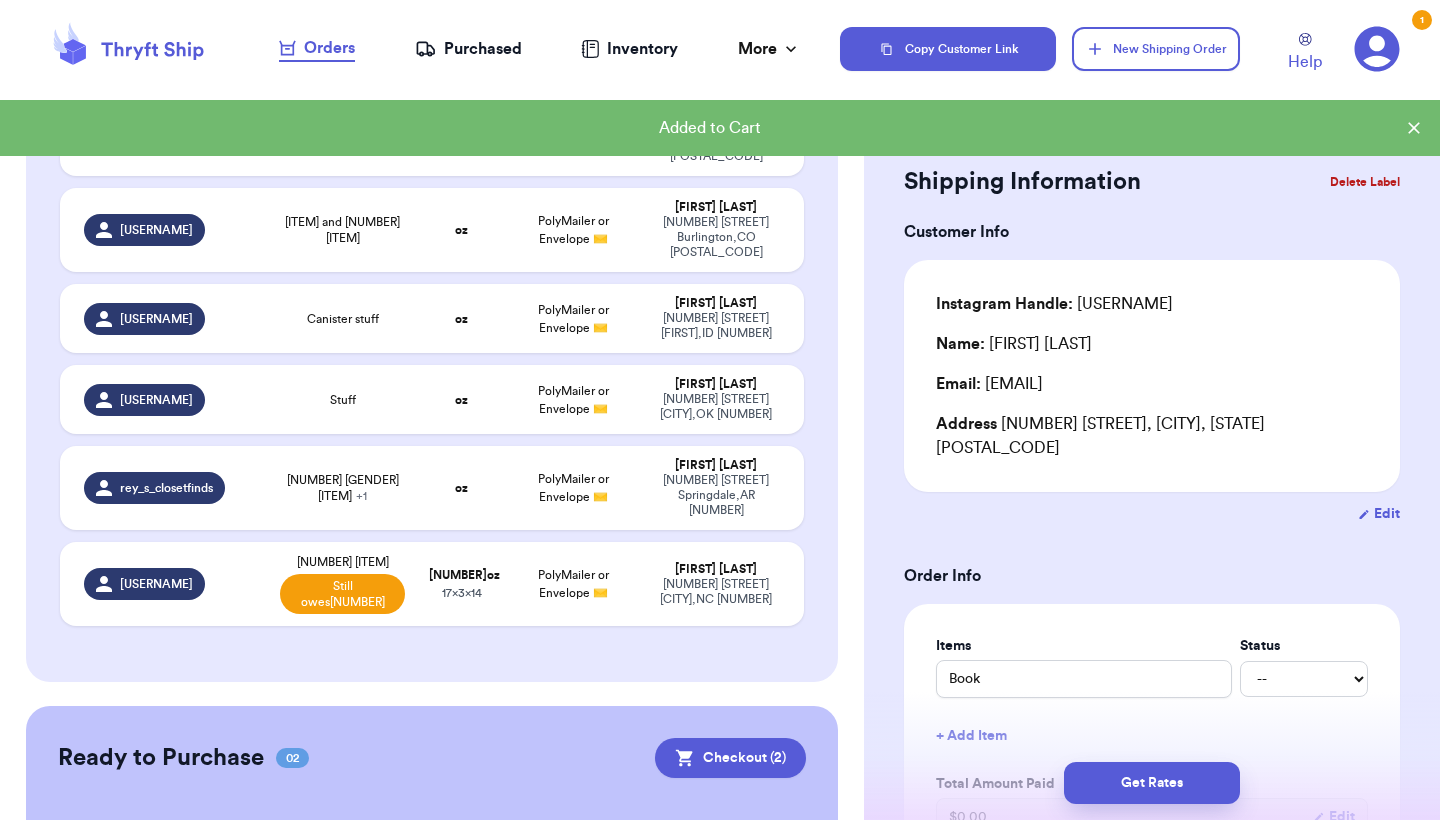 scroll, scrollTop: 667, scrollLeft: 0, axis: vertical 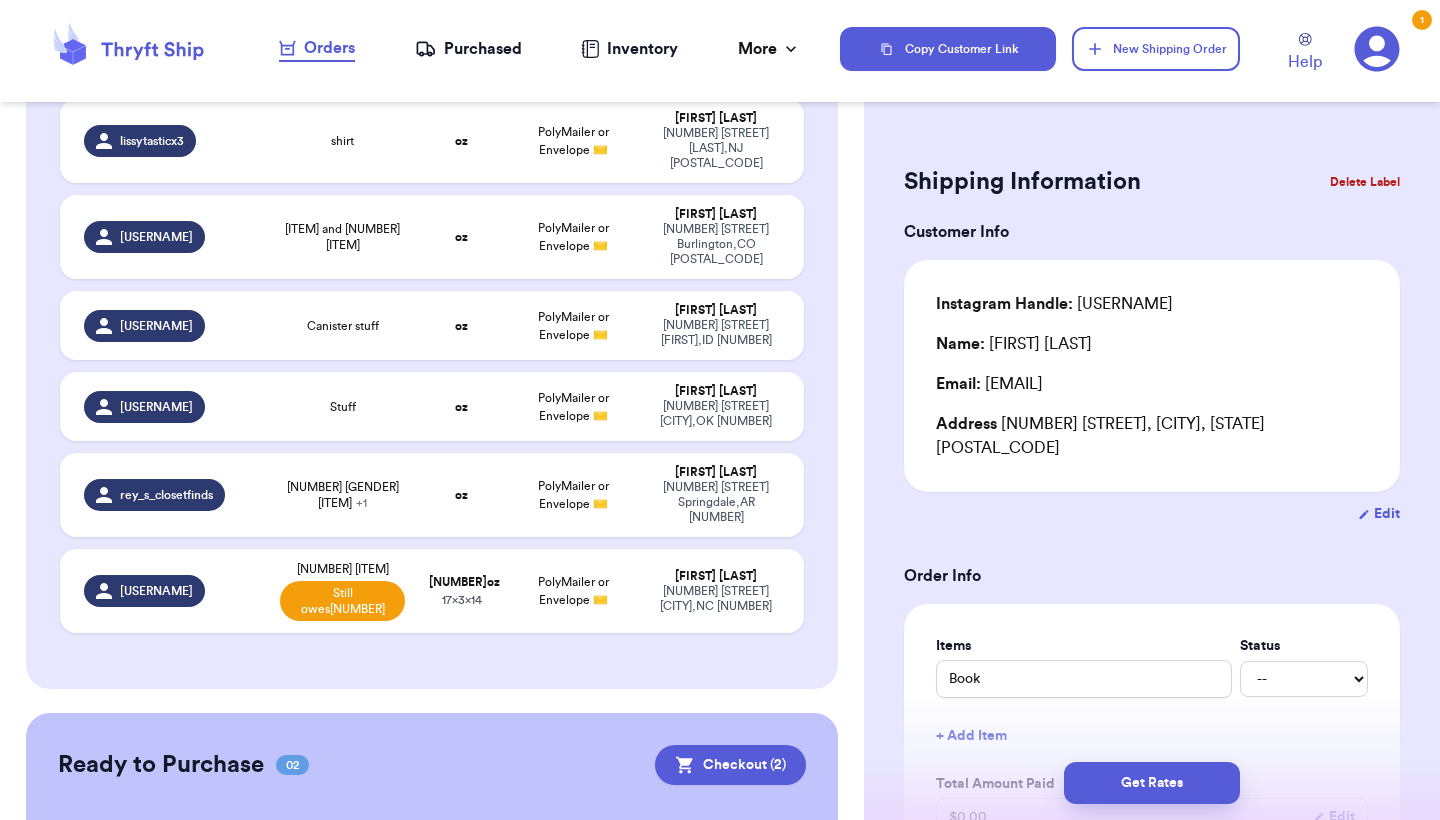 click on "Shipping Information Delete Label Customer Info Instagram Handle: [USERNAME] Name: [FIRST] [LAST] Email: [EMAIL] Address [NUMBER] [STREET], [CITY], [STATE] [POSTAL_CODE] Edit Order Info Items Status Book -- Paid Owes + Add Item Total Amount Paid $ [PRICE] Edit Package Info Print item name on label Print username on label Package Type * PolyMailer or Envelope ✉️ Weight * [NUMBER] lbs oz Hazardous Materials (Perfume, nail polish, hair spray, dry ice, lithium batteries, firearms, lighters, fuels, etc. Learn how to ship Hazardous Materials ) Length in Width in Dimensions are not required unless package measures greater than one cubic foot (1728 inches). Calculate dimensions by L x W x H. If shipping with a polymailer that is thicker than three inches, select "Box or hard packaging". Additional Features (Media Mail)" at bounding box center (1152, 893) 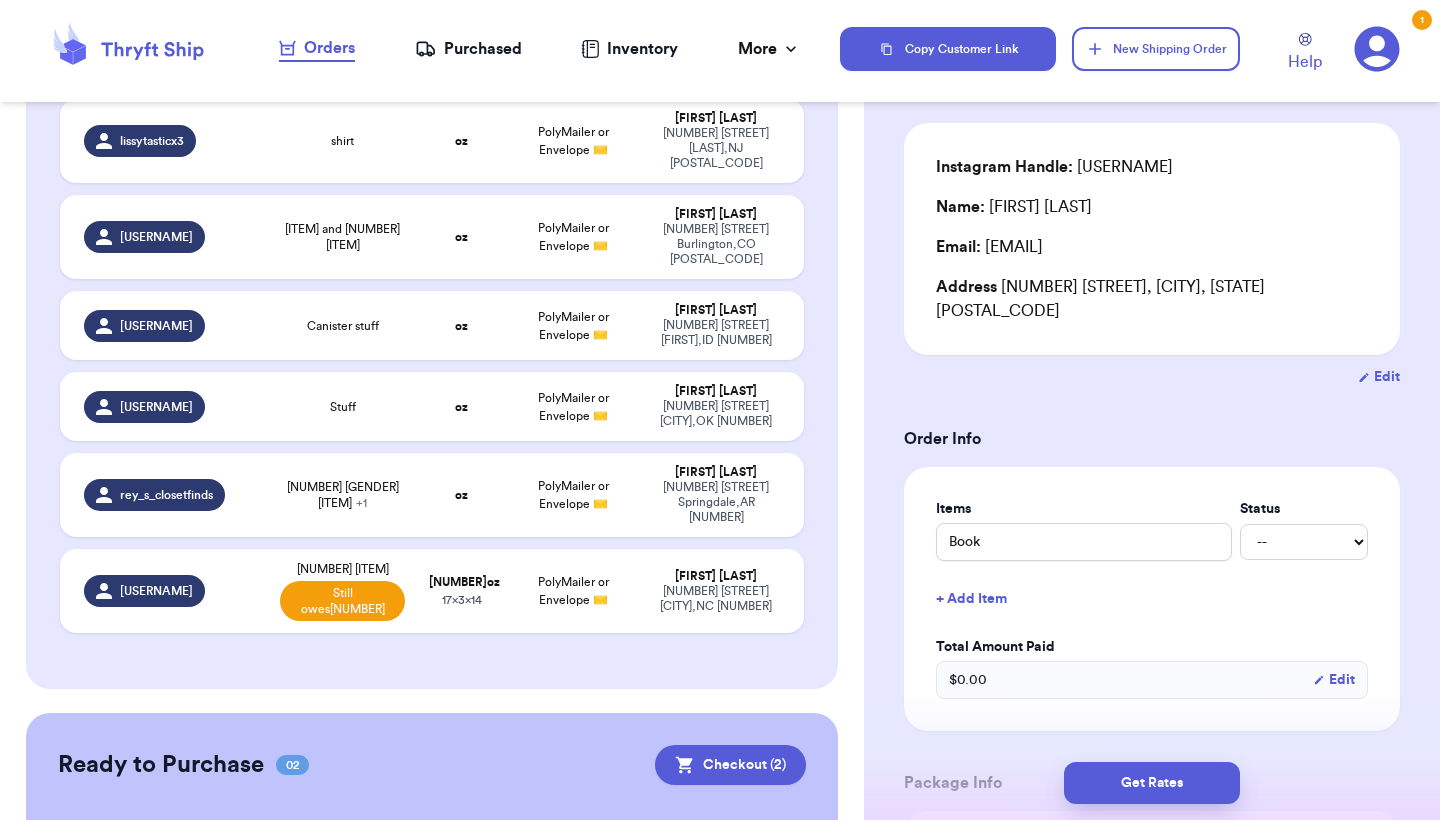 scroll, scrollTop: 142, scrollLeft: 0, axis: vertical 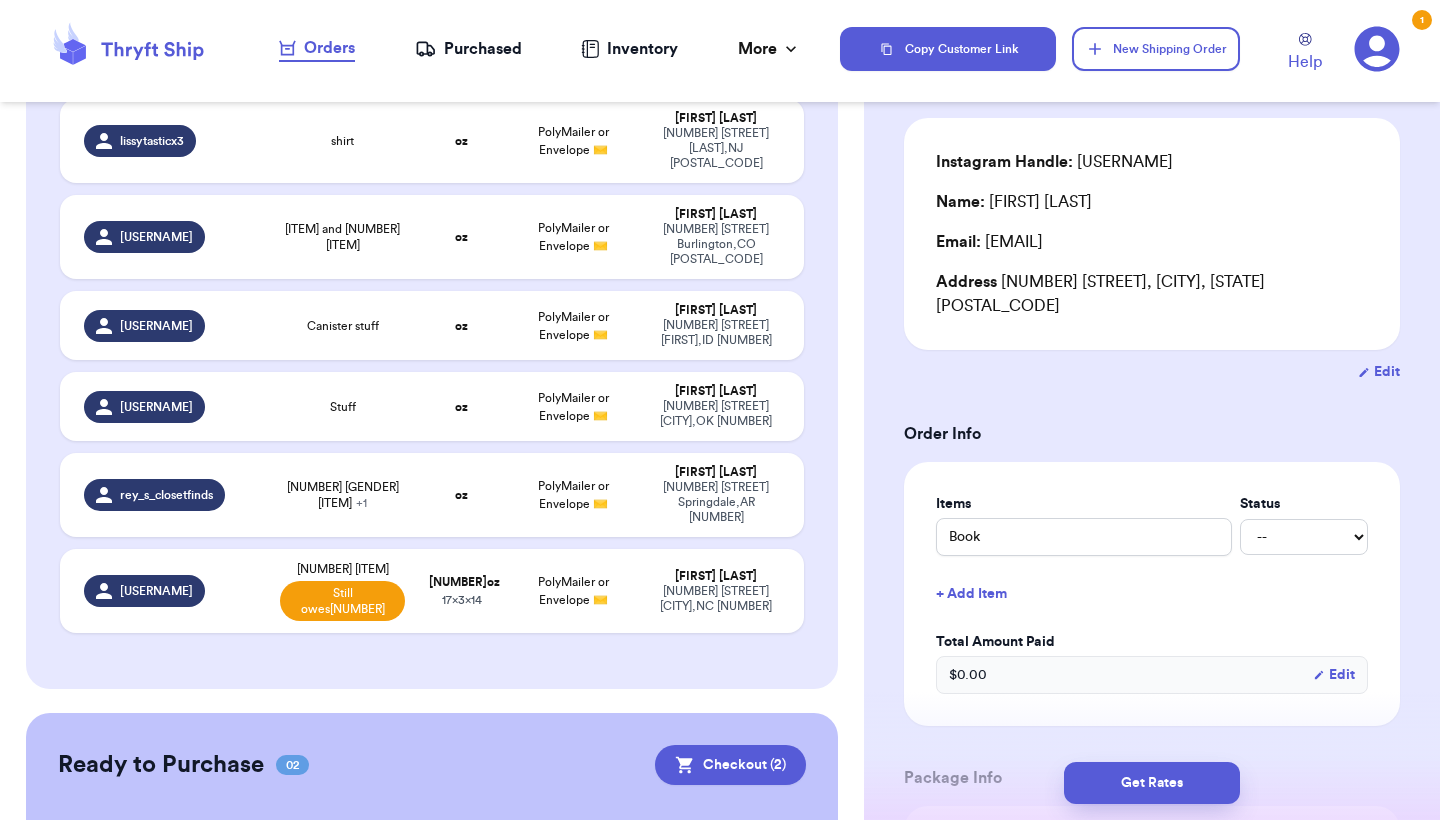 click on "+ Add Item" at bounding box center (1152, 594) 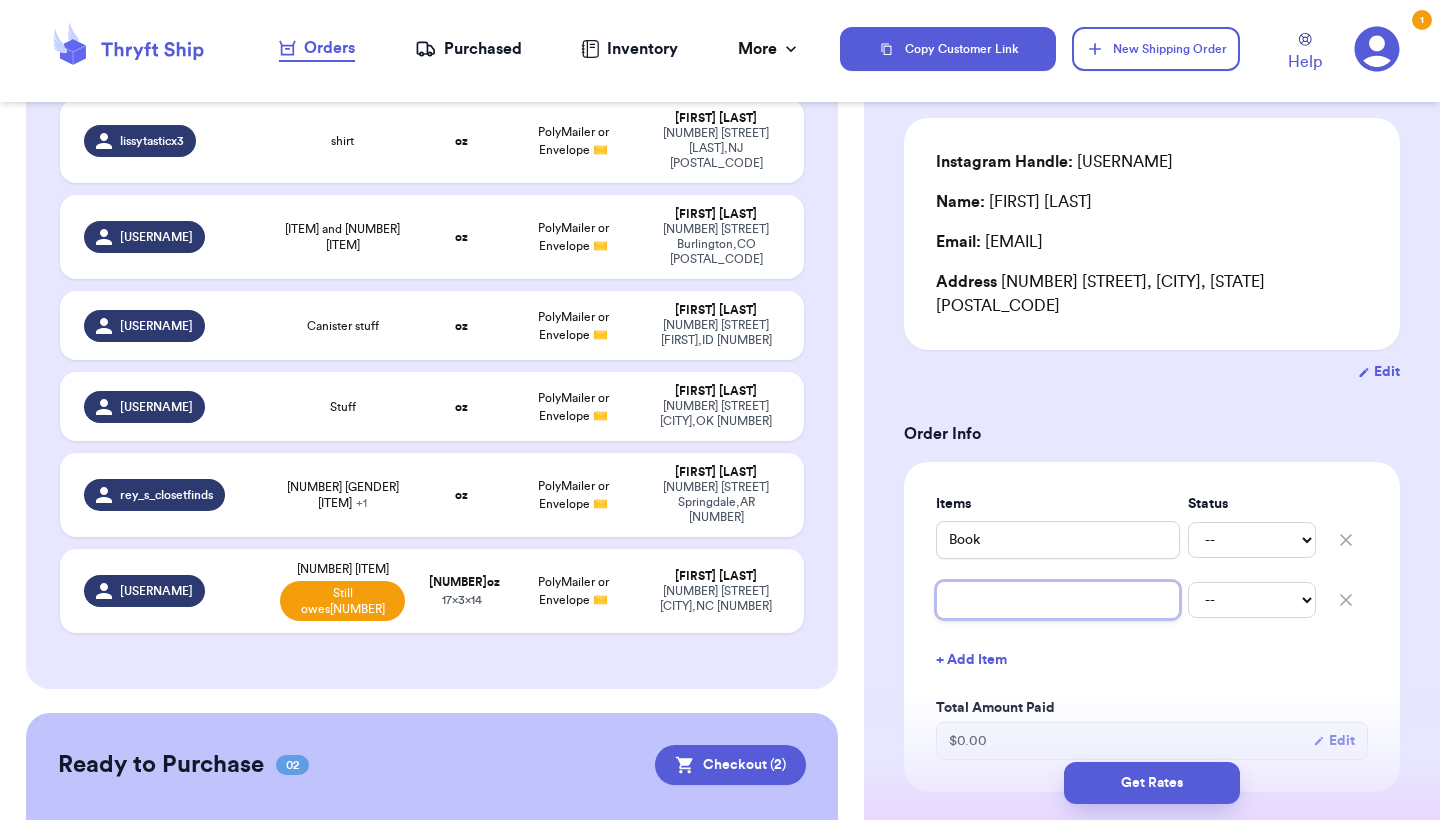 click at bounding box center [1058, 600] 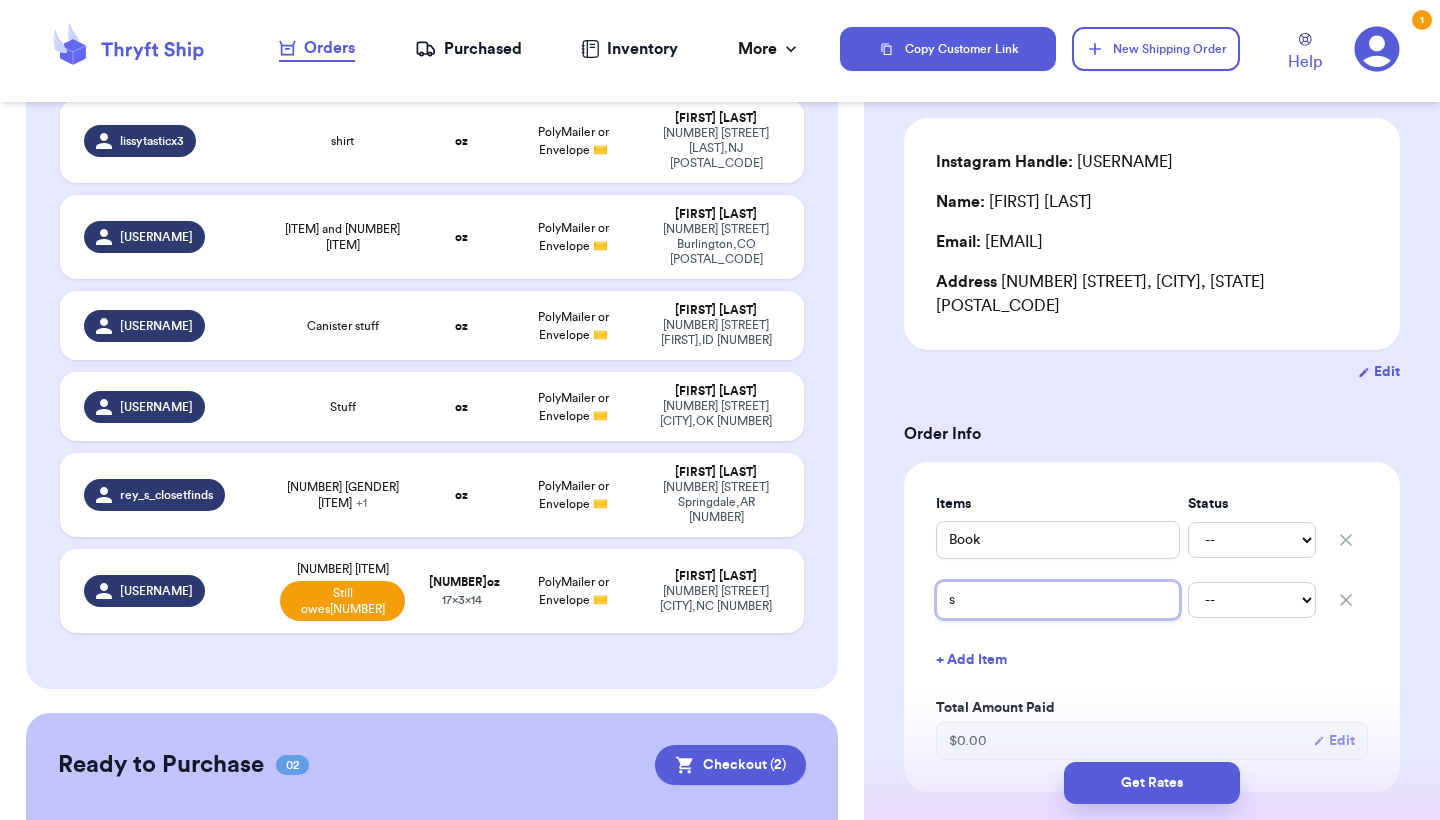 type 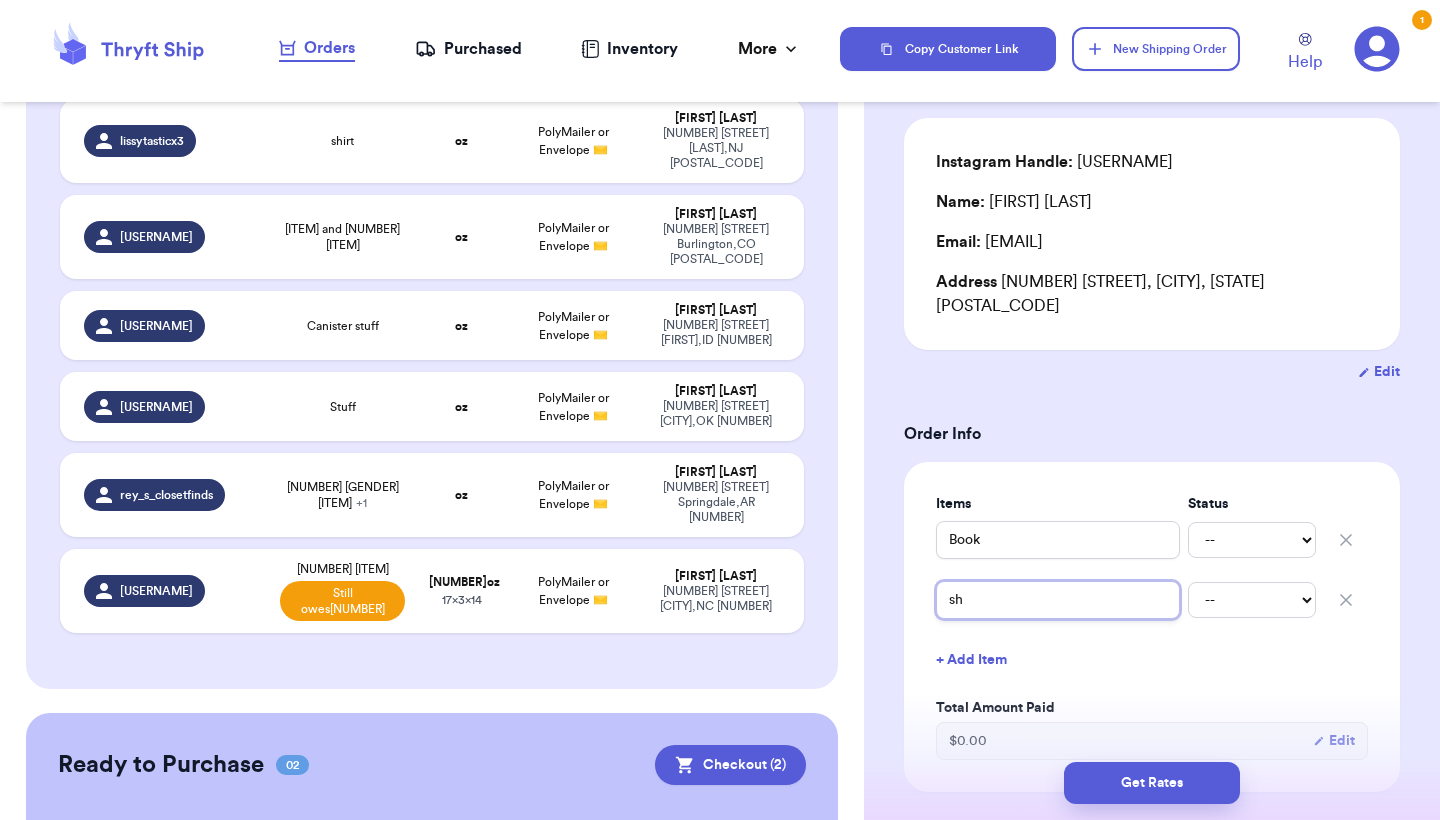 type 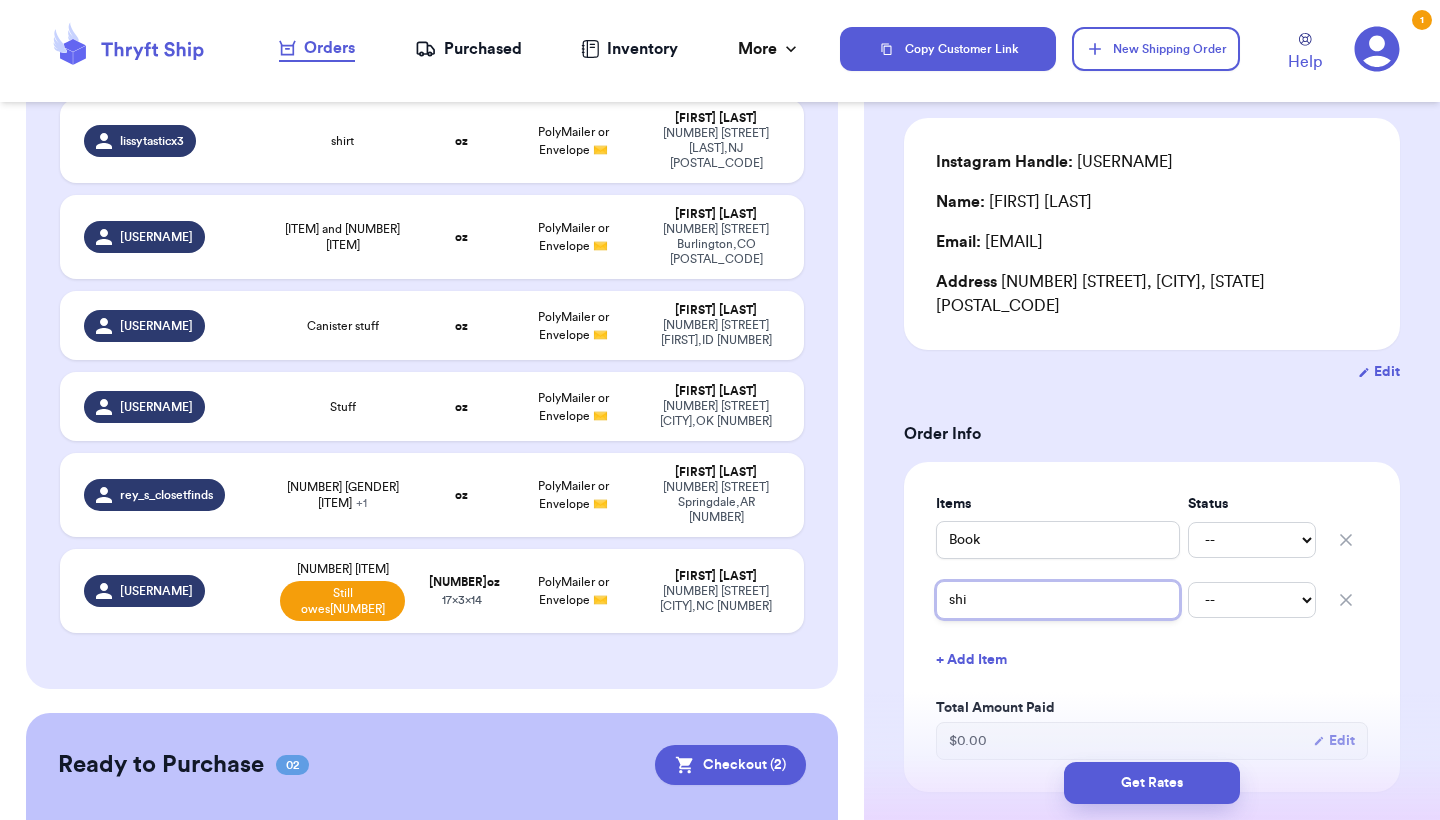 type 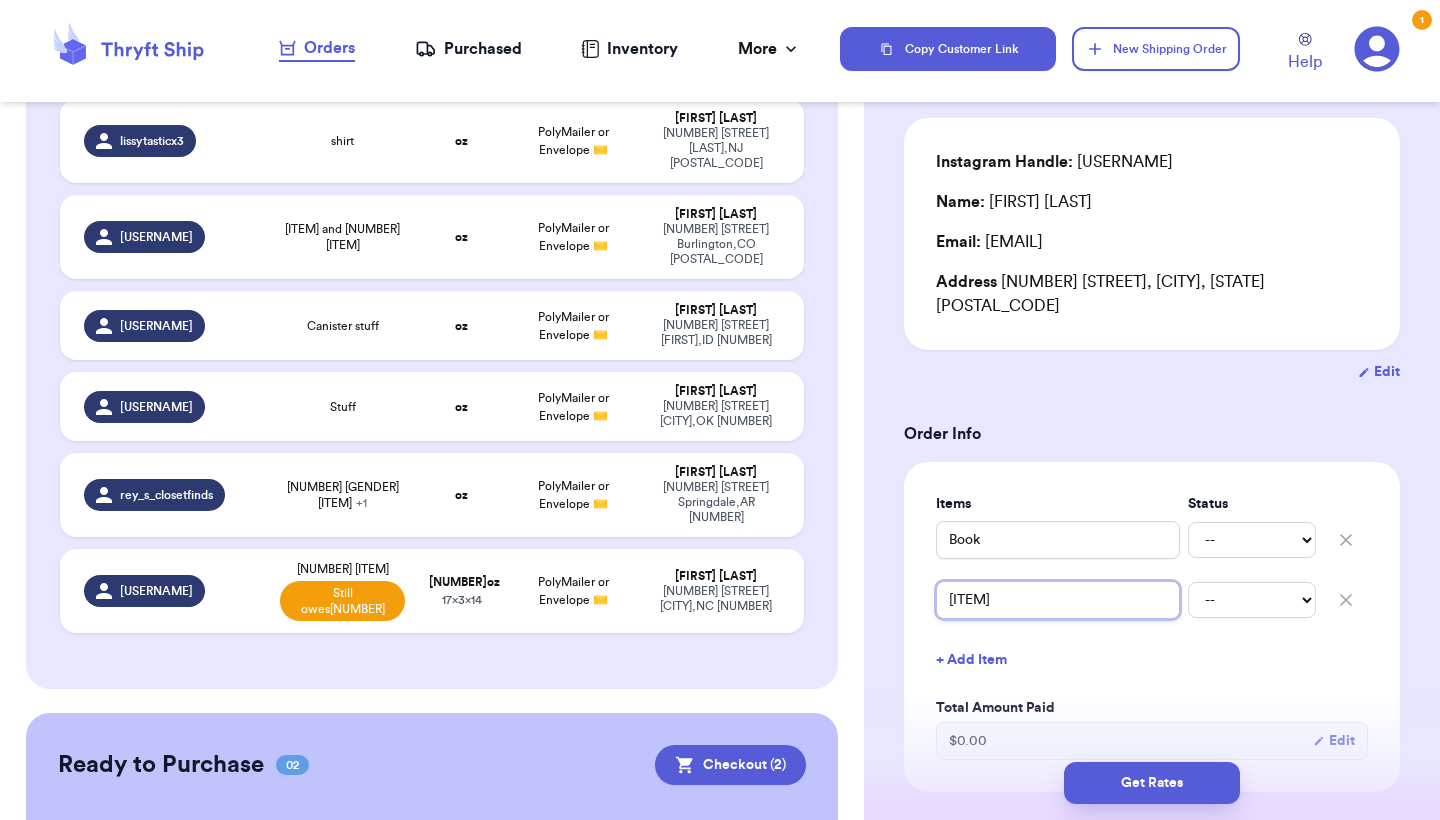 type 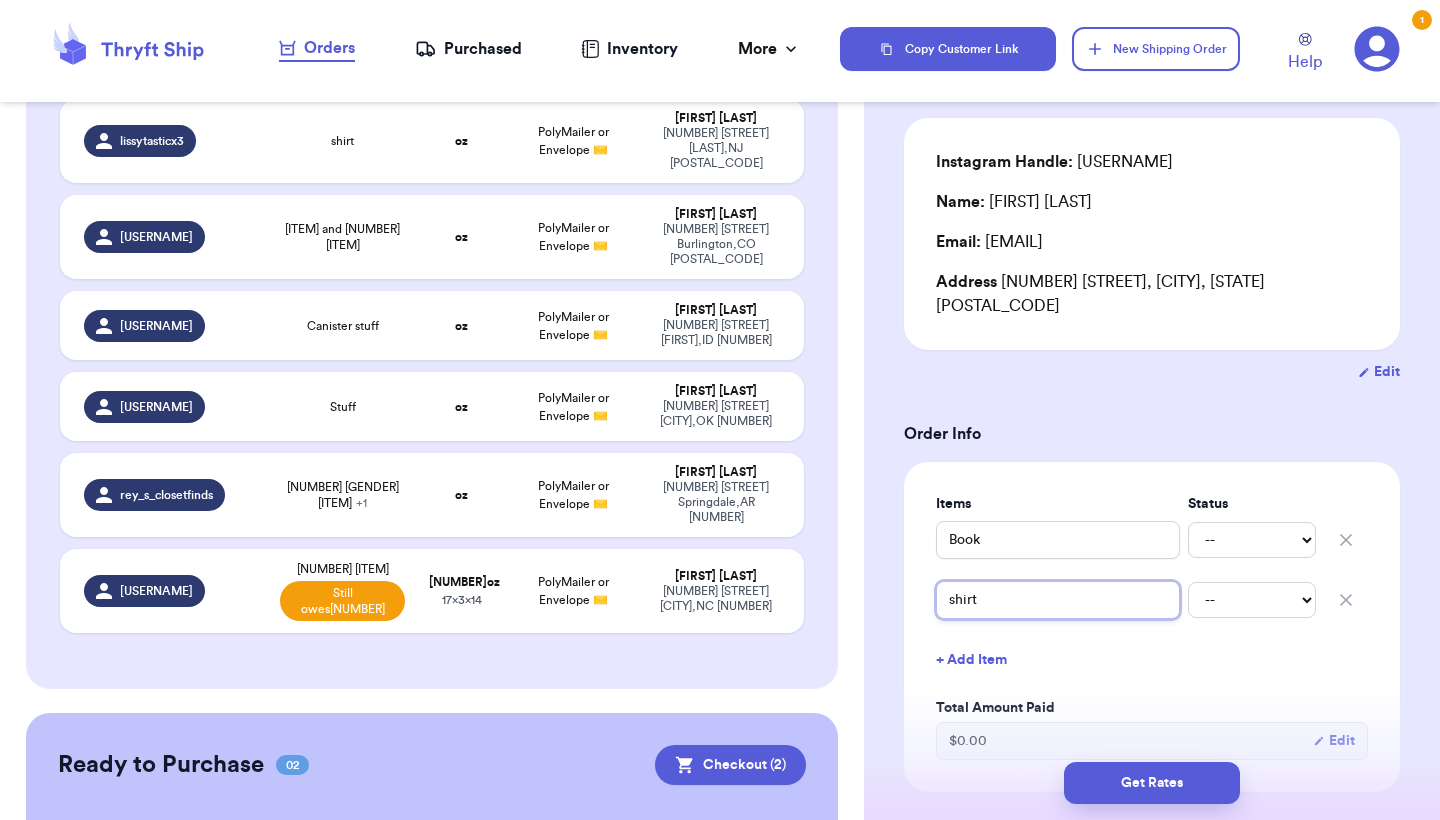 scroll, scrollTop: 0, scrollLeft: 0, axis: both 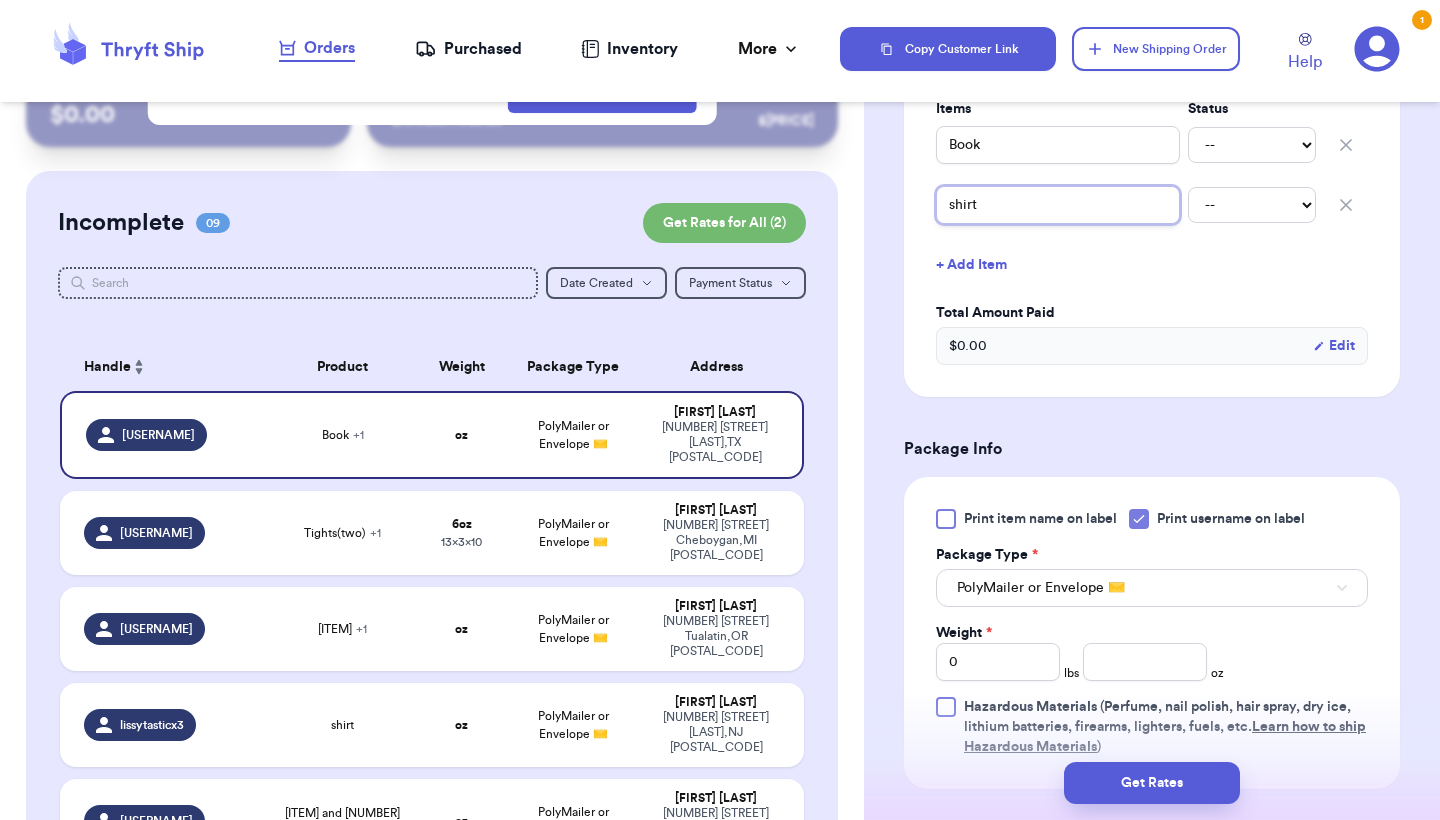 type 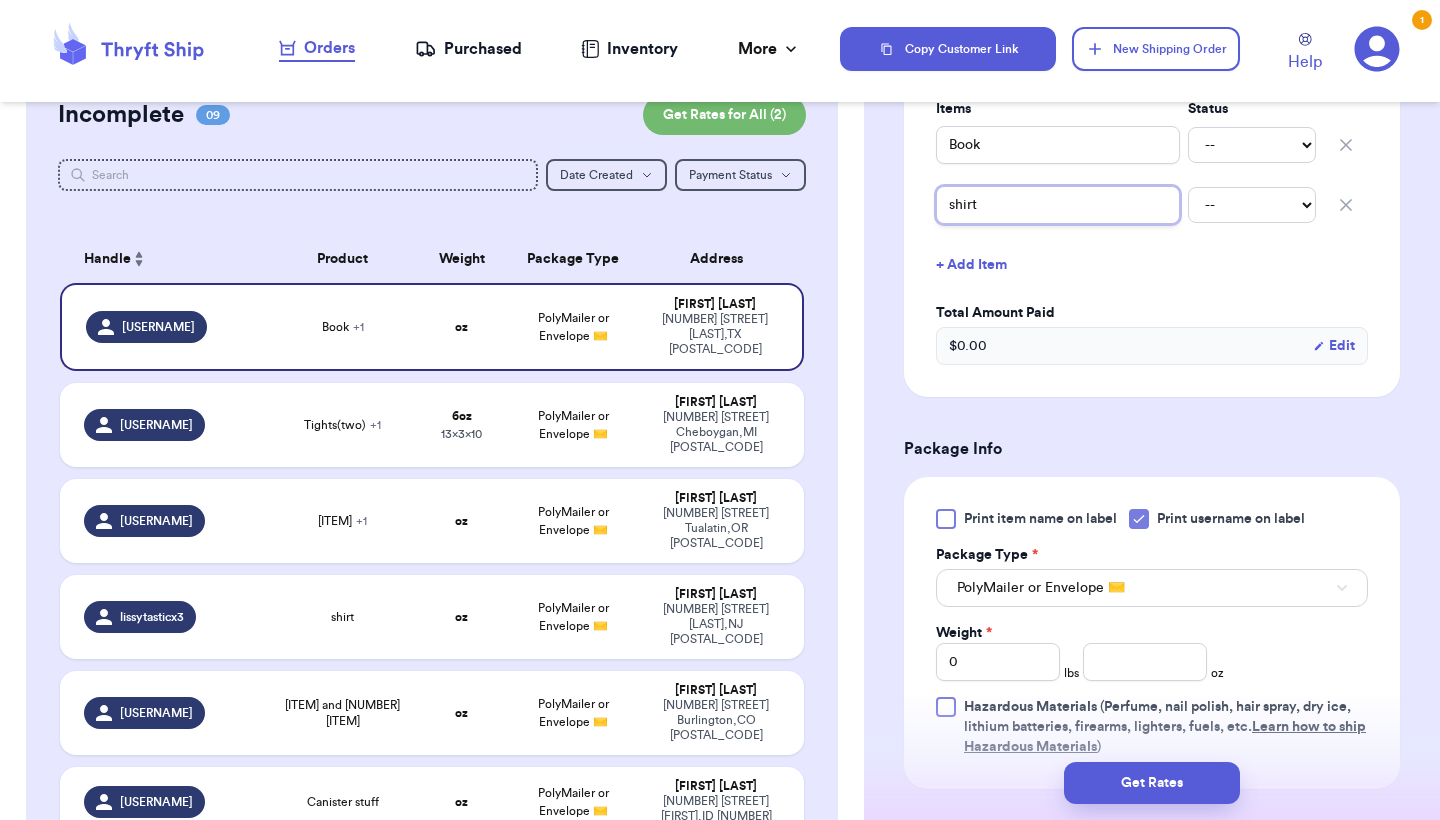 scroll, scrollTop: 197, scrollLeft: 0, axis: vertical 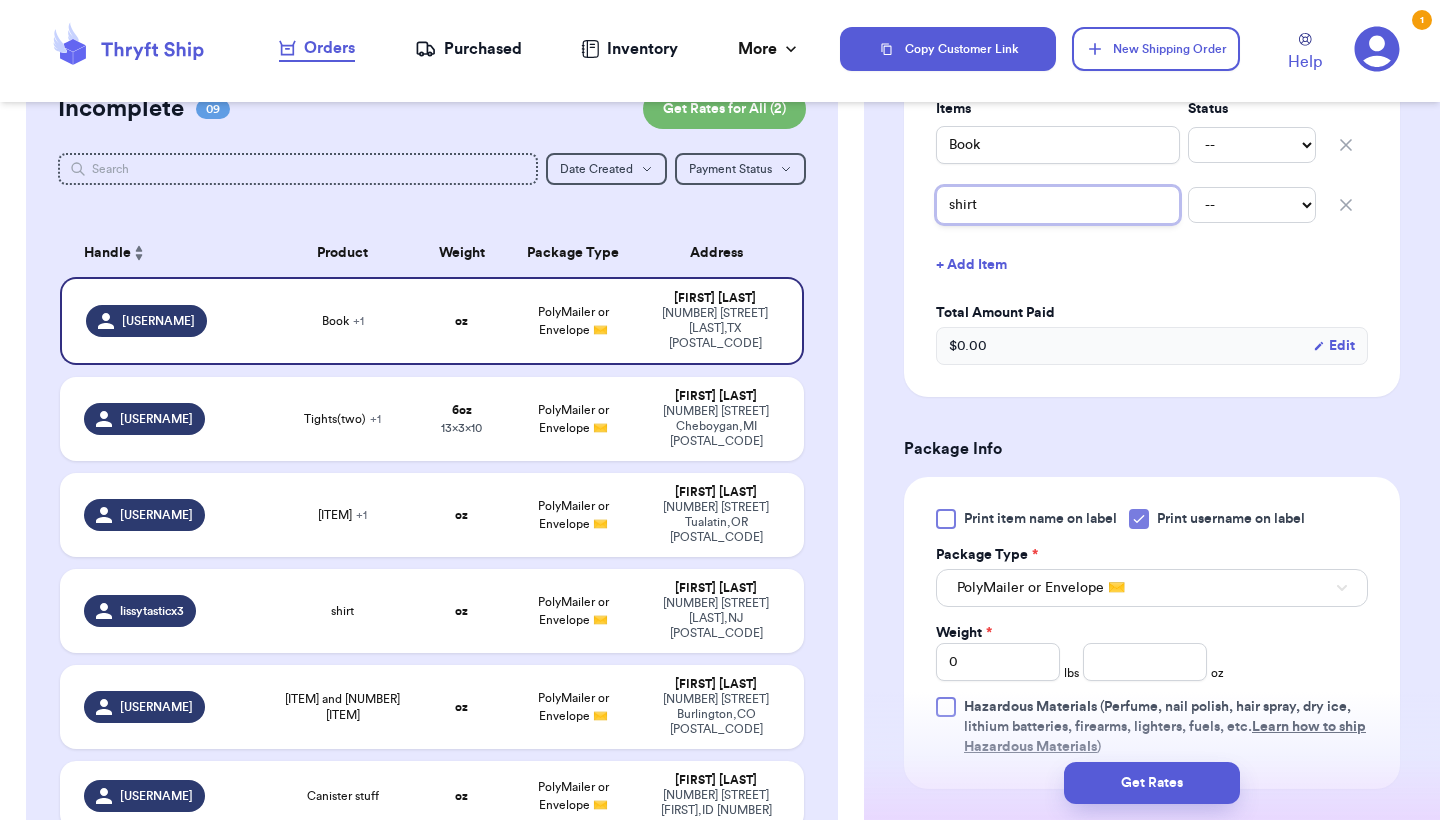 type on "shirt" 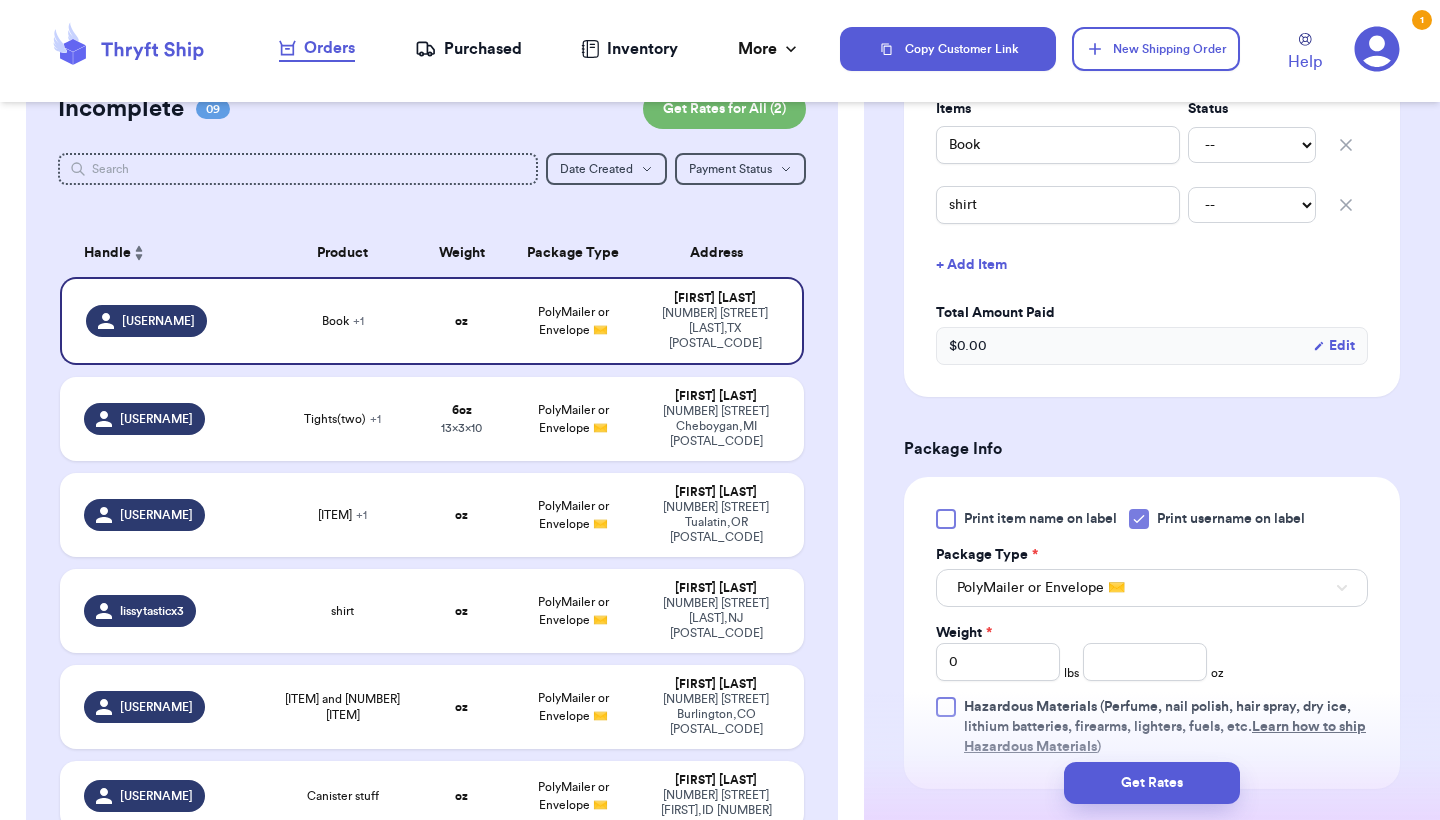click on "Print item name on label Print username on label Package Type * PolyMailer or Envelope ✉️ Weight * 0 lbs oz Hazardous Materials   (Perfume, nail polish, hair spray, dry ice, lithium batteries, firearms, lighters, fuels, etc.  Learn how to ship Hazardous Materials )" at bounding box center (1152, 633) 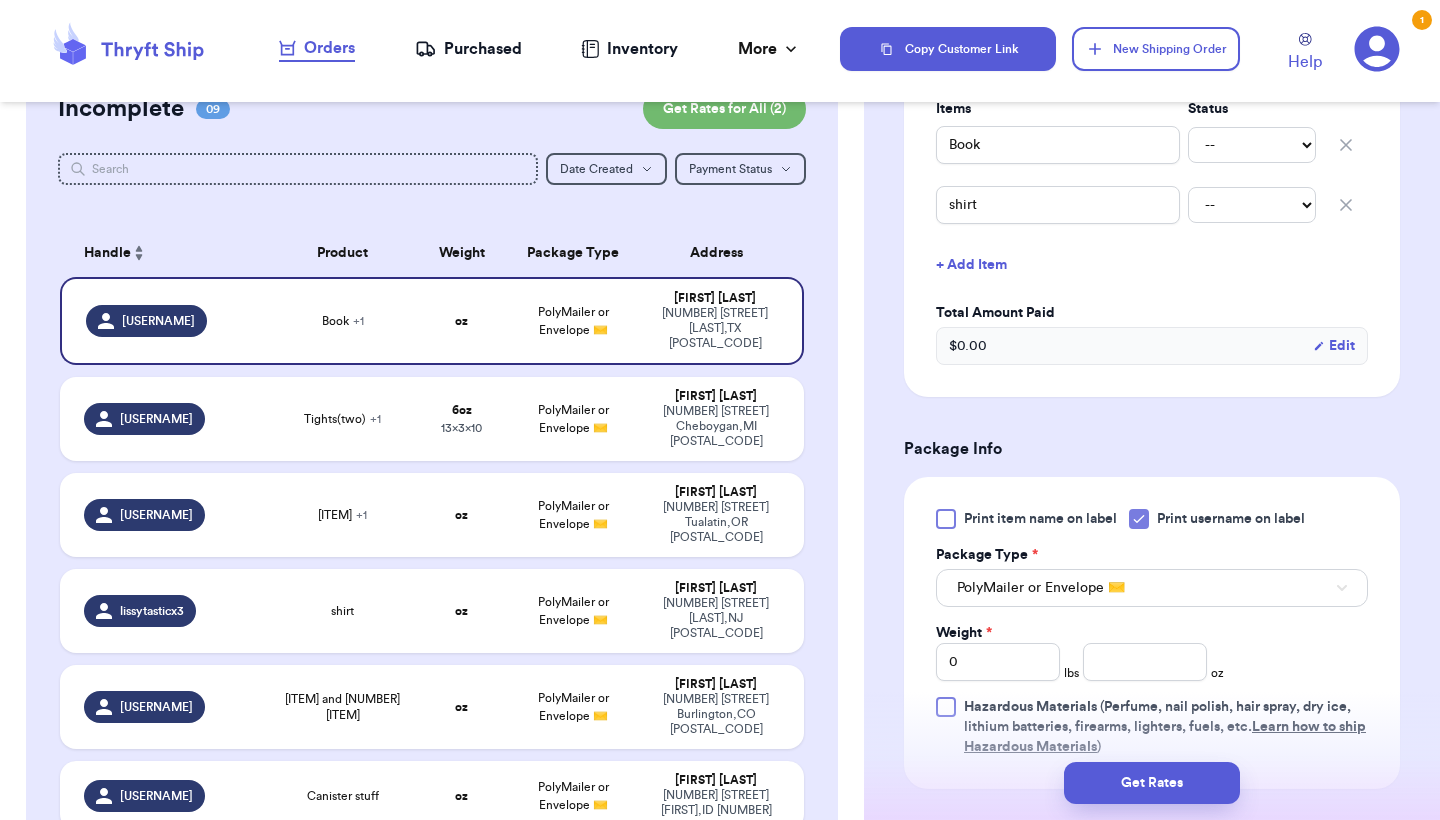 click 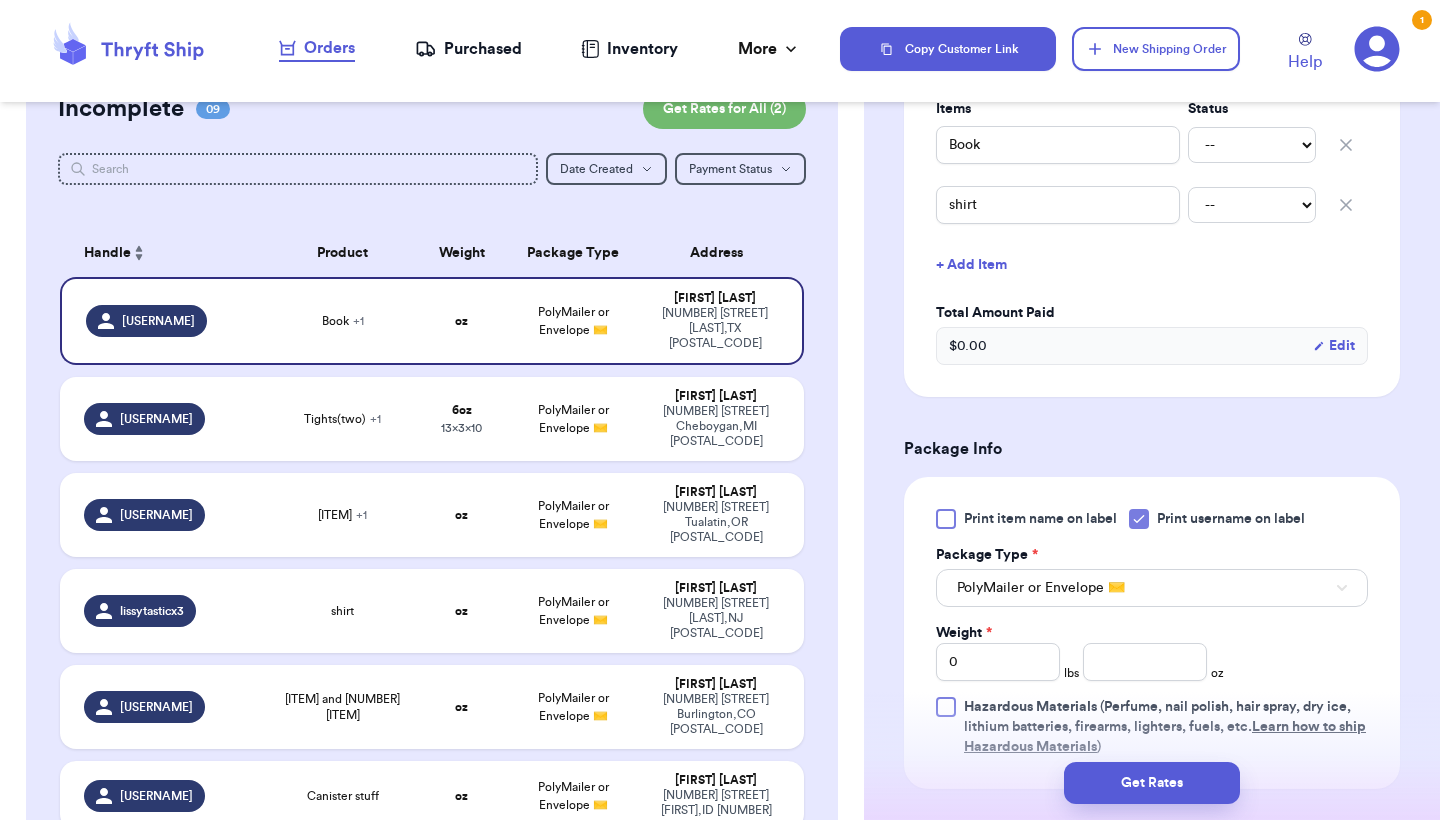 click on "Print username on label" at bounding box center (0, 0) 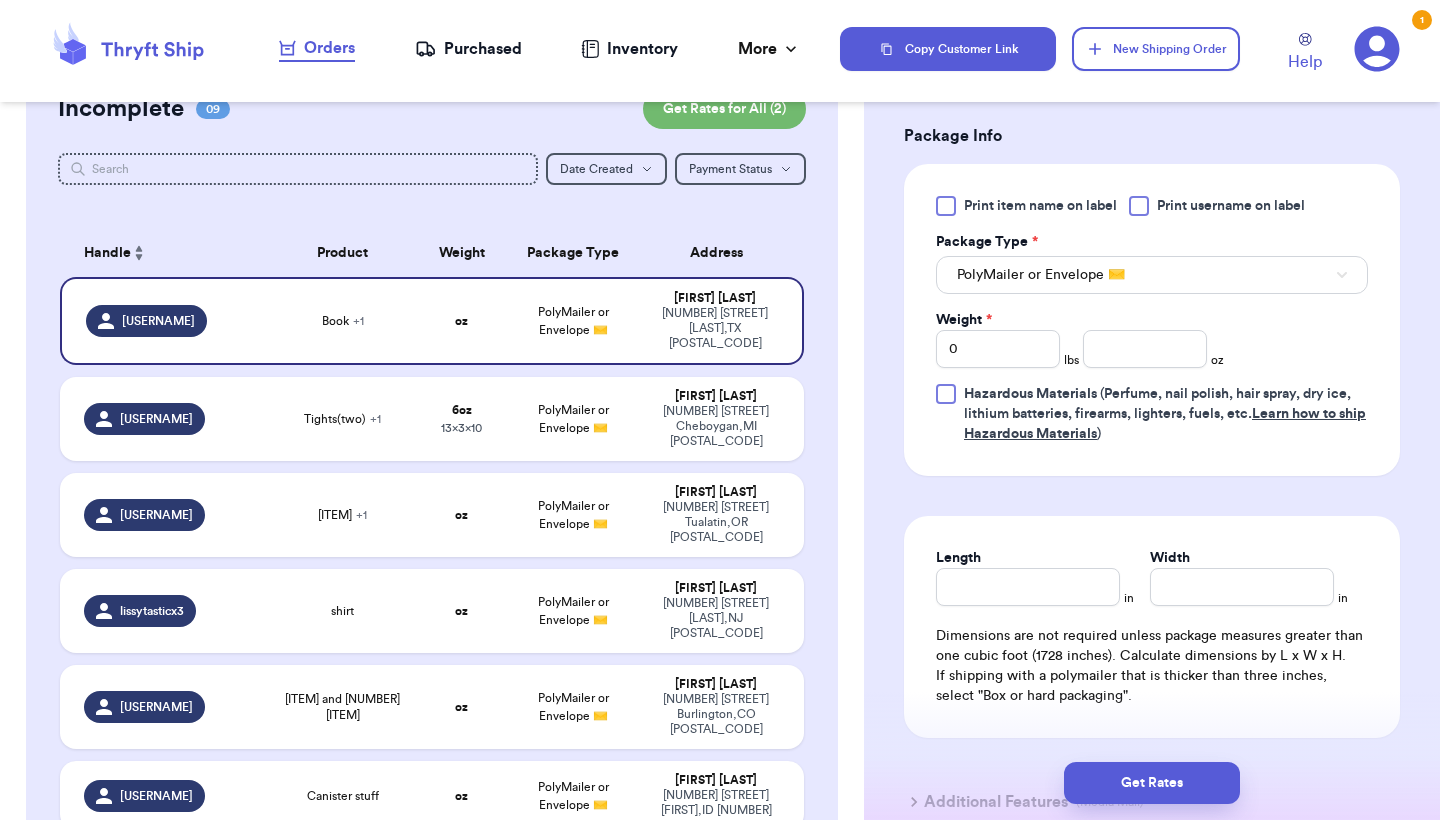 scroll, scrollTop: 856, scrollLeft: 0, axis: vertical 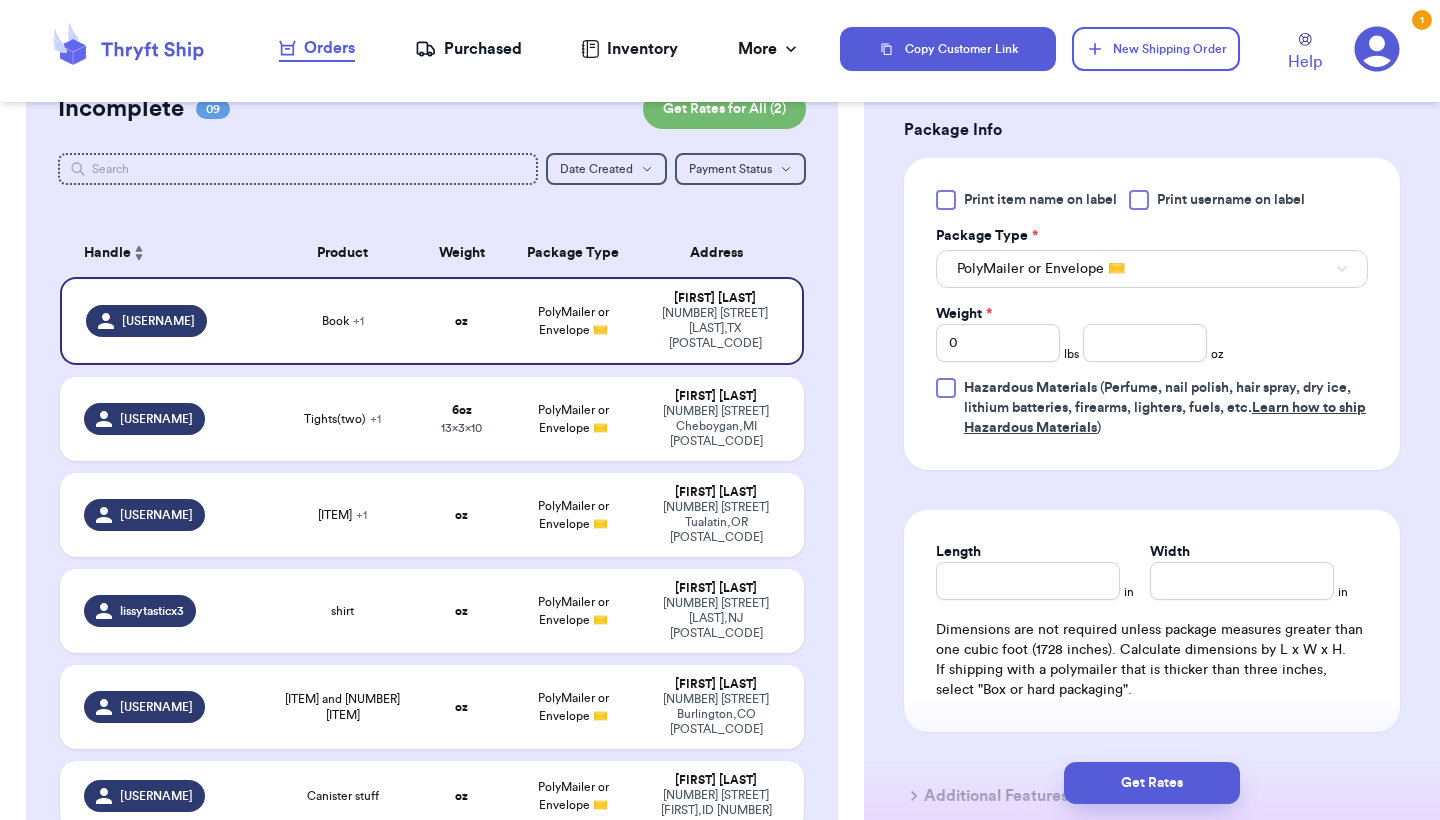 type 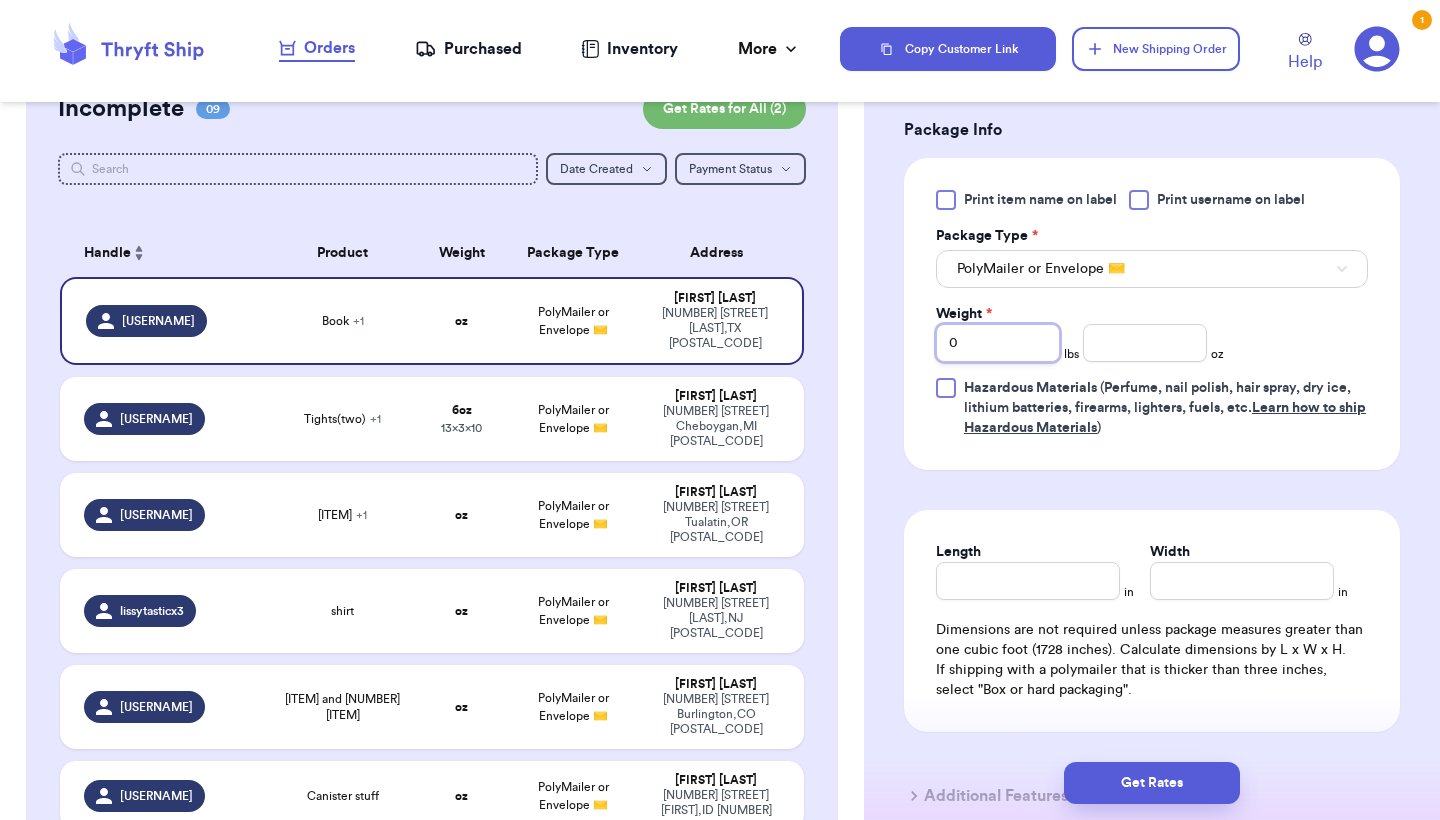 click on "0" at bounding box center [998, 343] 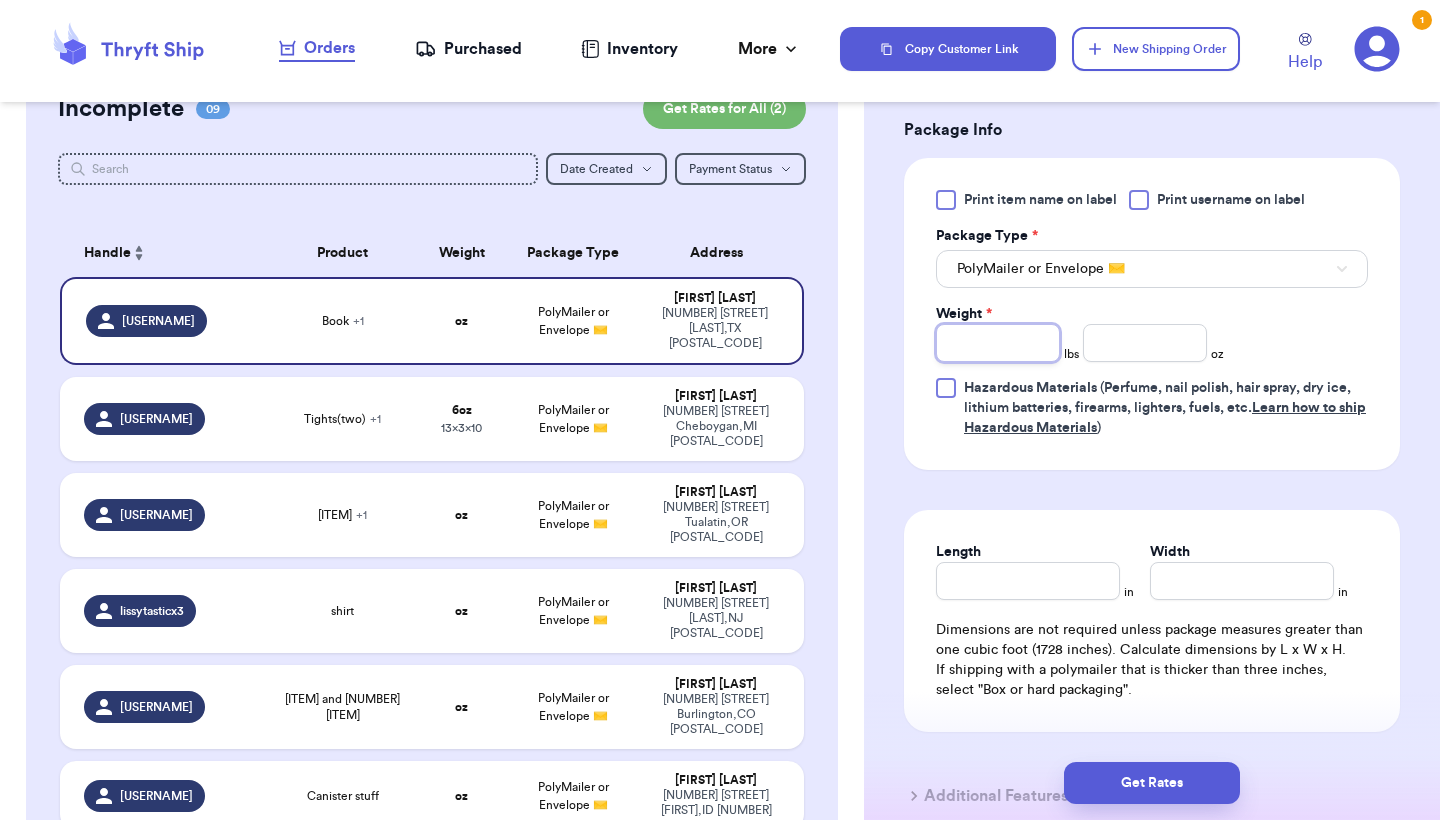type on "2" 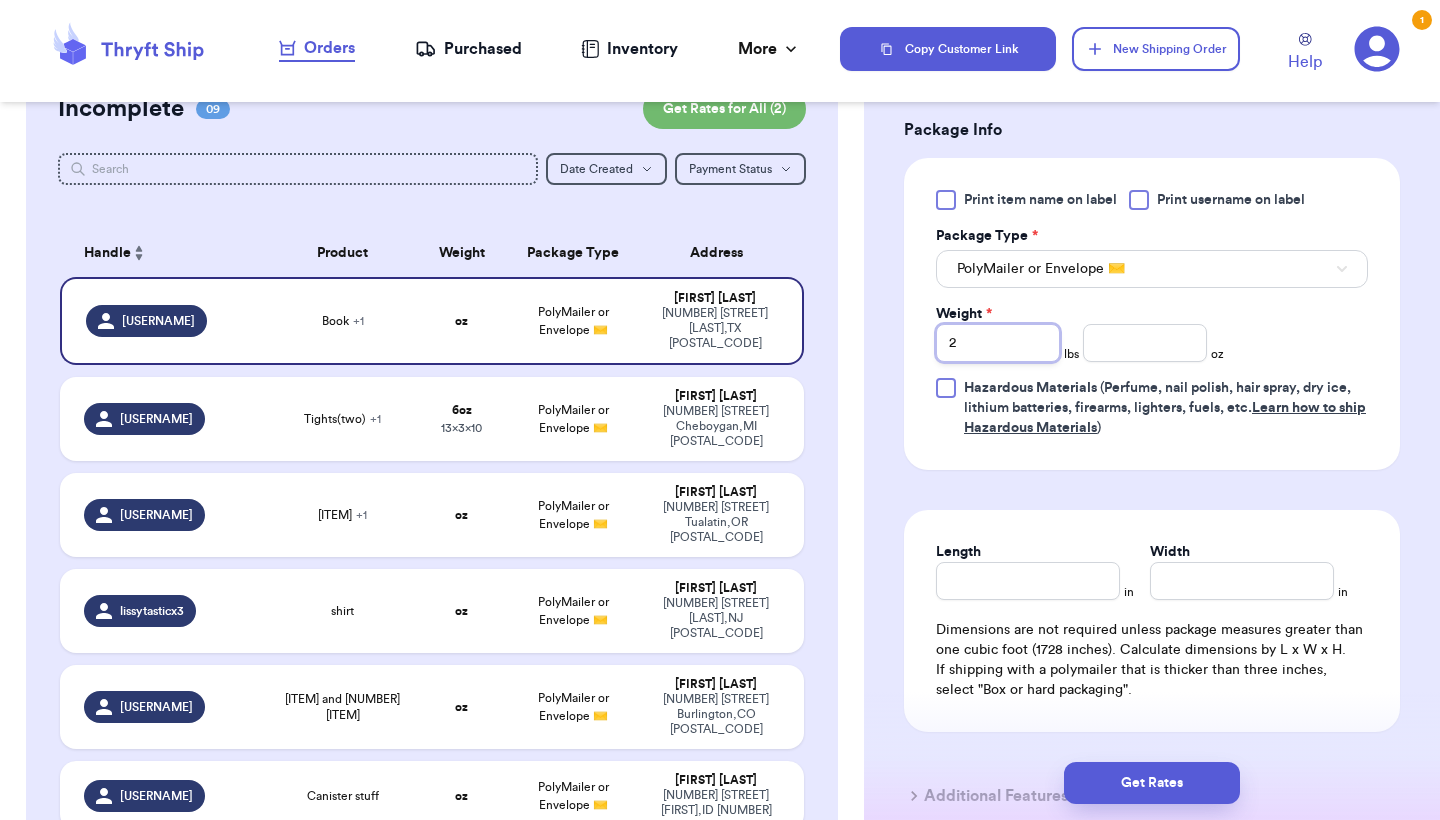 type 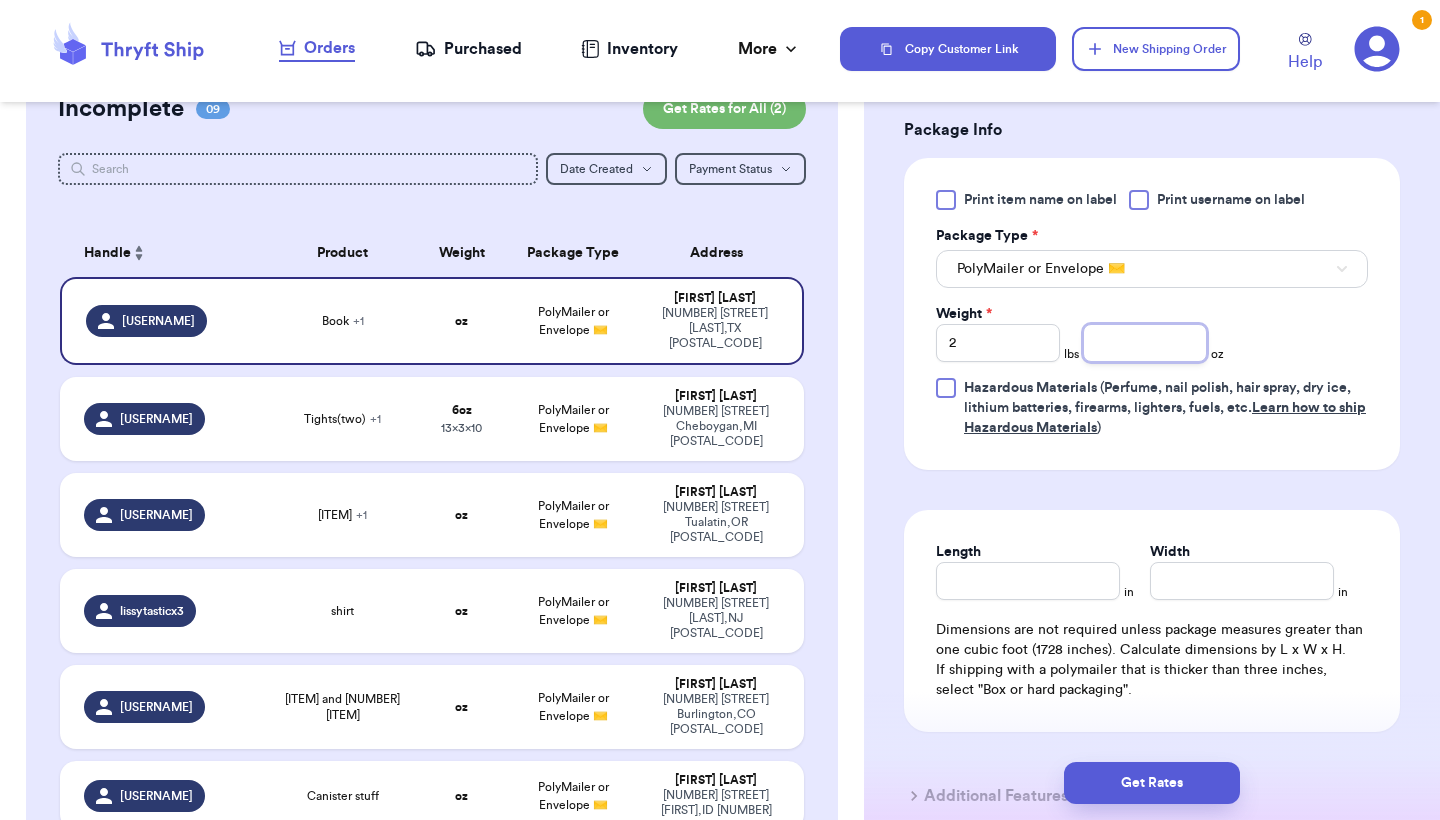 click at bounding box center (1145, 343) 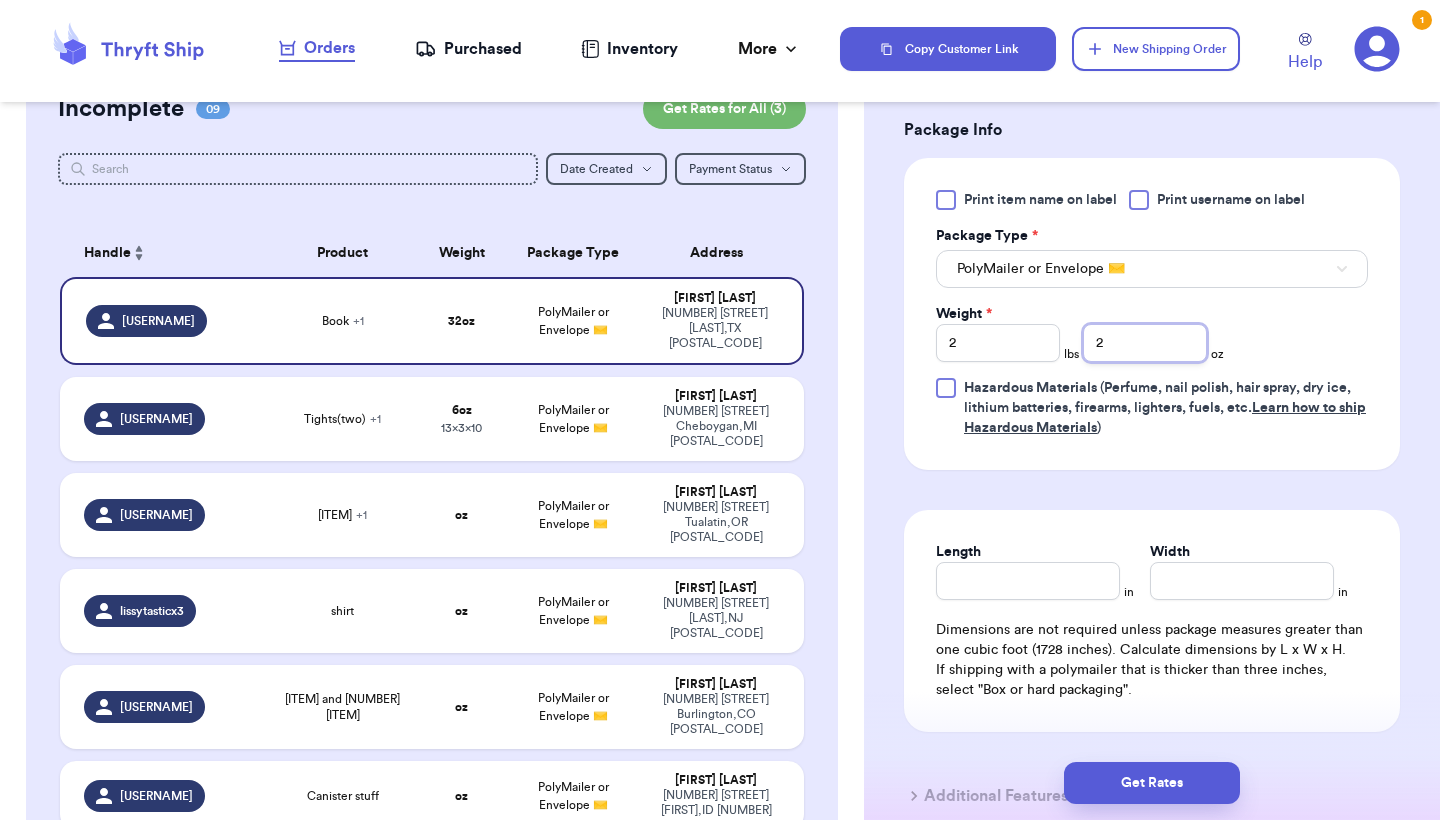 type on "2" 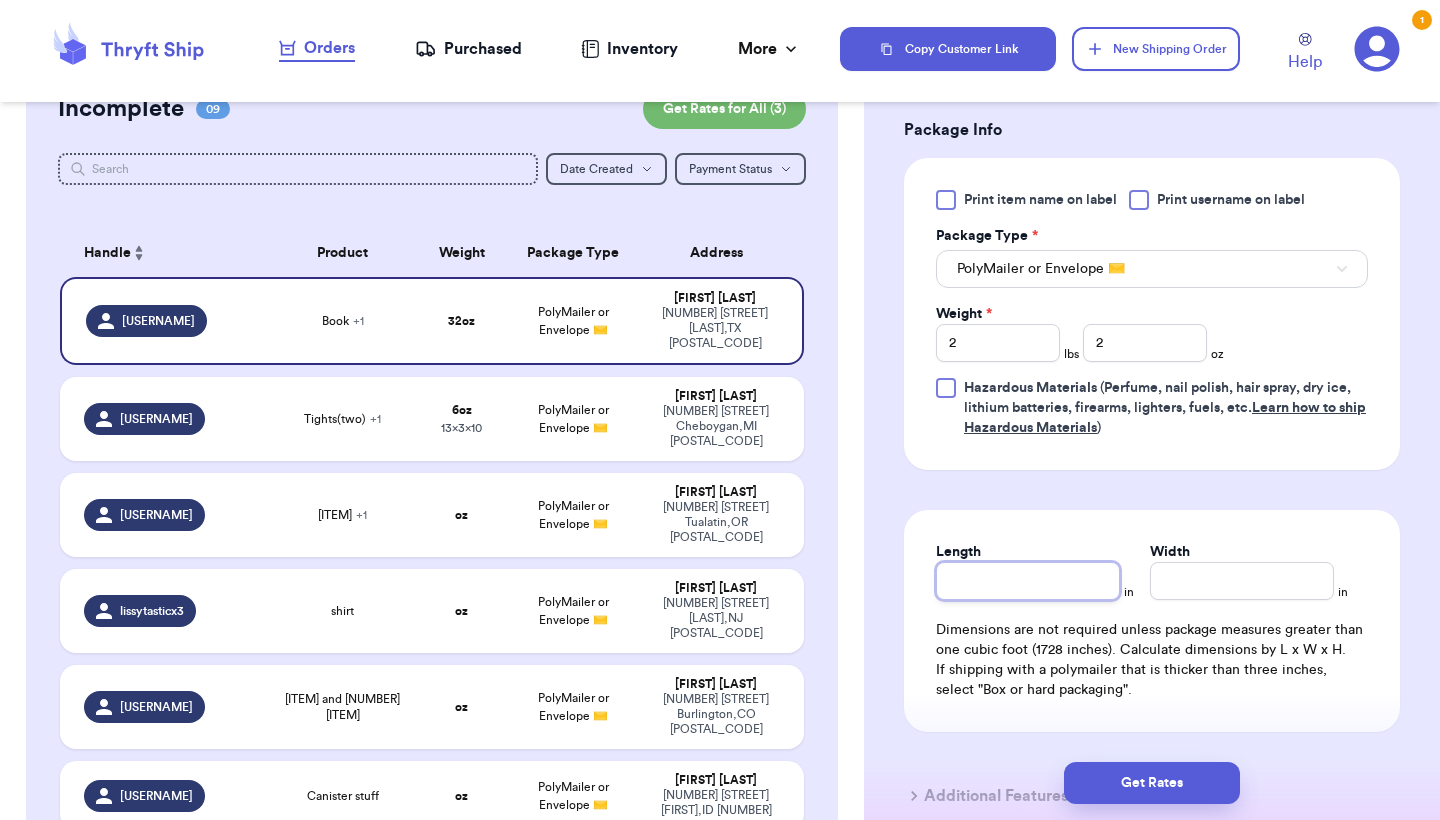 click on "Length" at bounding box center [1028, 581] 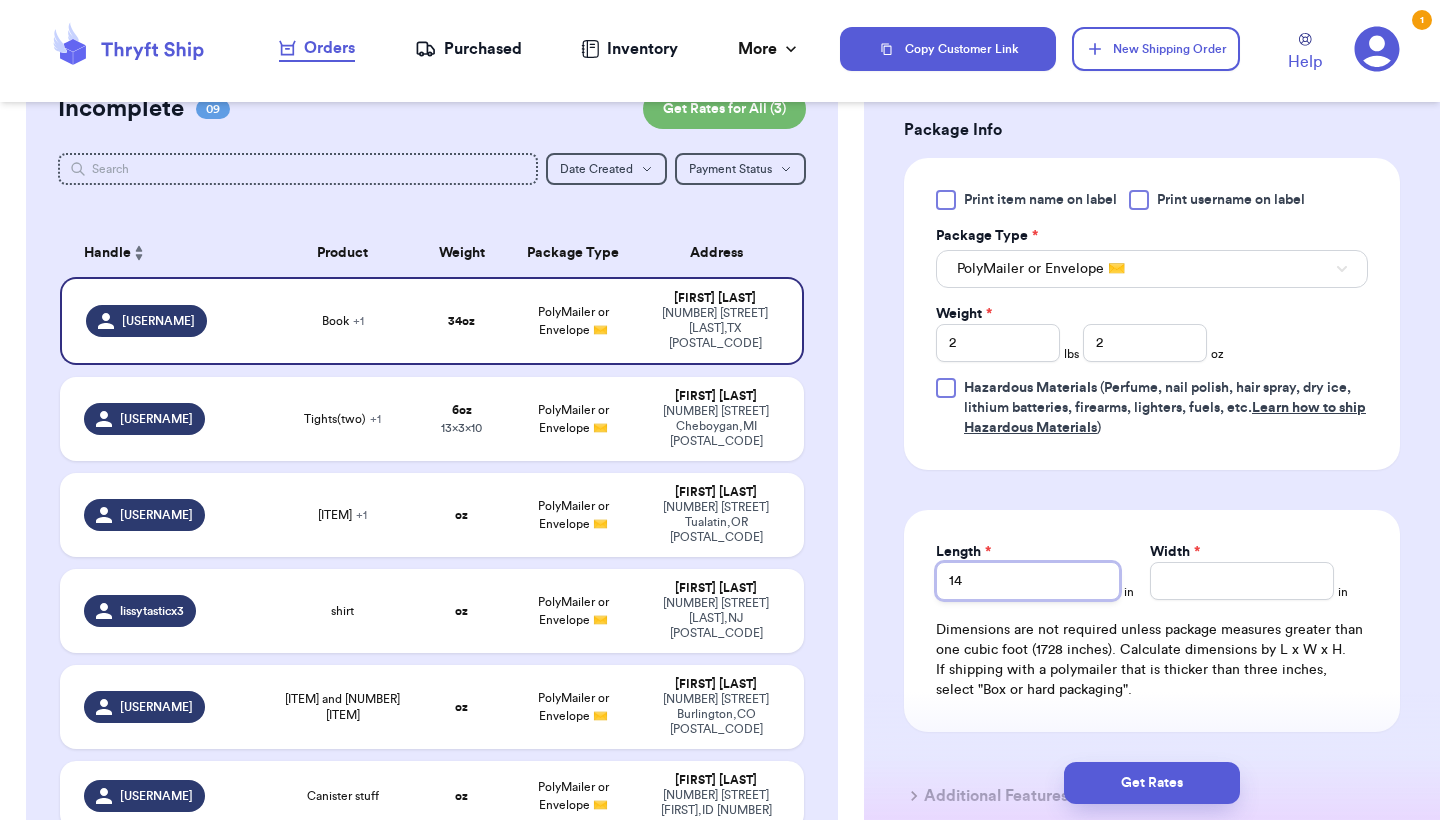 type on "14" 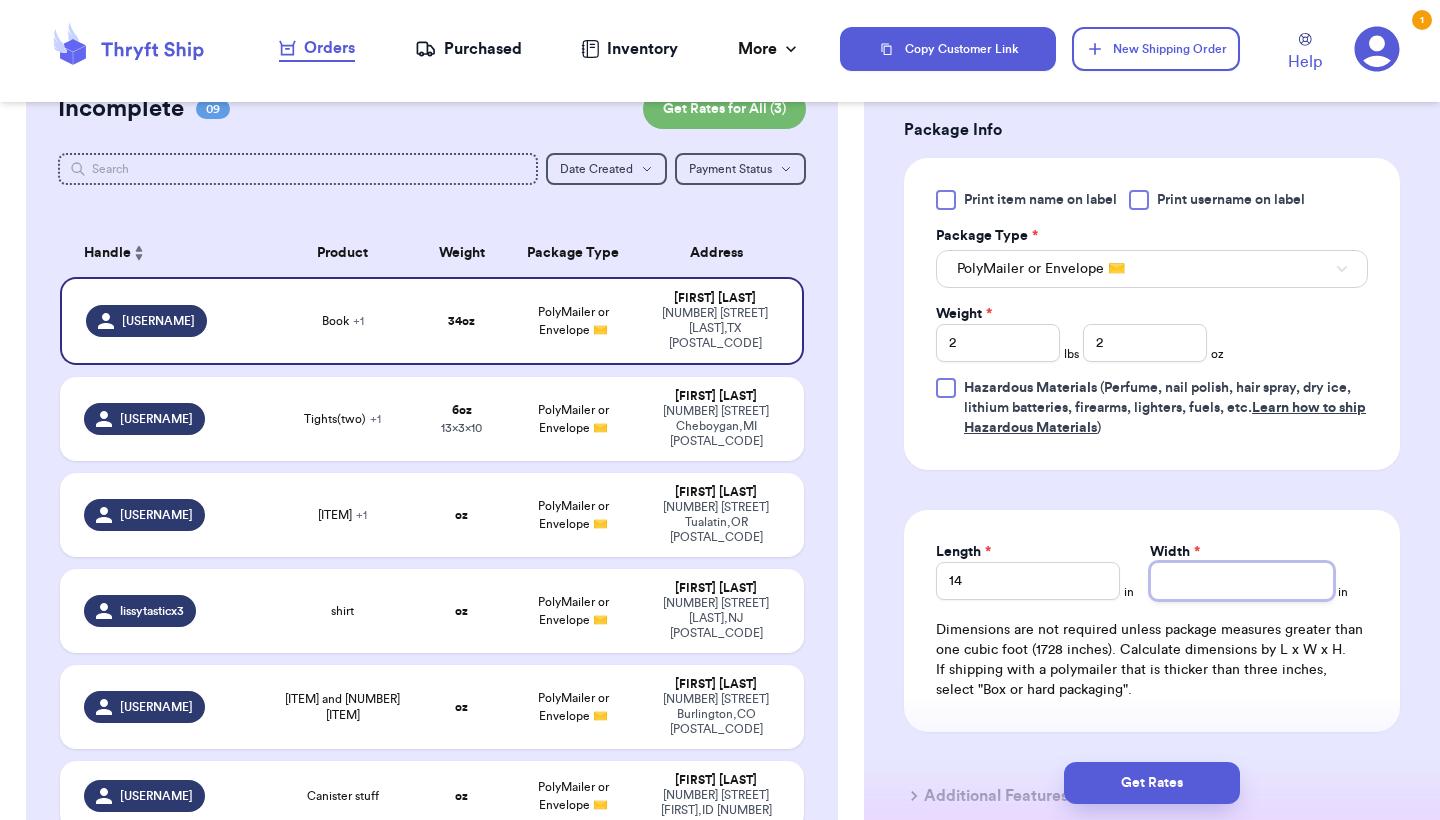 click on "Width *" at bounding box center [1242, 581] 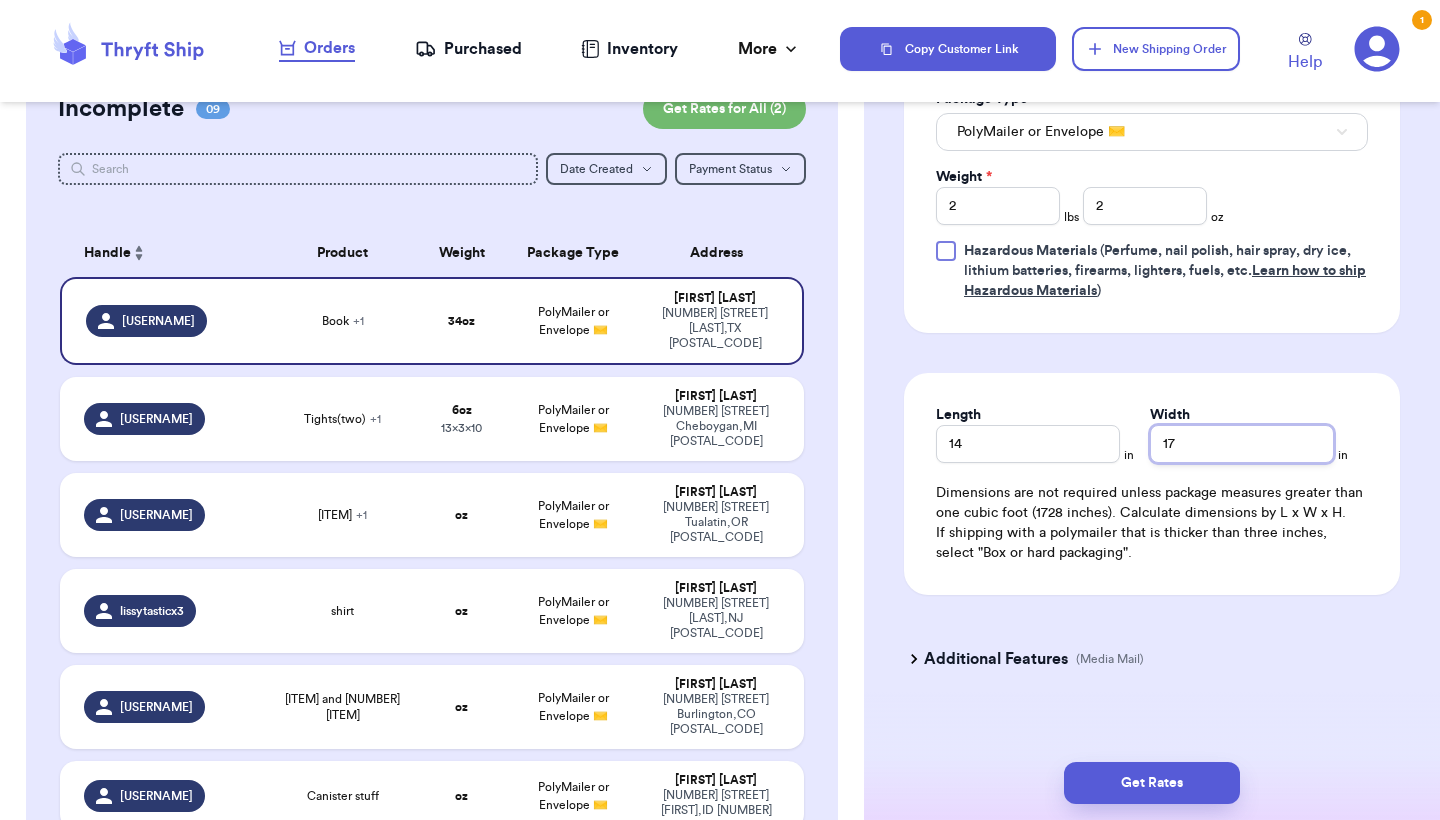 scroll, scrollTop: 992, scrollLeft: 0, axis: vertical 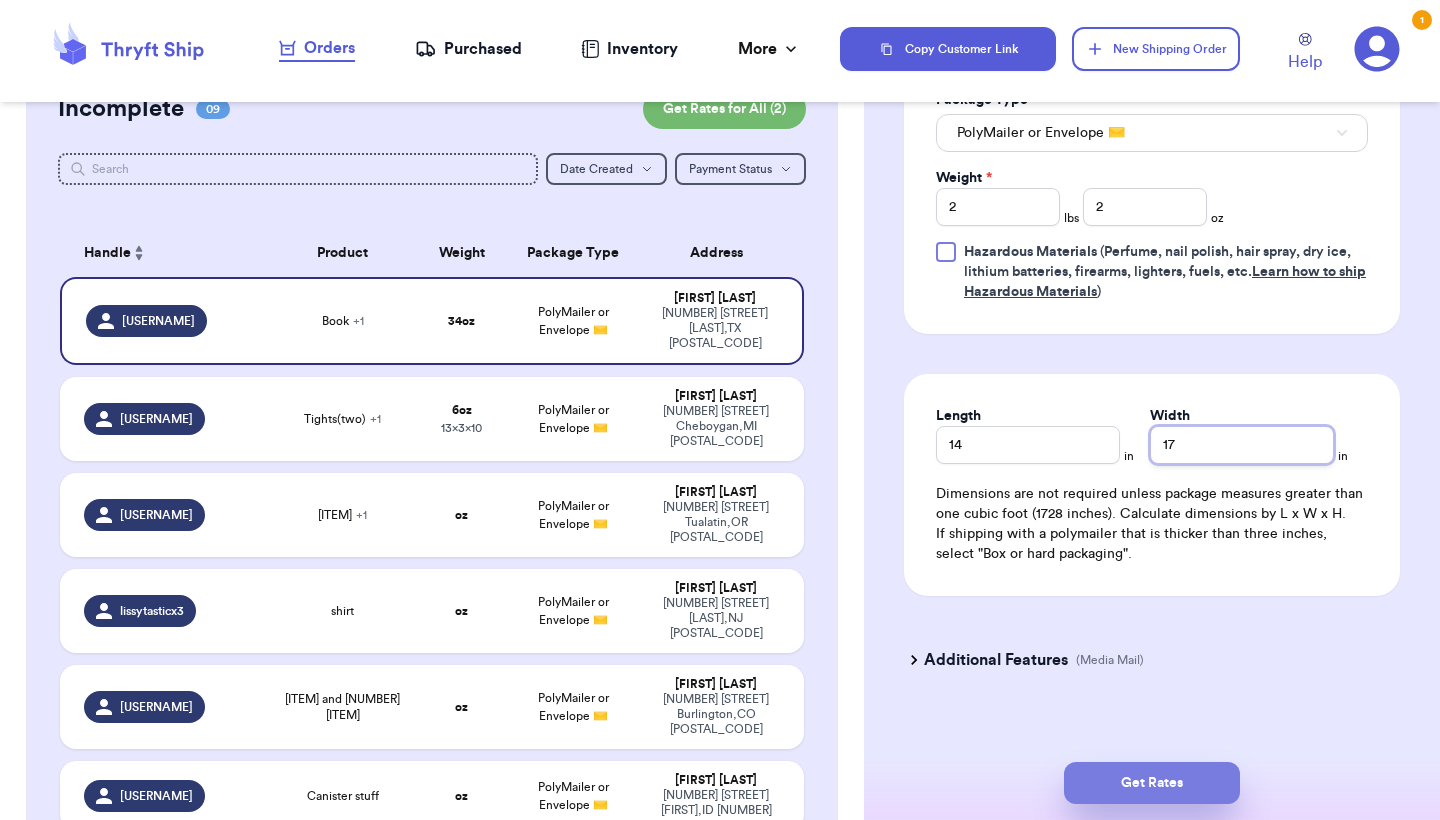 type on "17" 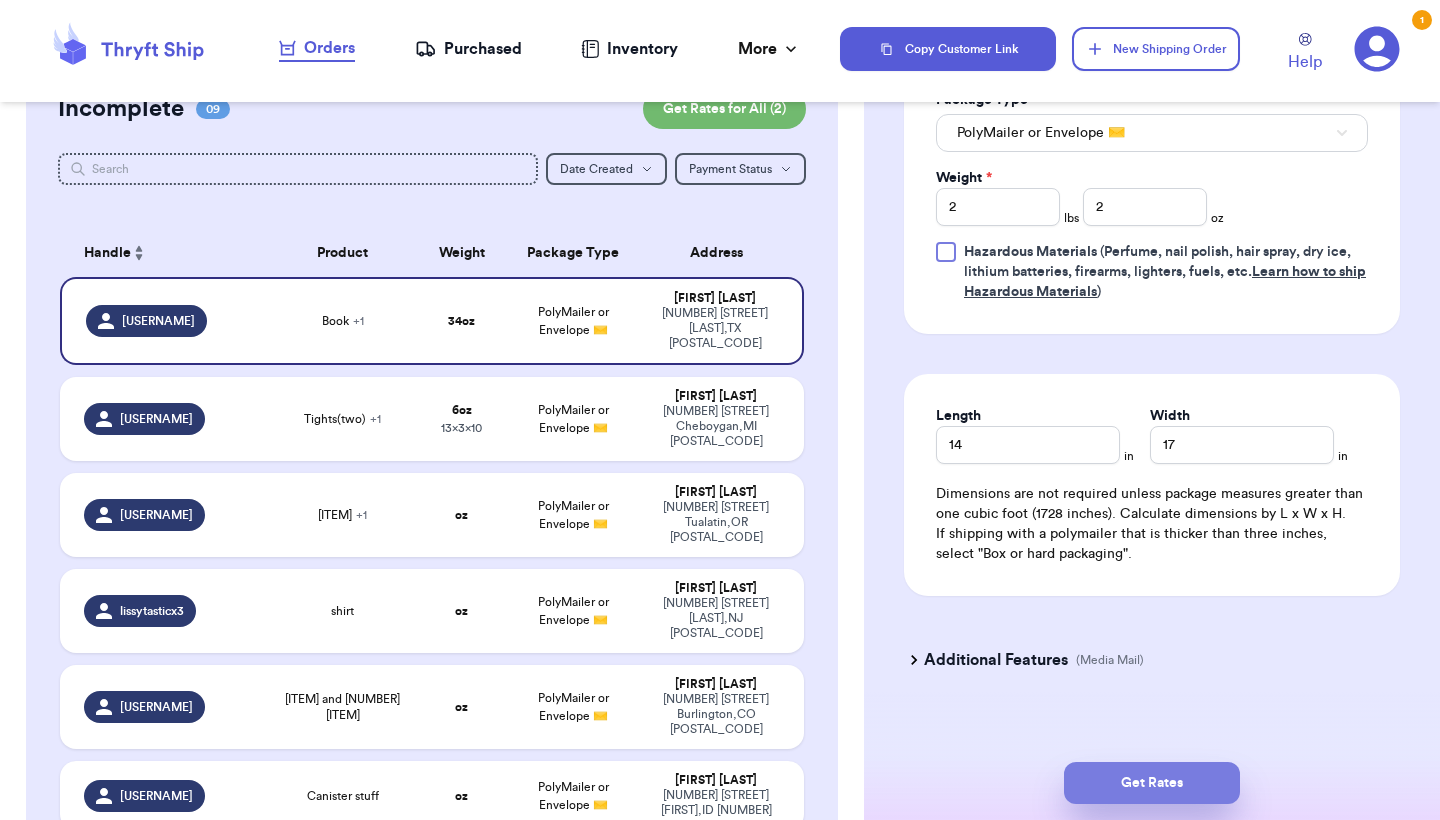 click on "Get Rates" at bounding box center [1152, 783] 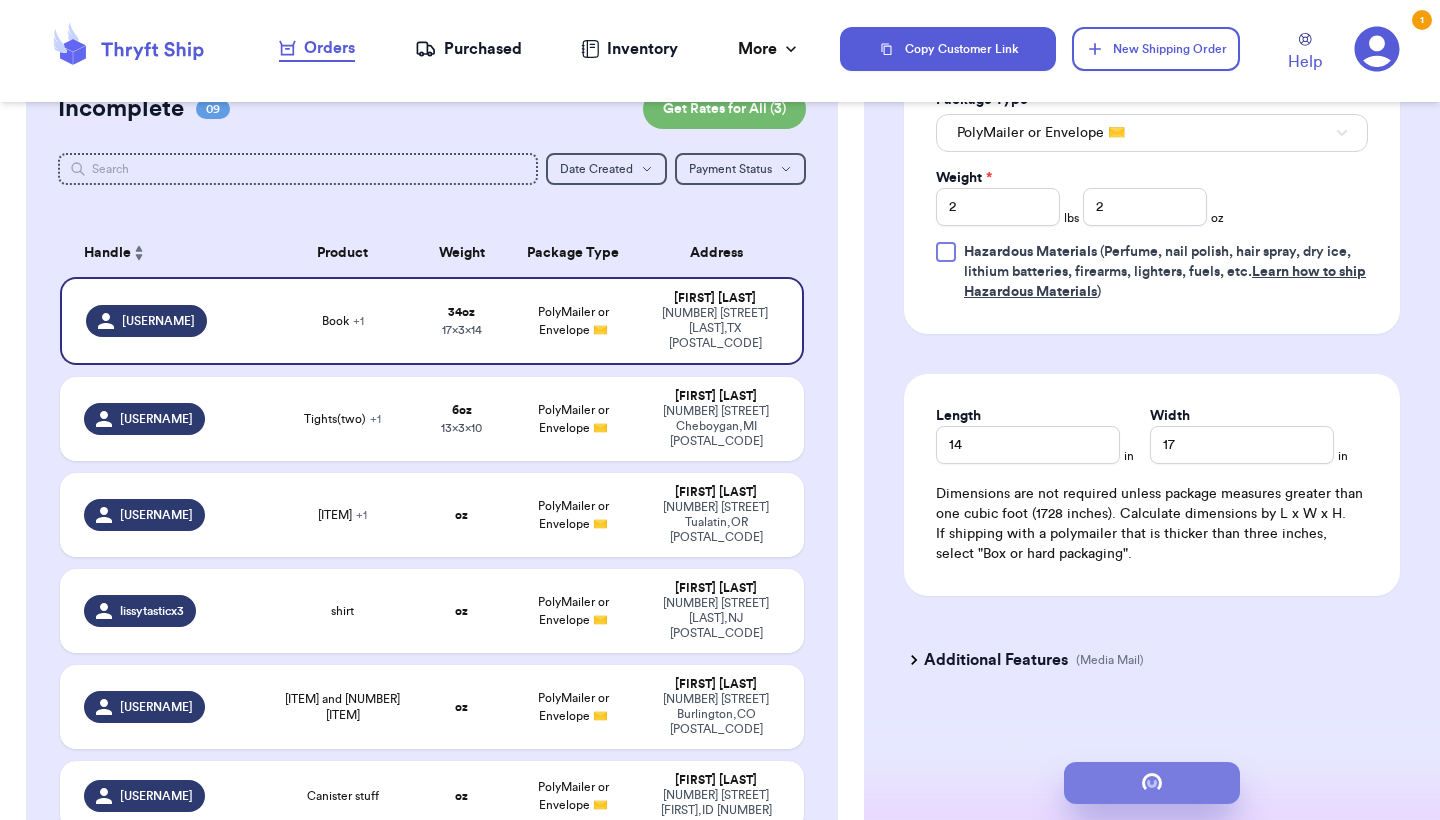 scroll, scrollTop: 44, scrollLeft: 0, axis: vertical 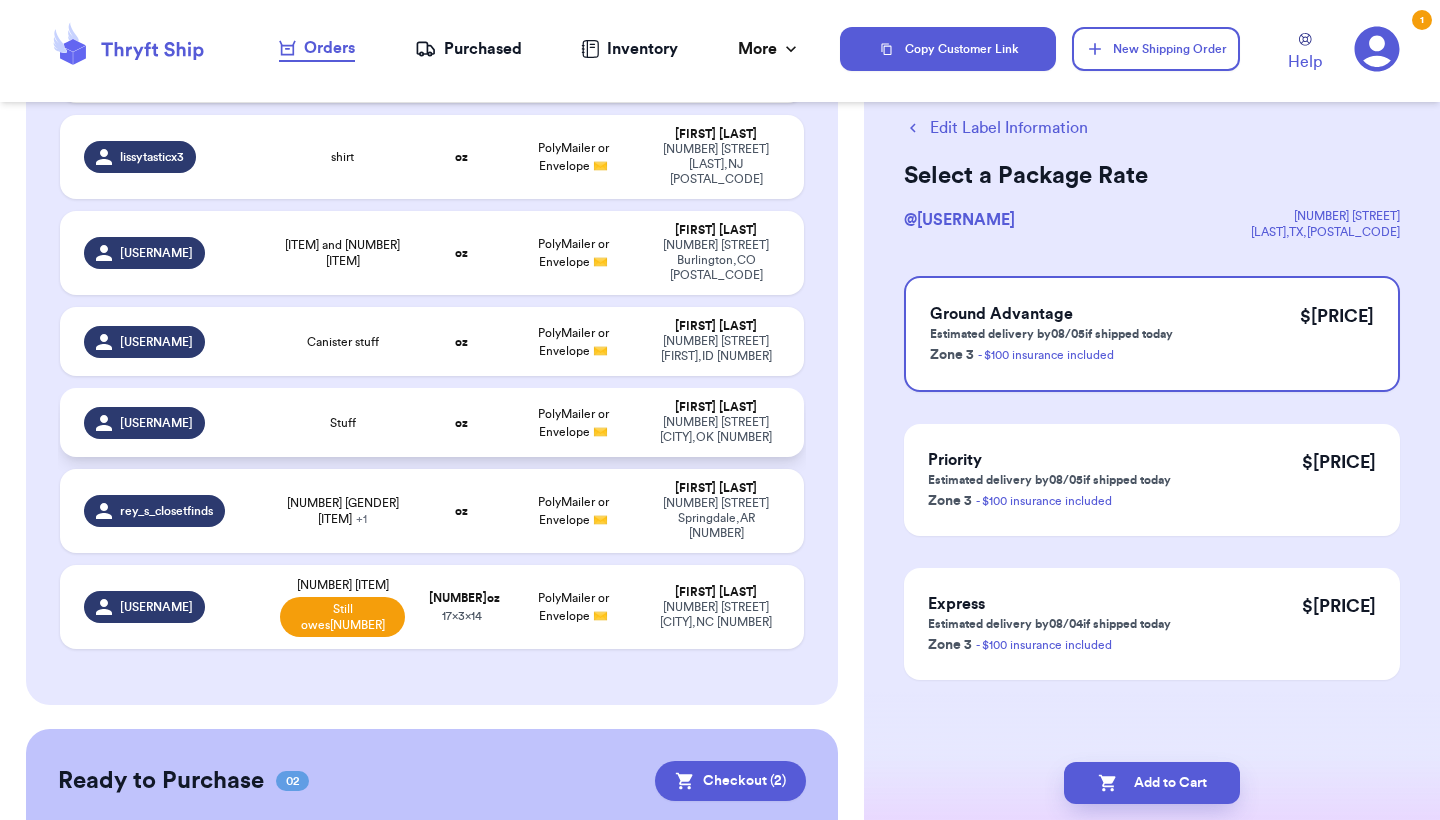 click on "oz" at bounding box center [461, 422] 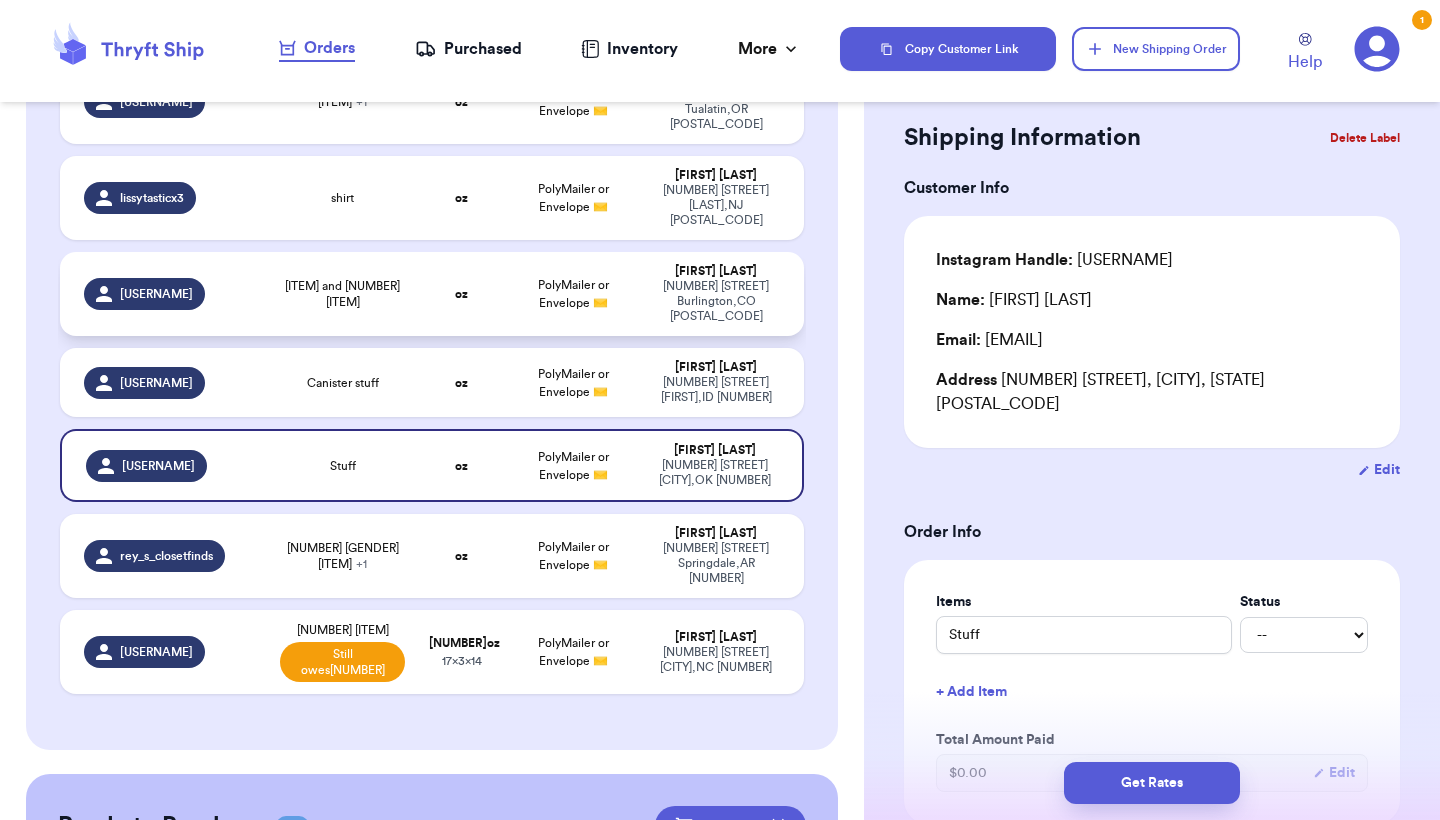 scroll, scrollTop: 580, scrollLeft: 0, axis: vertical 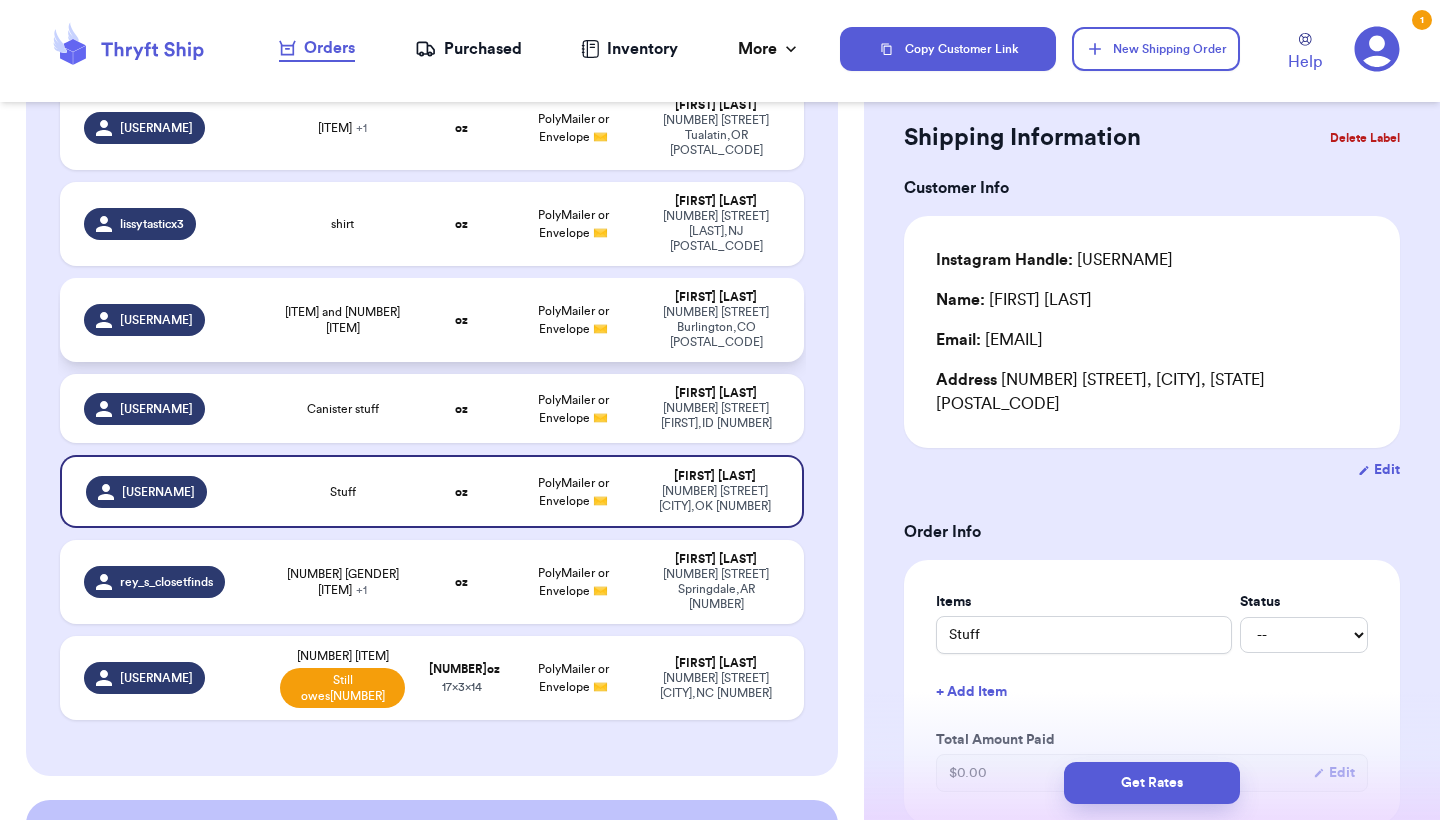 click on "[ITEM] and [NUMBER] [ITEM]" at bounding box center (342, 320) 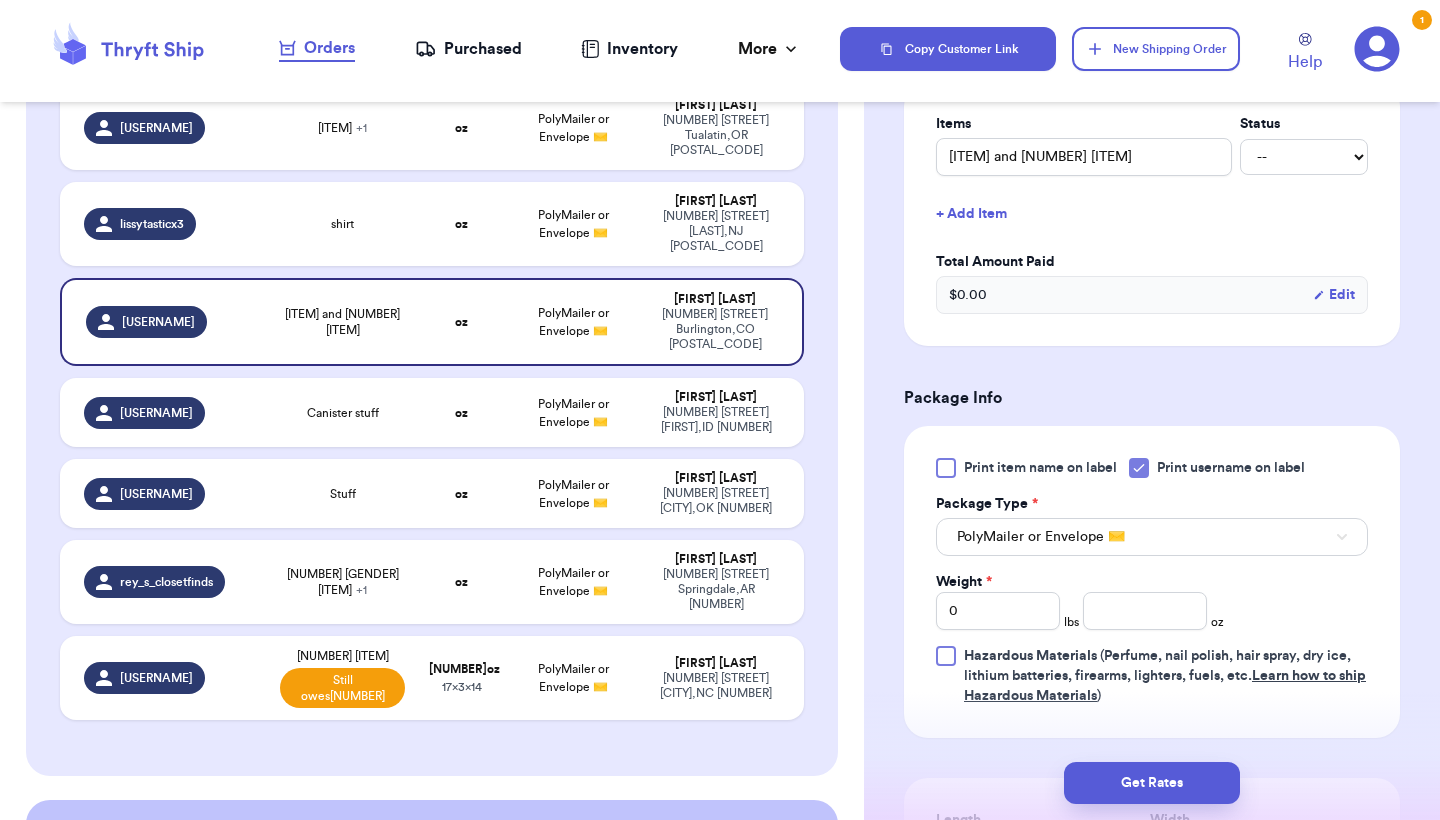 scroll, scrollTop: 527, scrollLeft: 0, axis: vertical 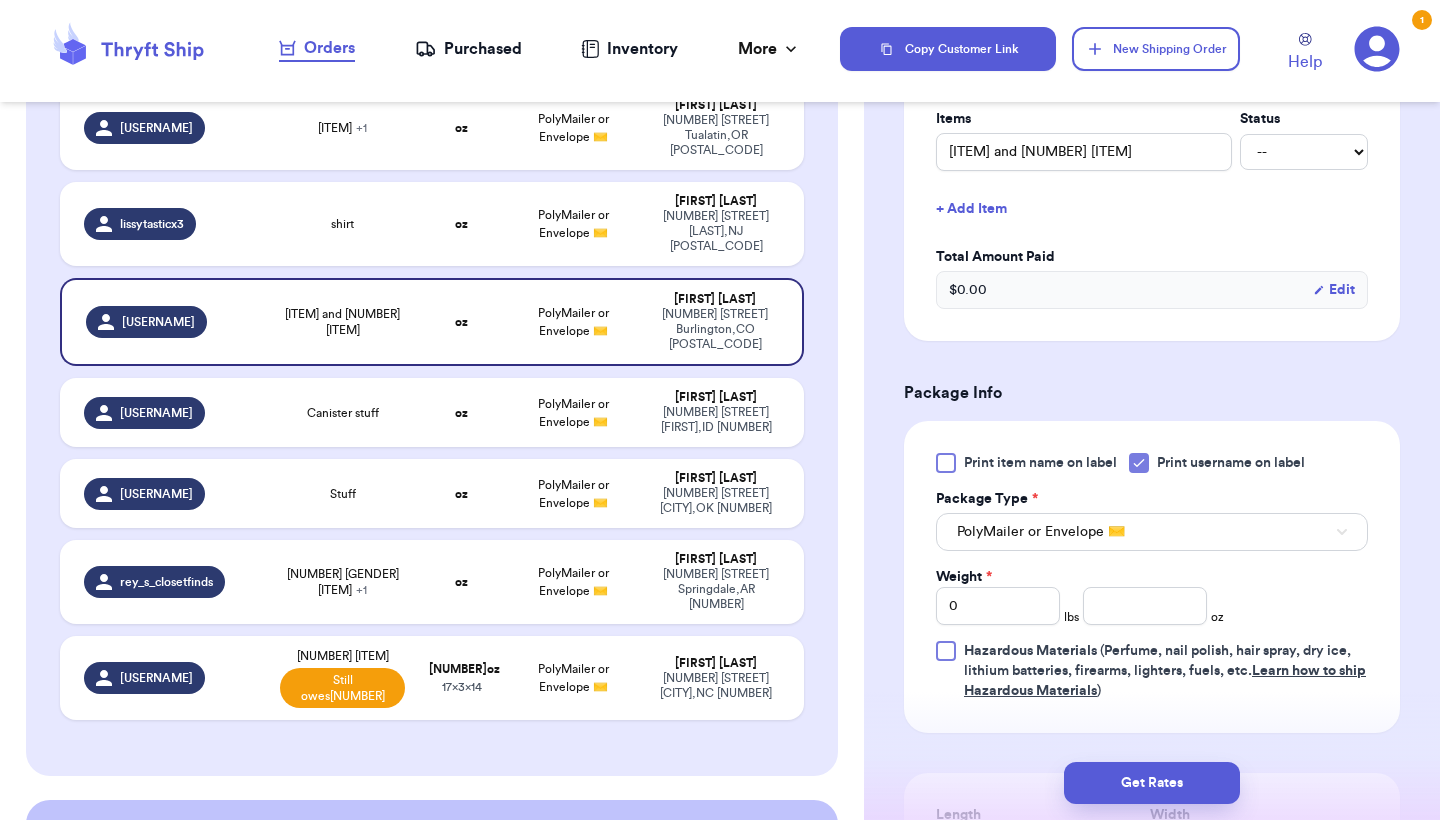click 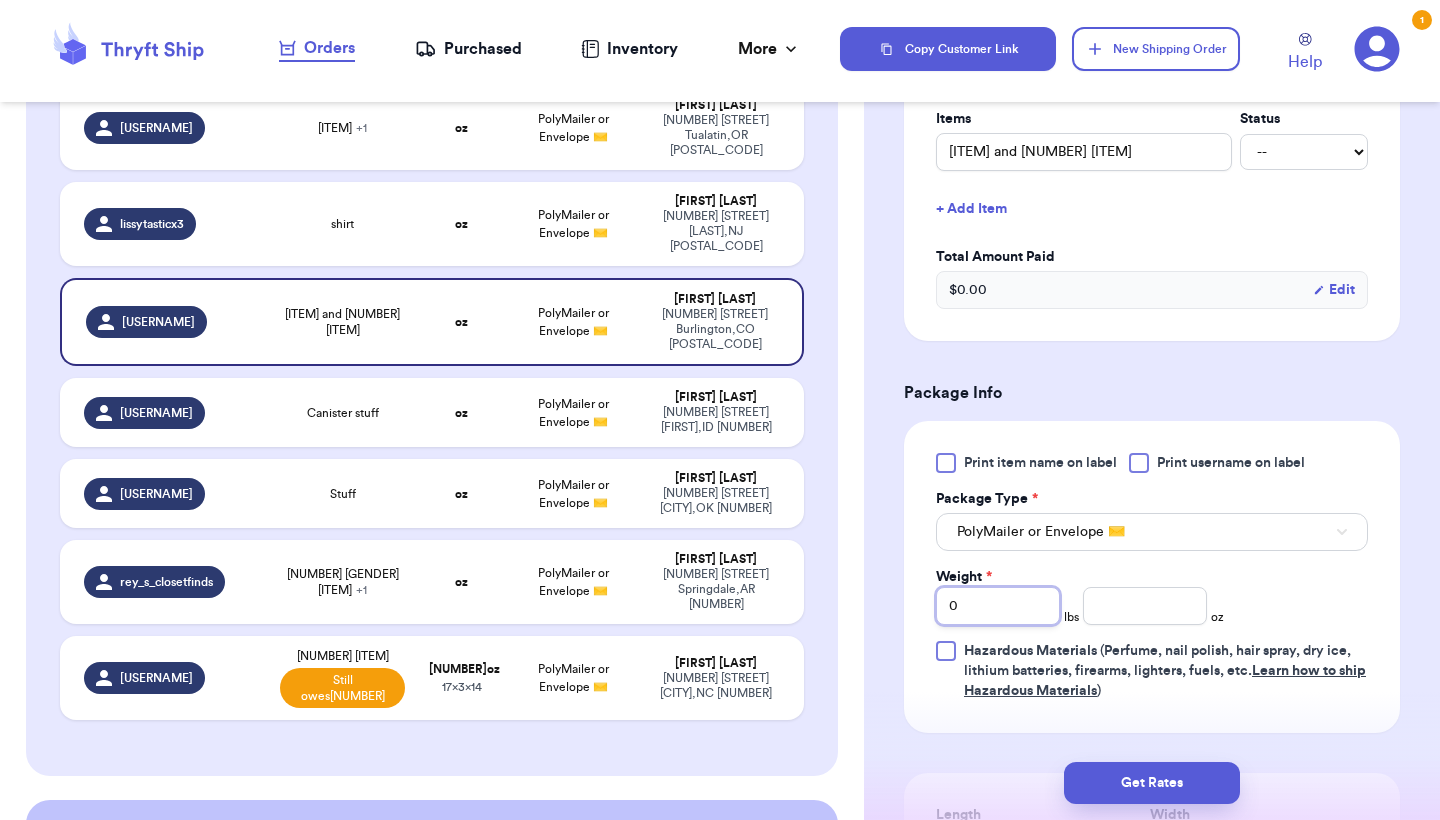 click on "0" at bounding box center (998, 606) 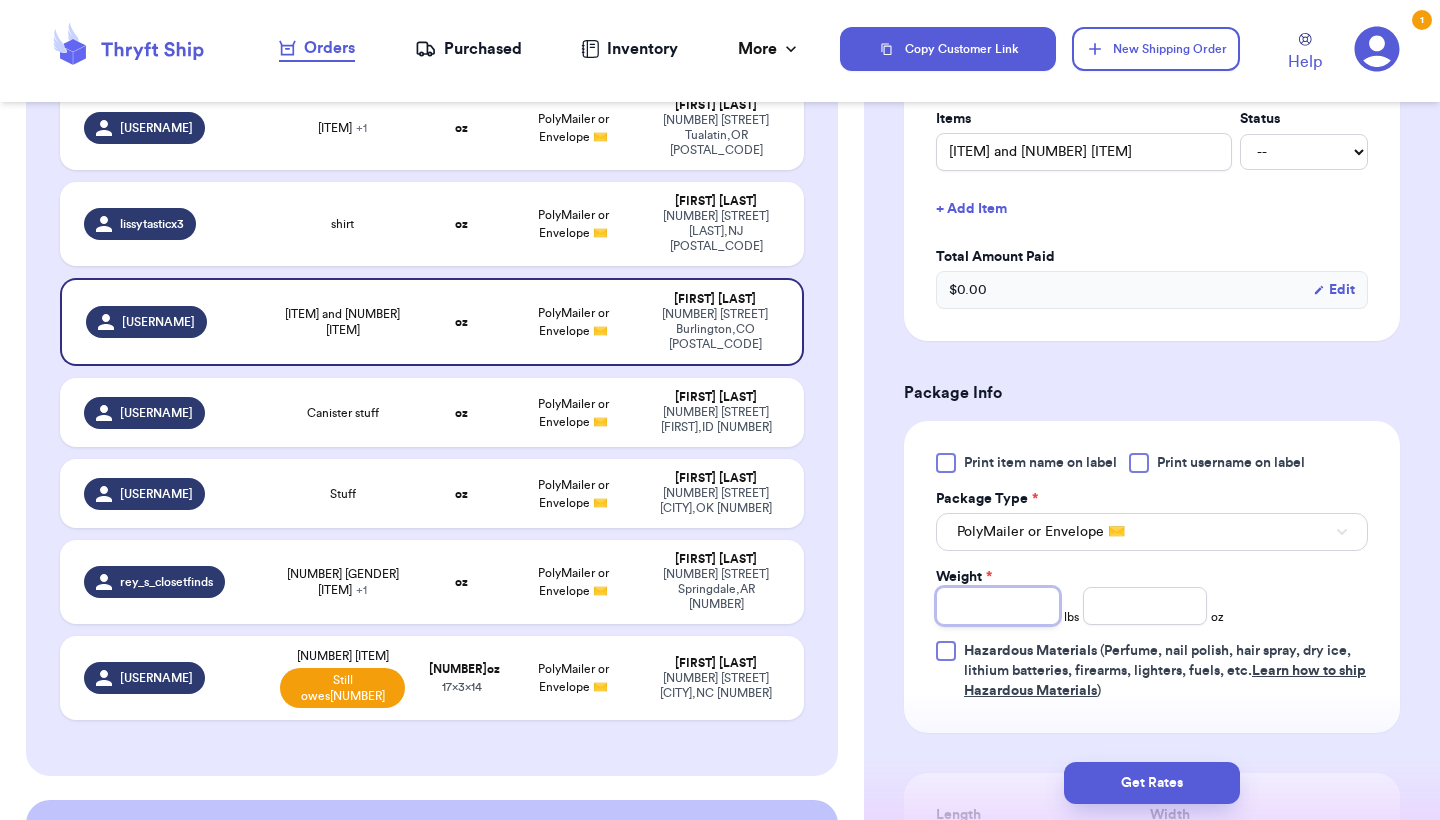 type 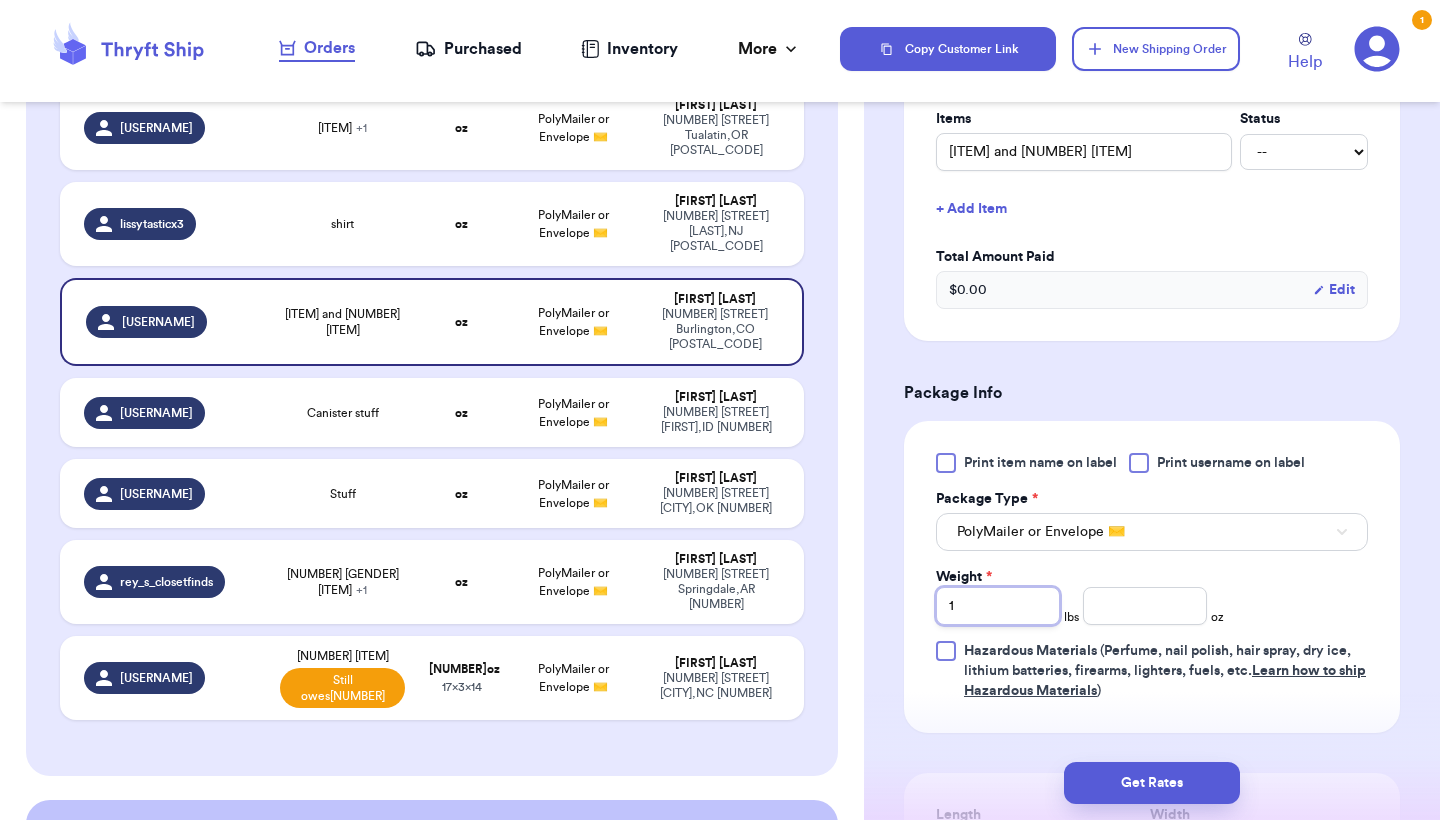 type 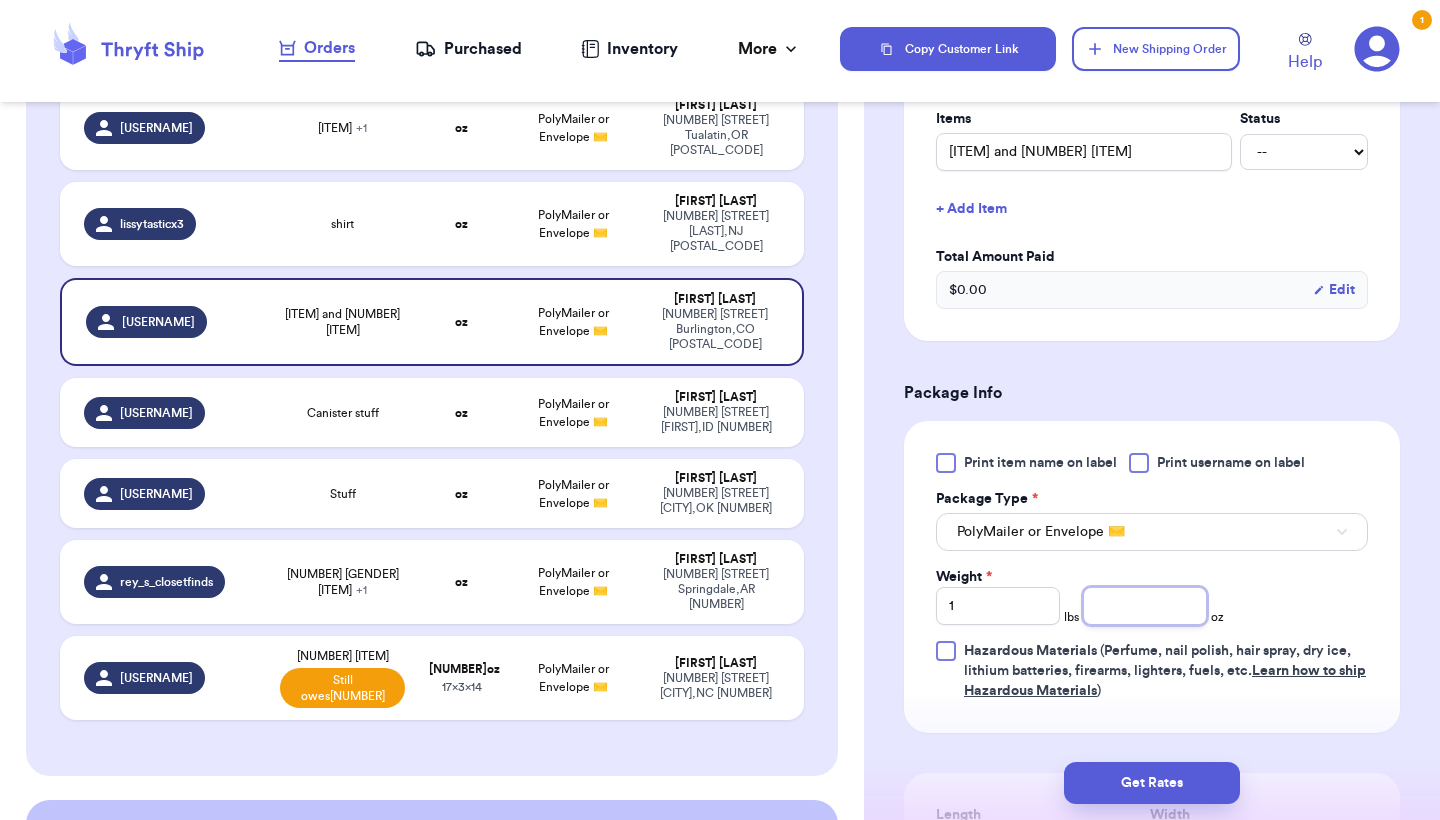 click at bounding box center [1145, 606] 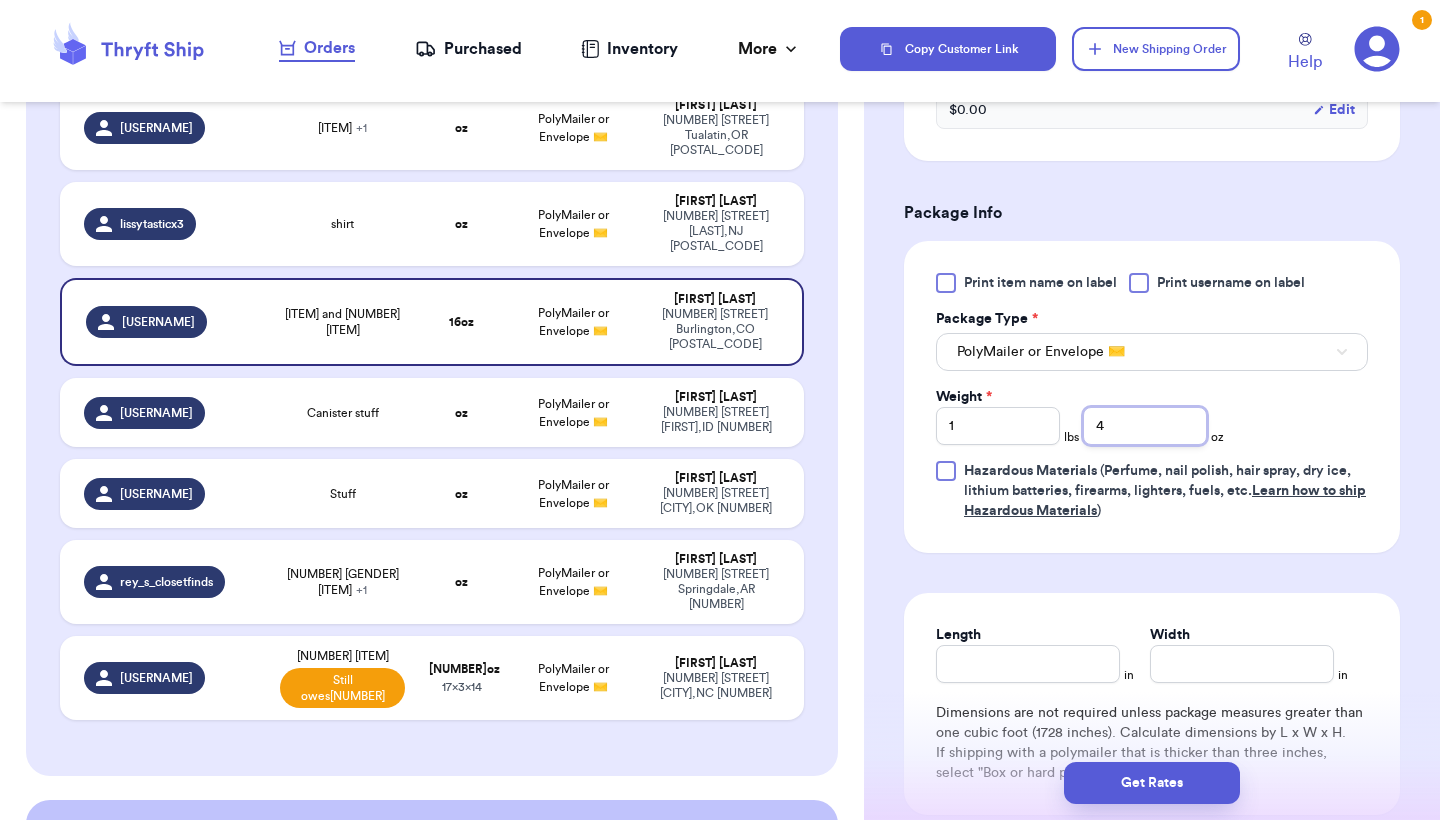 scroll, scrollTop: 721, scrollLeft: 0, axis: vertical 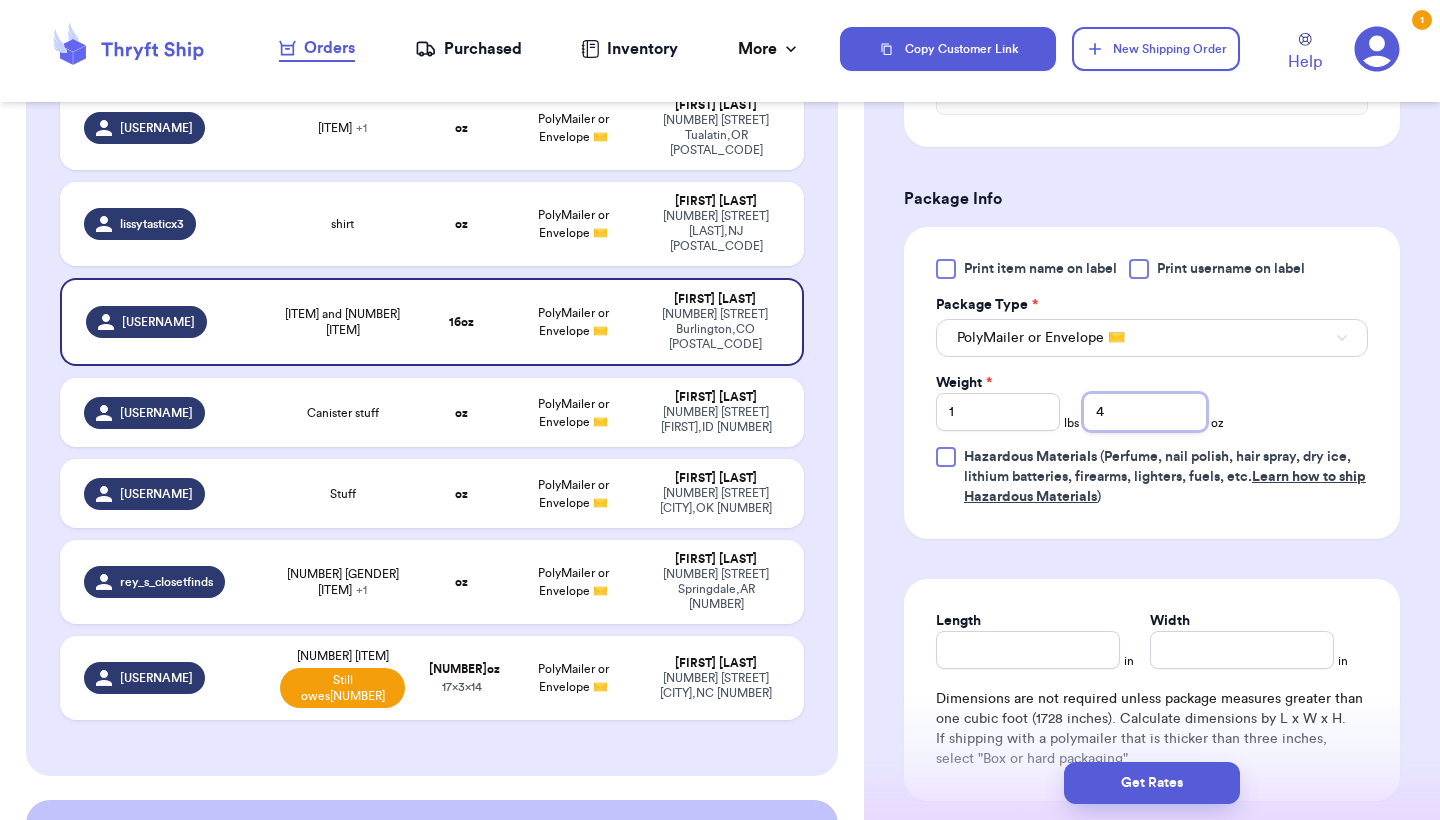 type on "4" 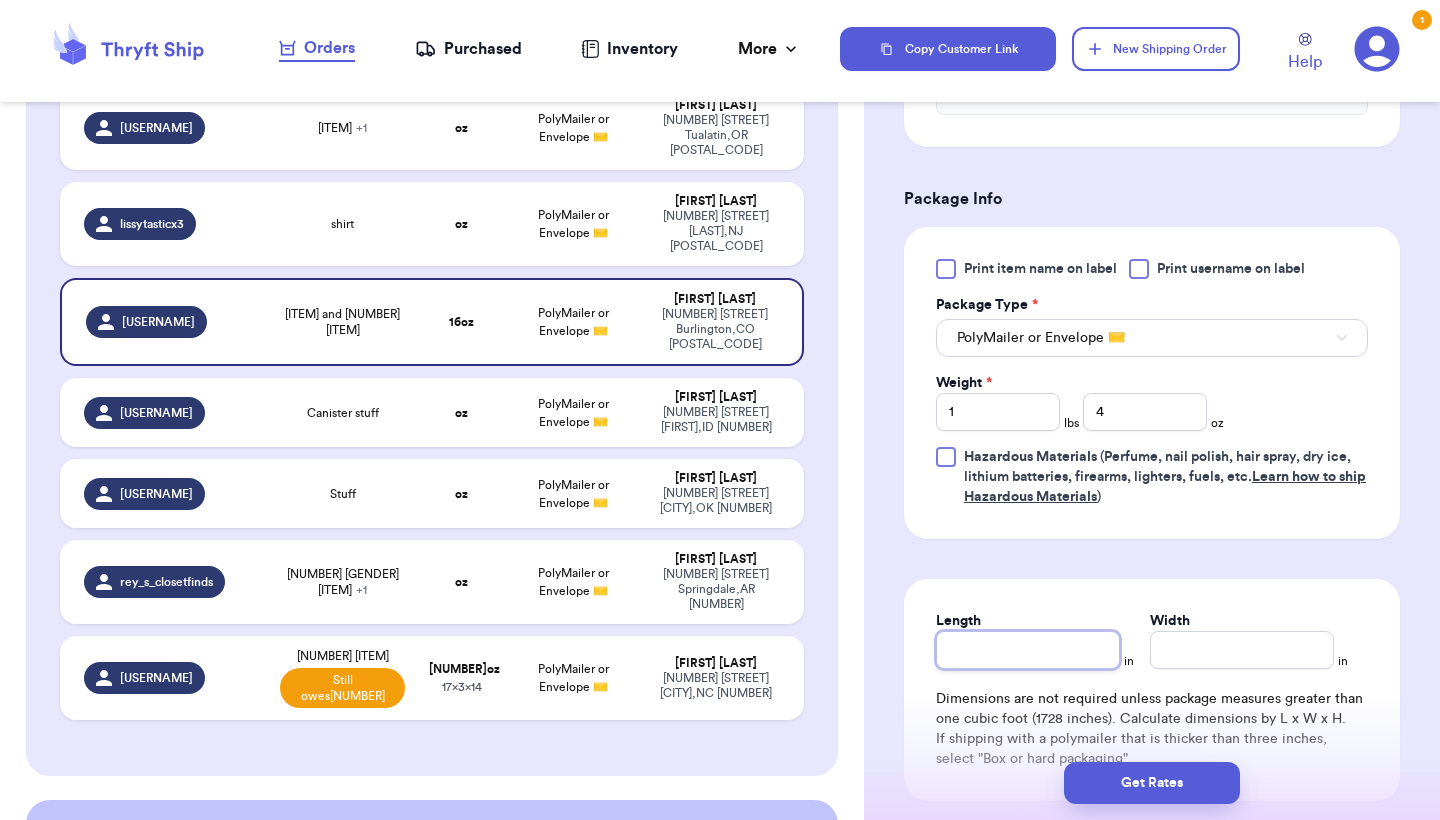 click on "Length" at bounding box center [1028, 650] 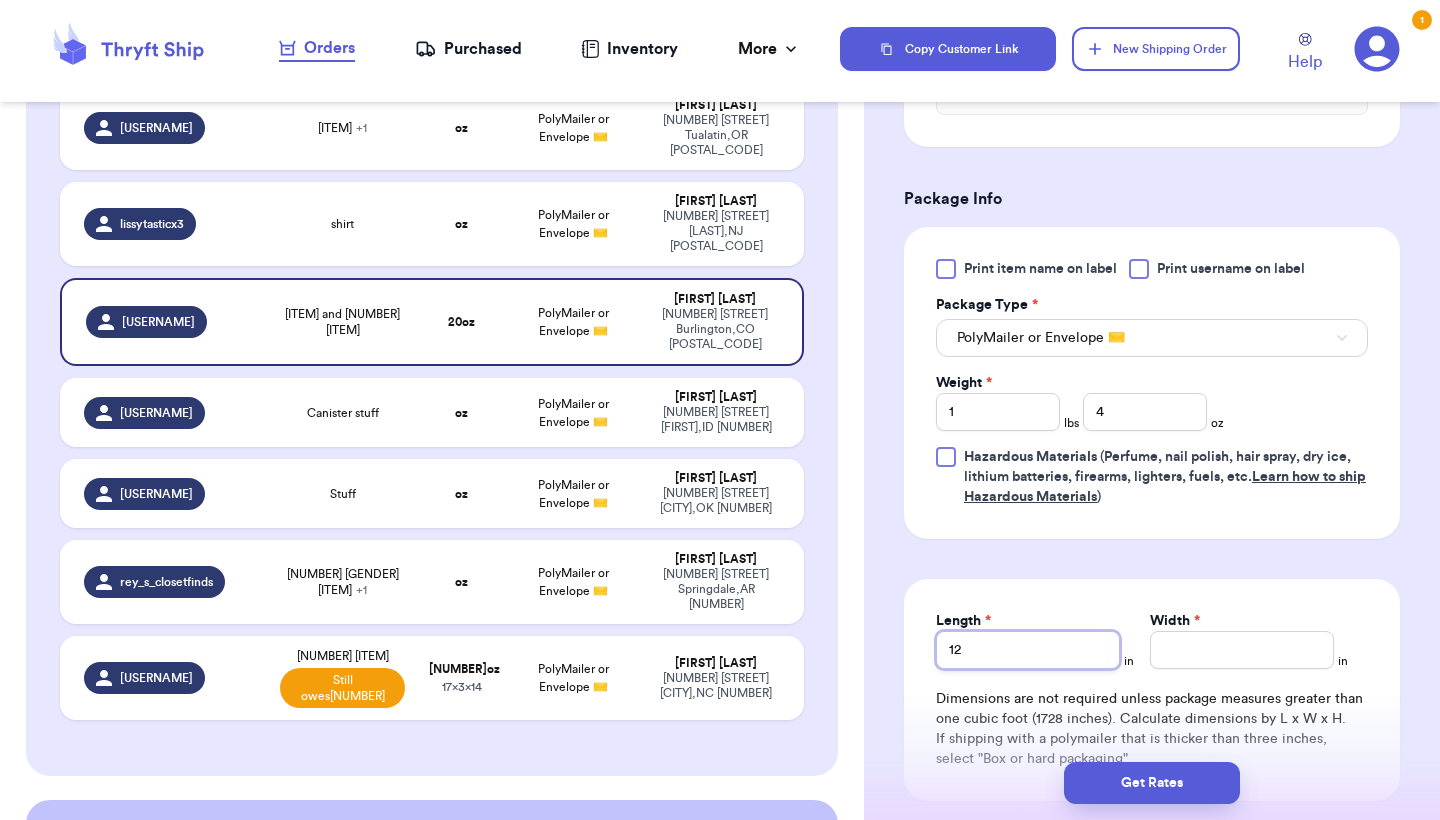 type on "12" 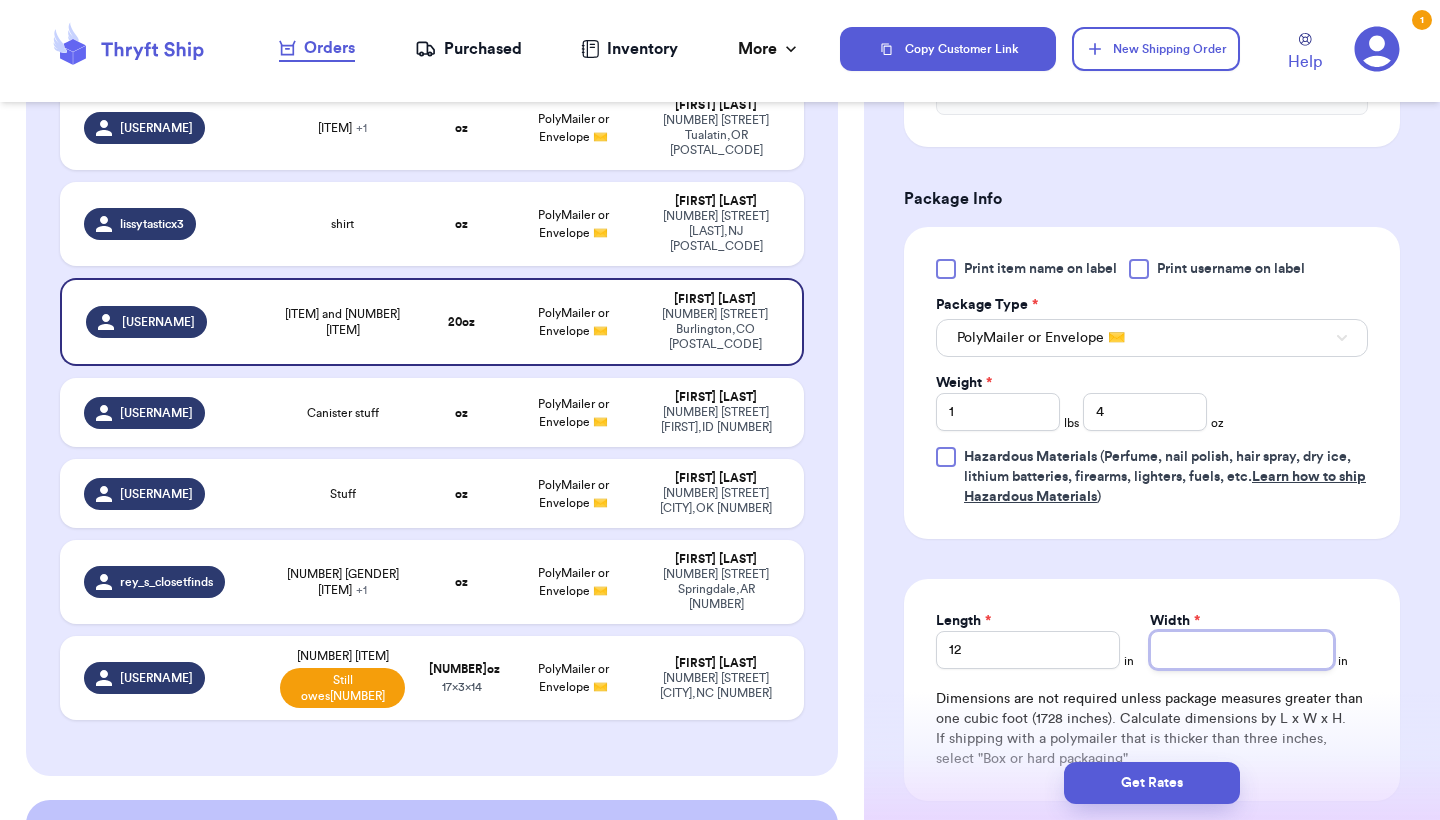 click on "Width *" at bounding box center [1242, 650] 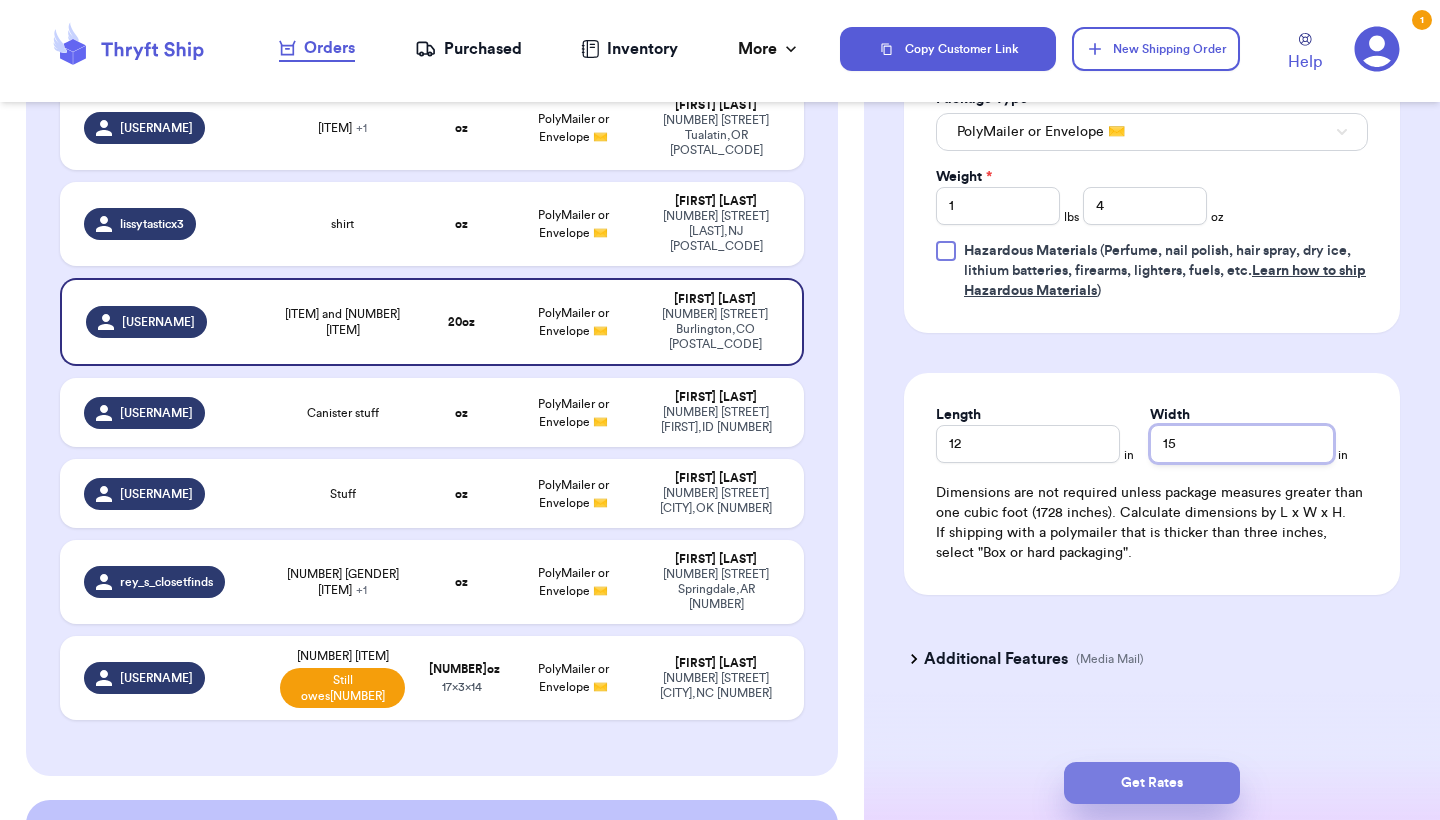 scroll, scrollTop: 926, scrollLeft: 0, axis: vertical 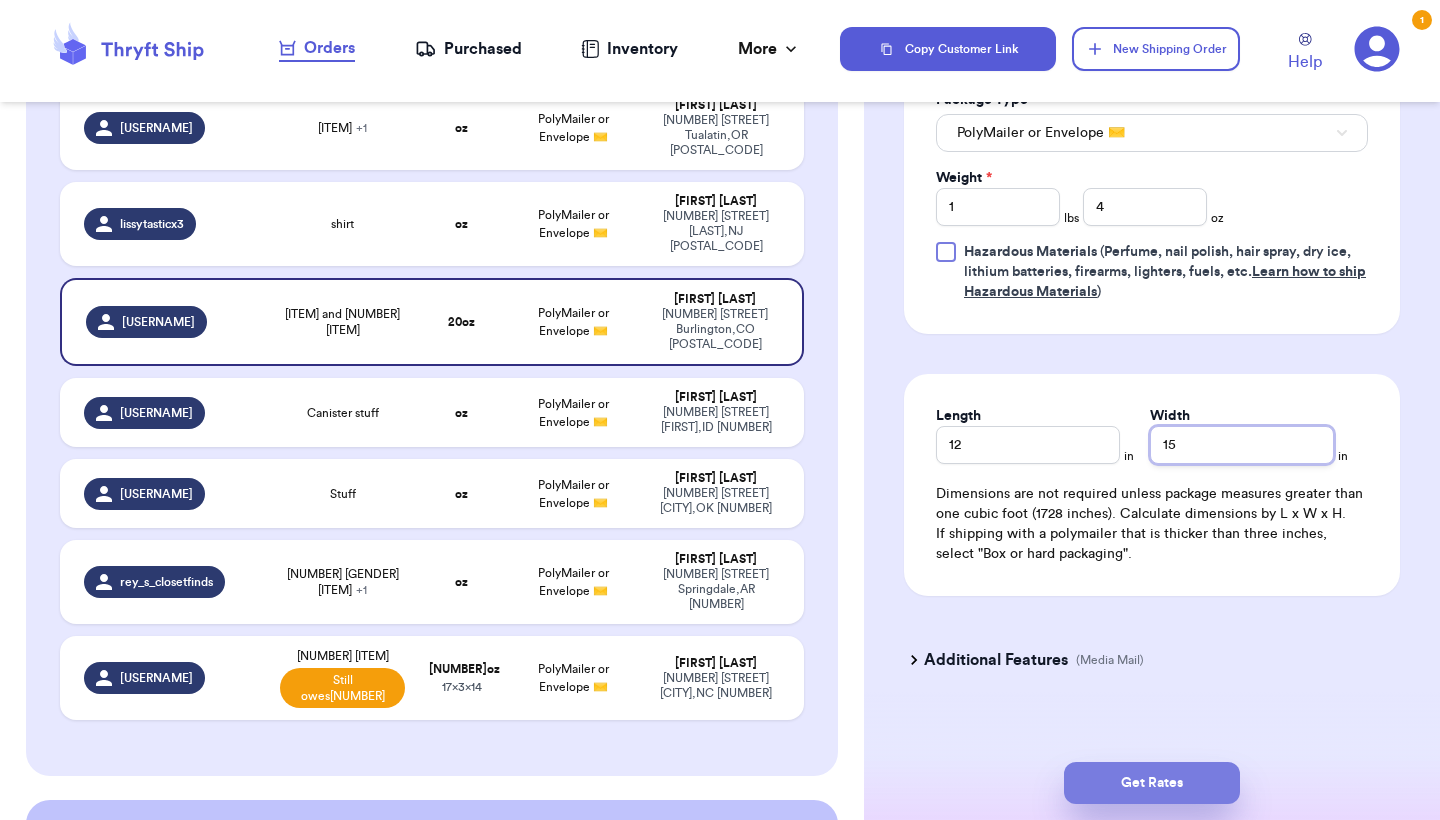 type on "15" 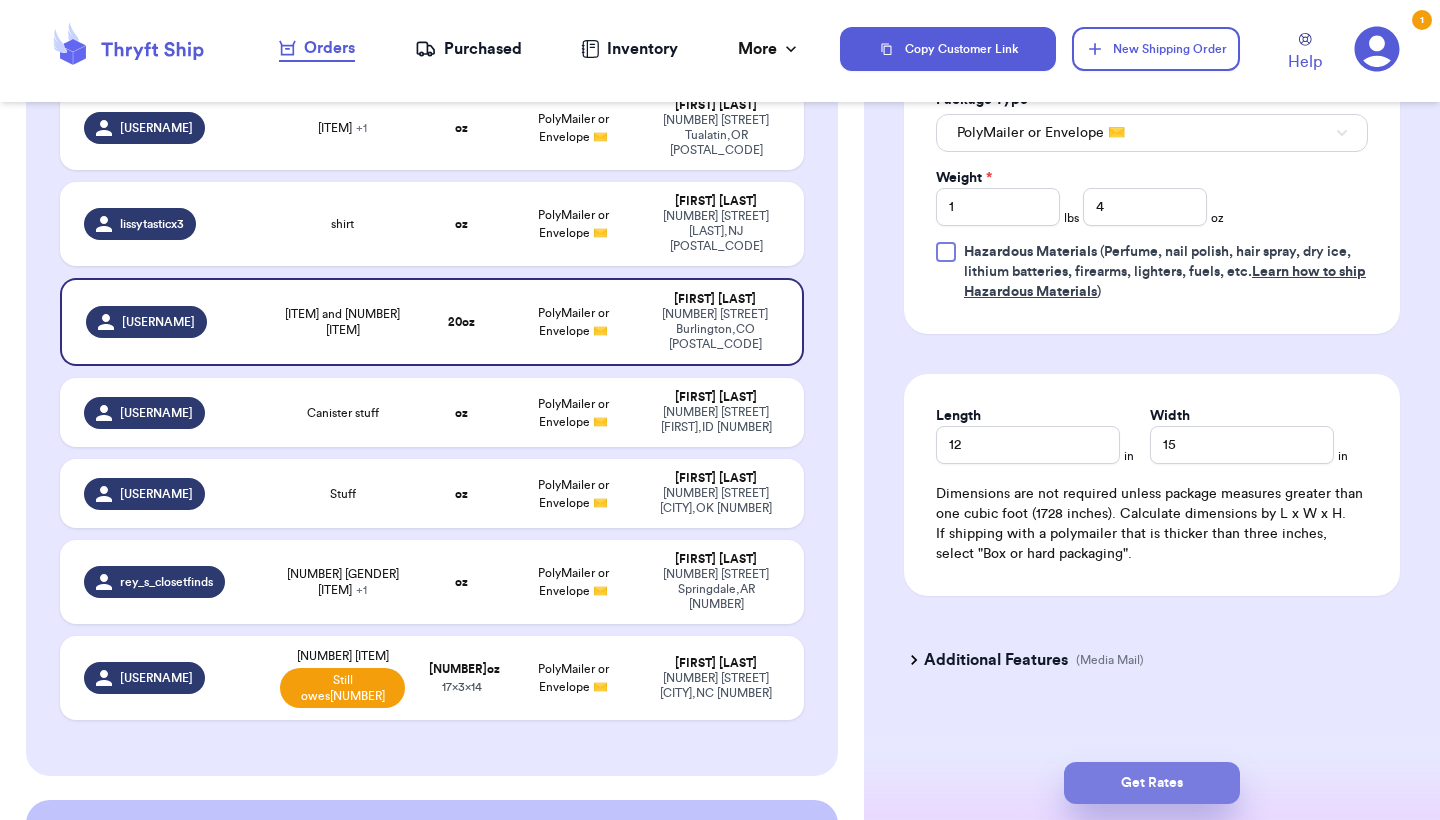 click on "Get Rates" at bounding box center [1152, 783] 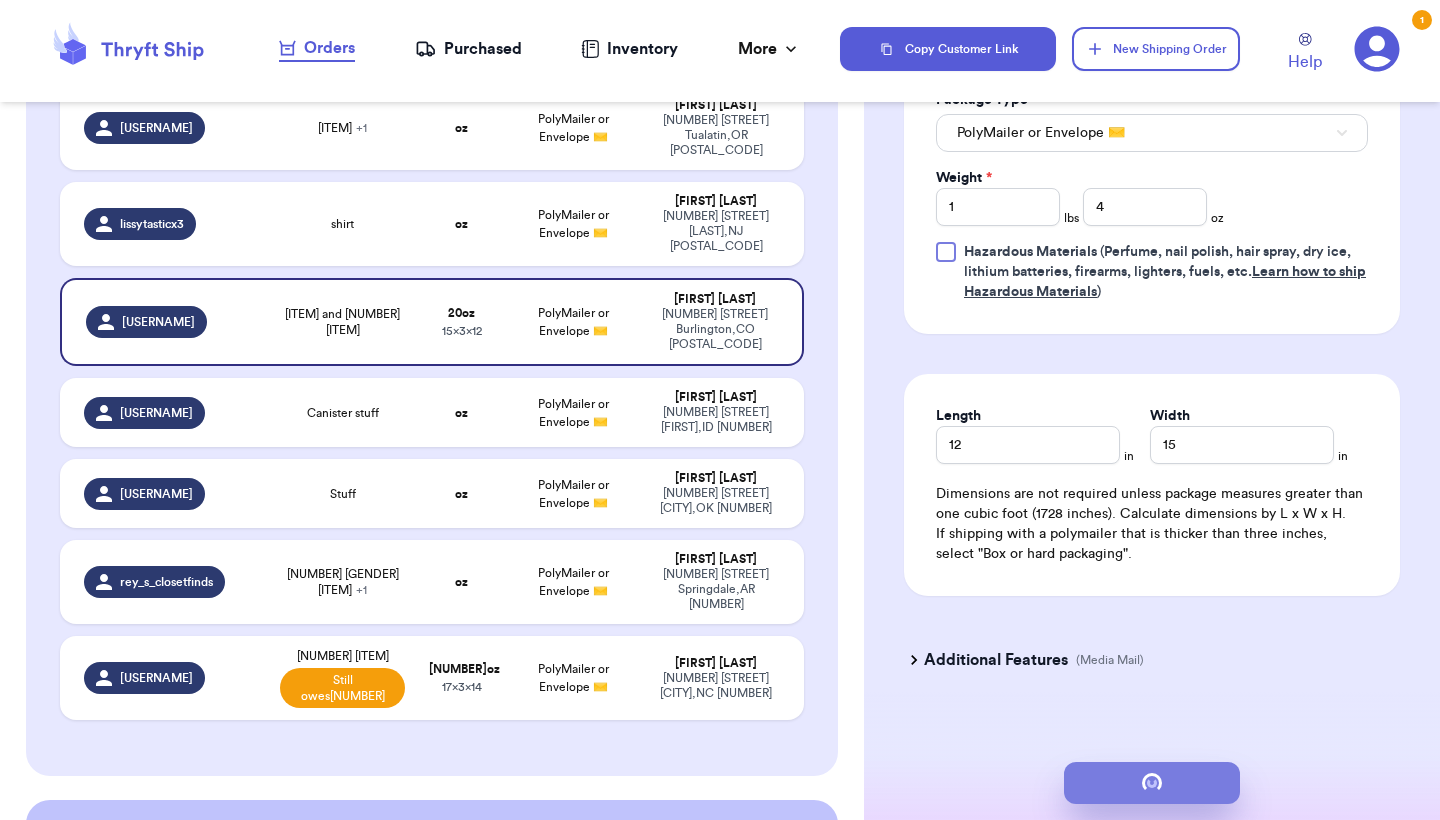 scroll, scrollTop: 0, scrollLeft: 0, axis: both 